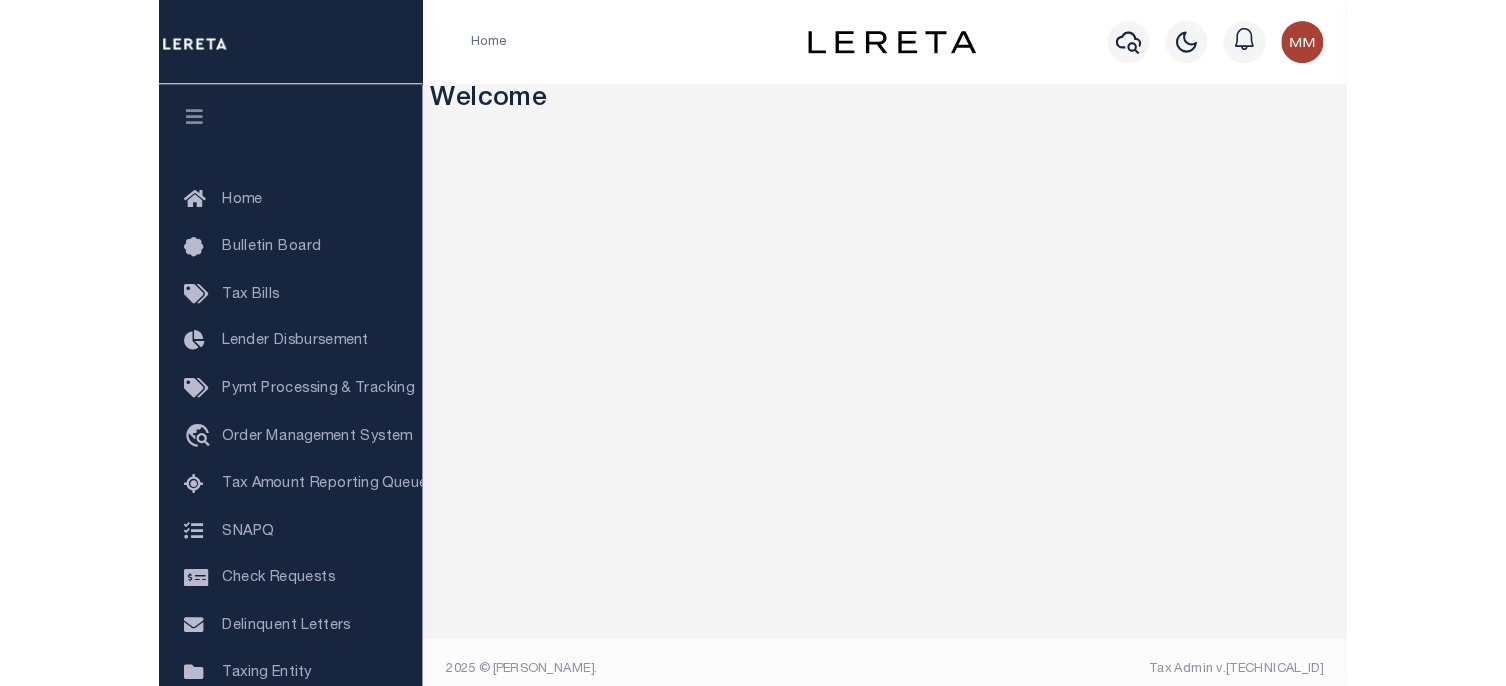 scroll, scrollTop: 0, scrollLeft: 0, axis: both 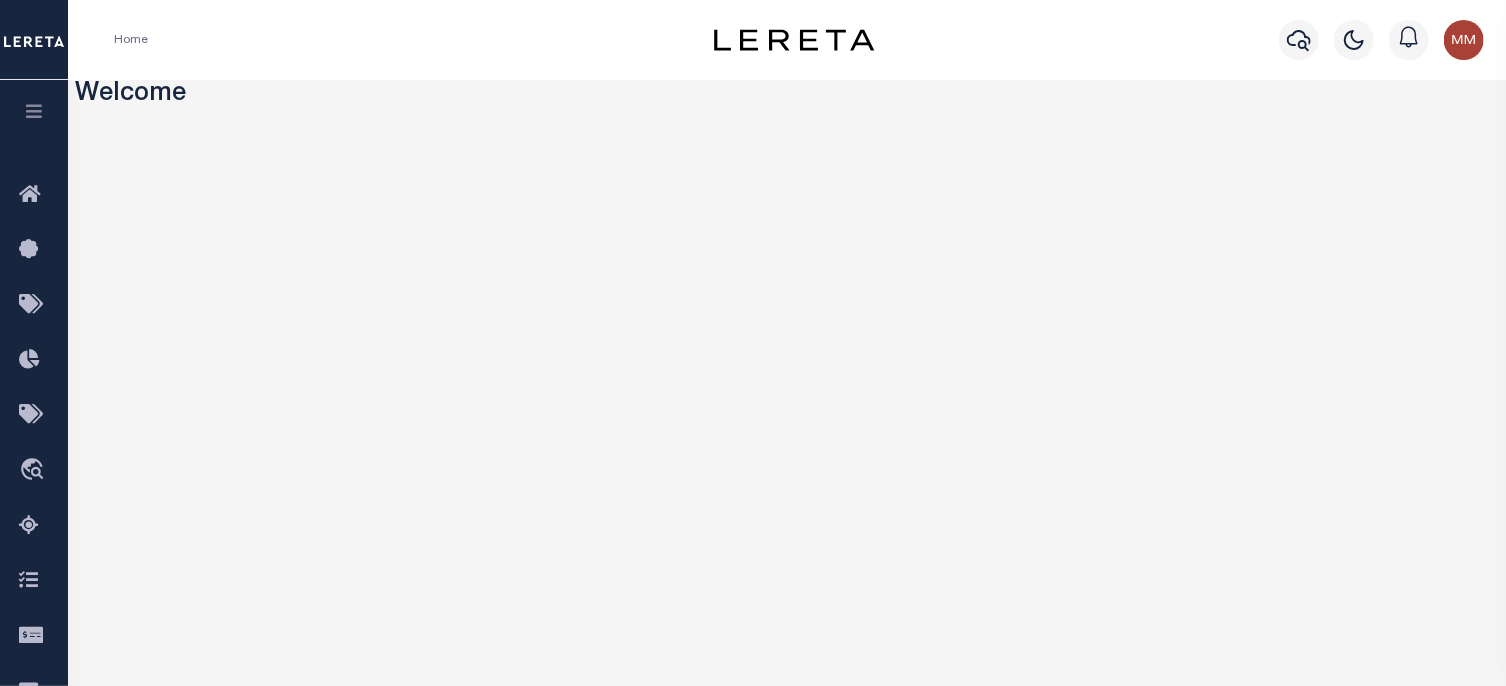 click at bounding box center [34, 111] 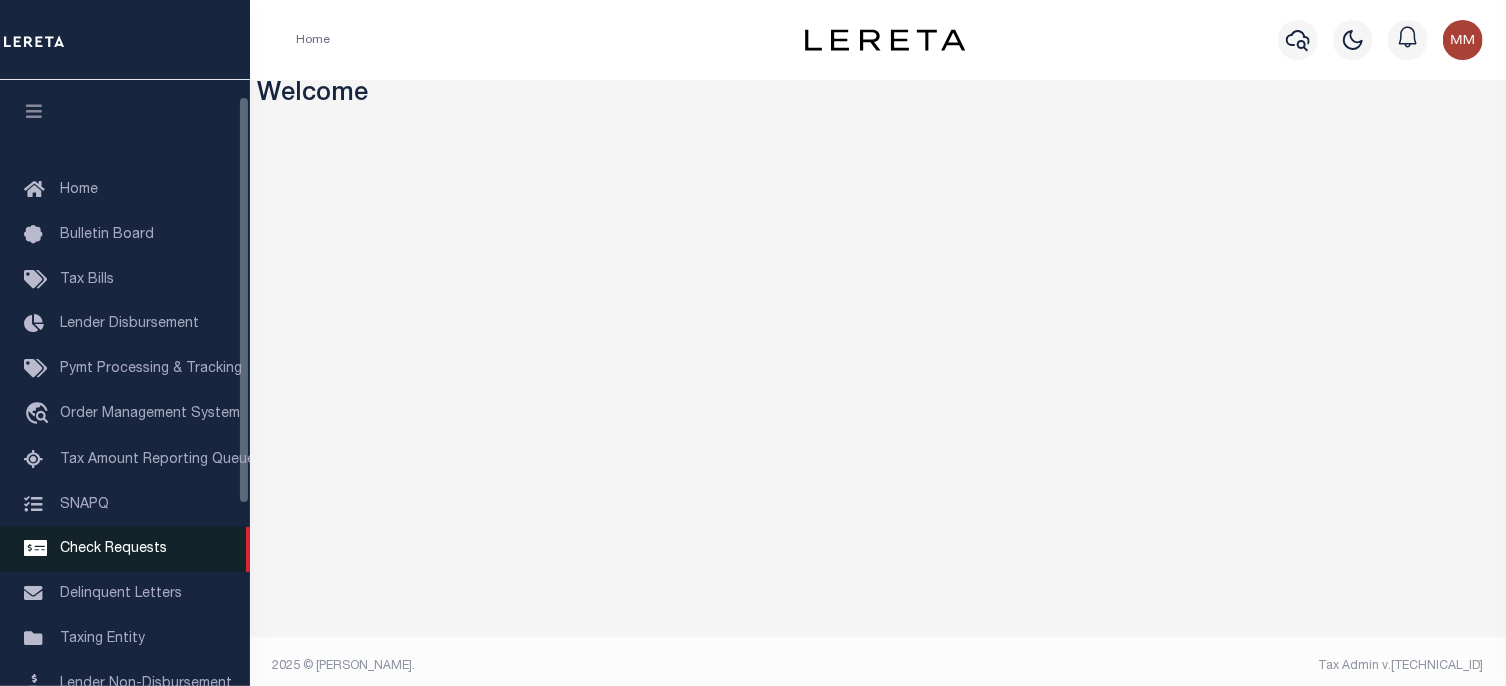 scroll, scrollTop: 200, scrollLeft: 0, axis: vertical 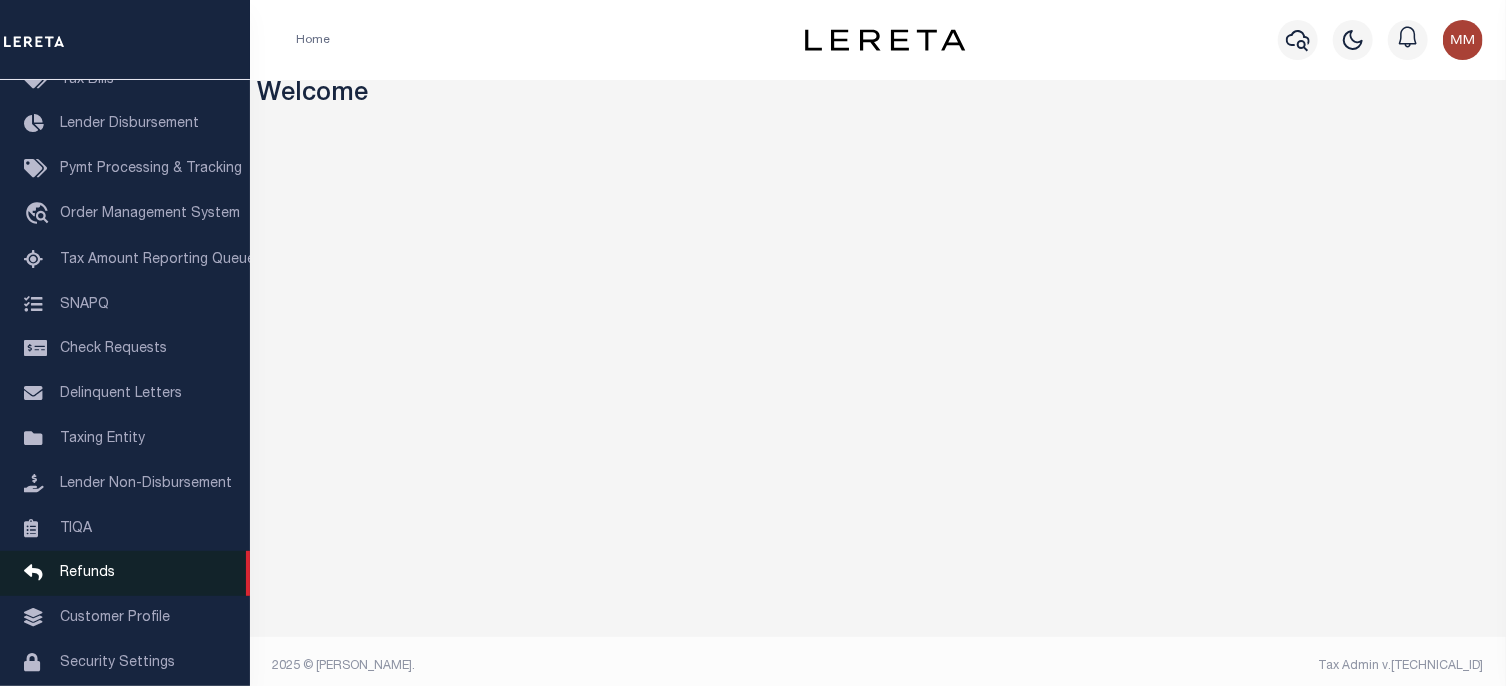 click on "Refunds" at bounding box center [87, 573] 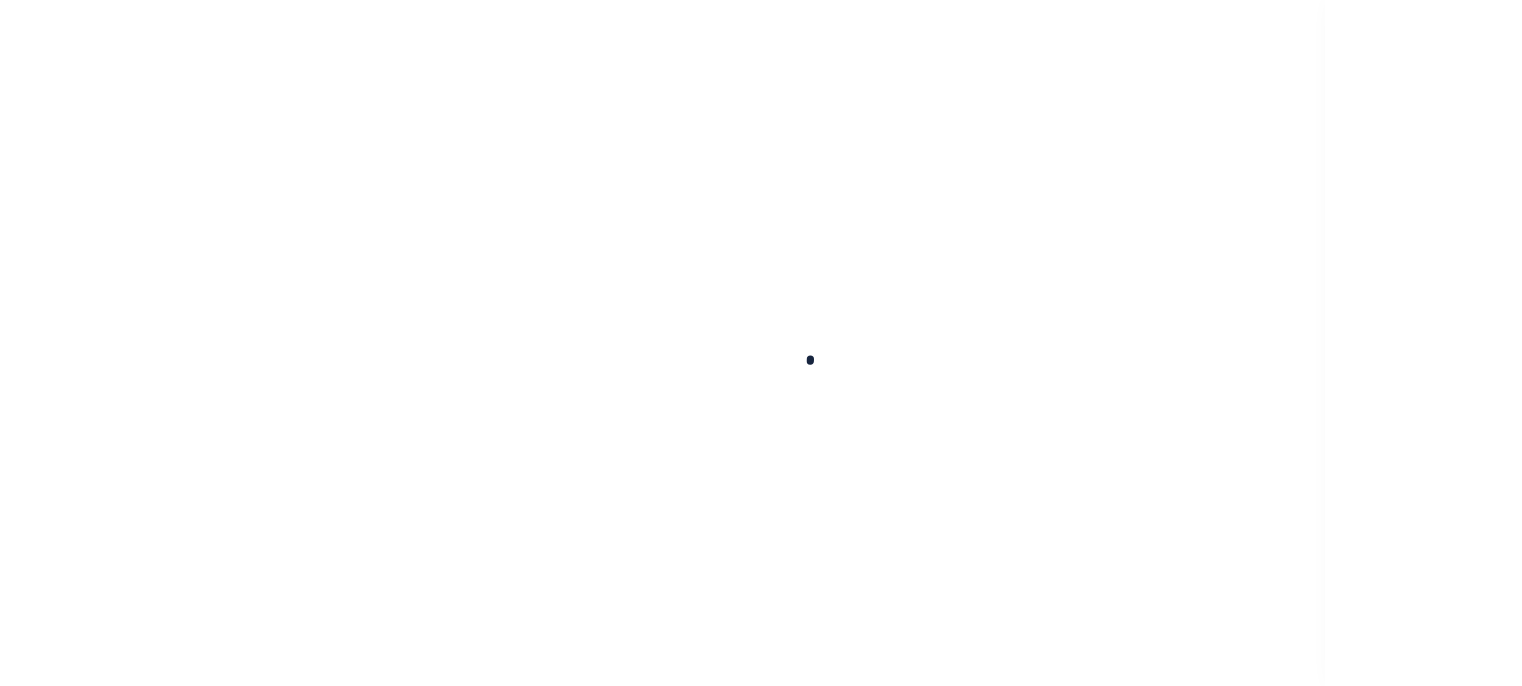scroll, scrollTop: 0, scrollLeft: 0, axis: both 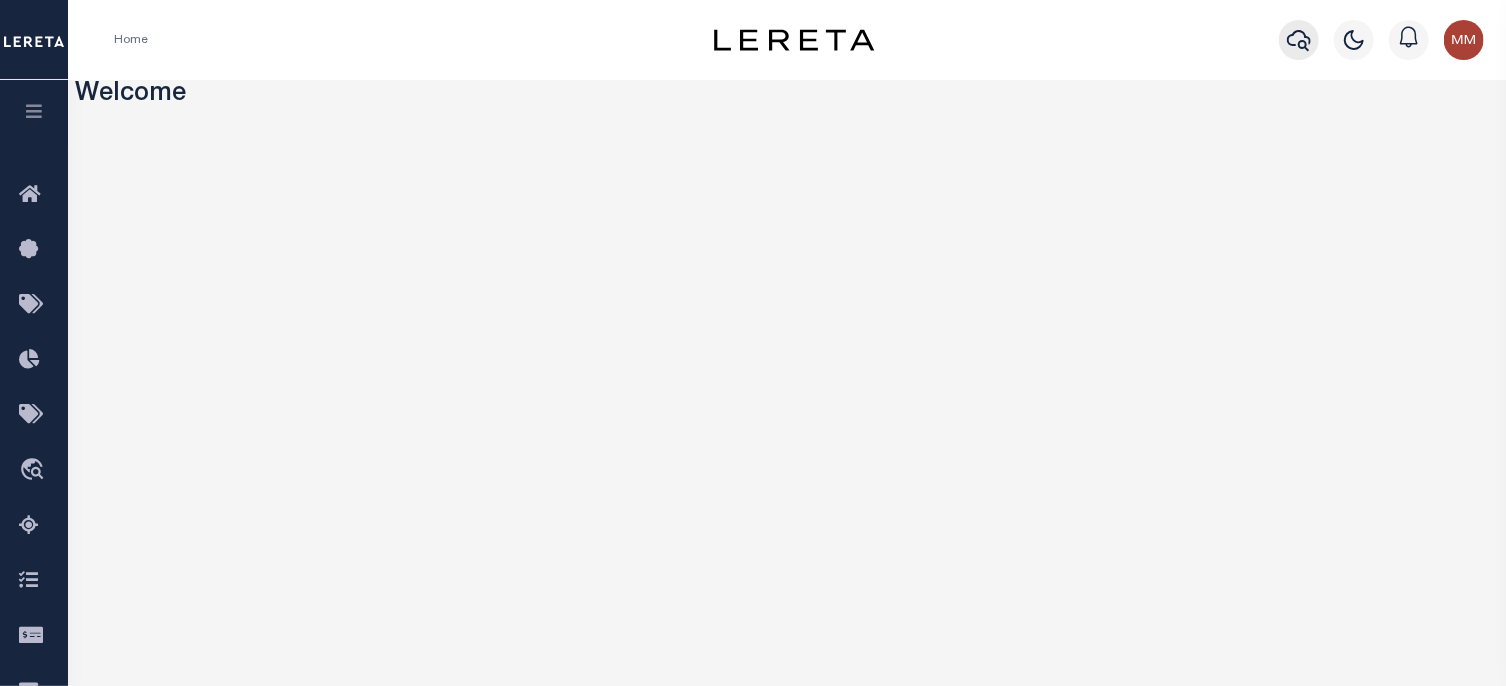 click 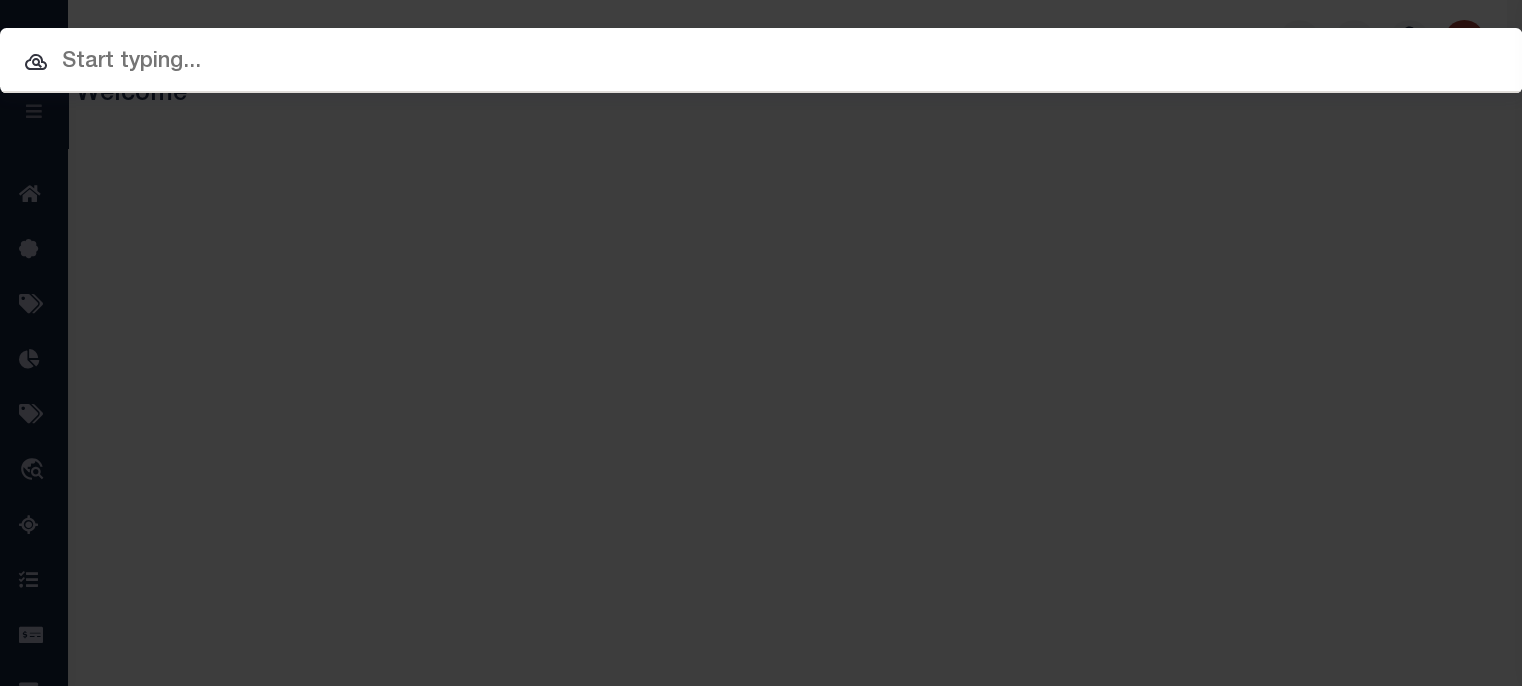 click at bounding box center (761, 60) 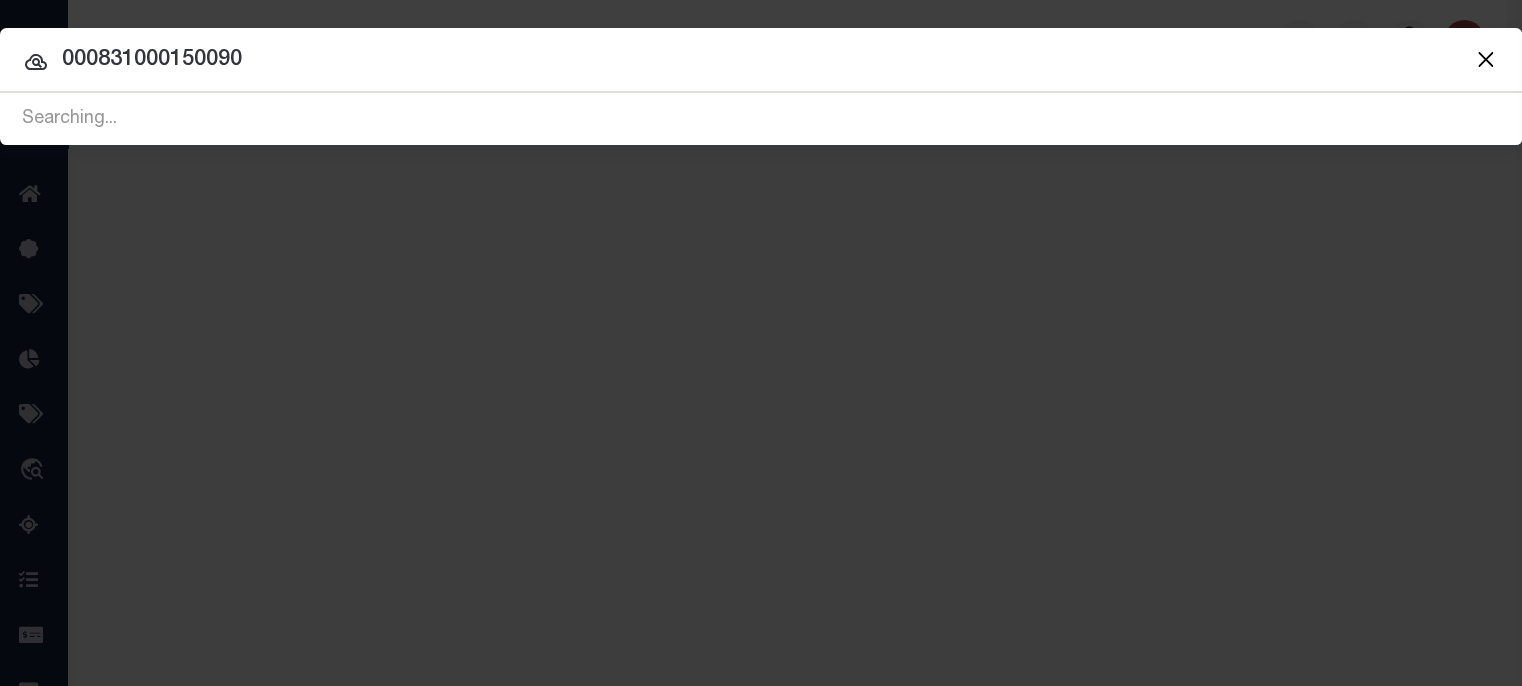 type on "000831000150090" 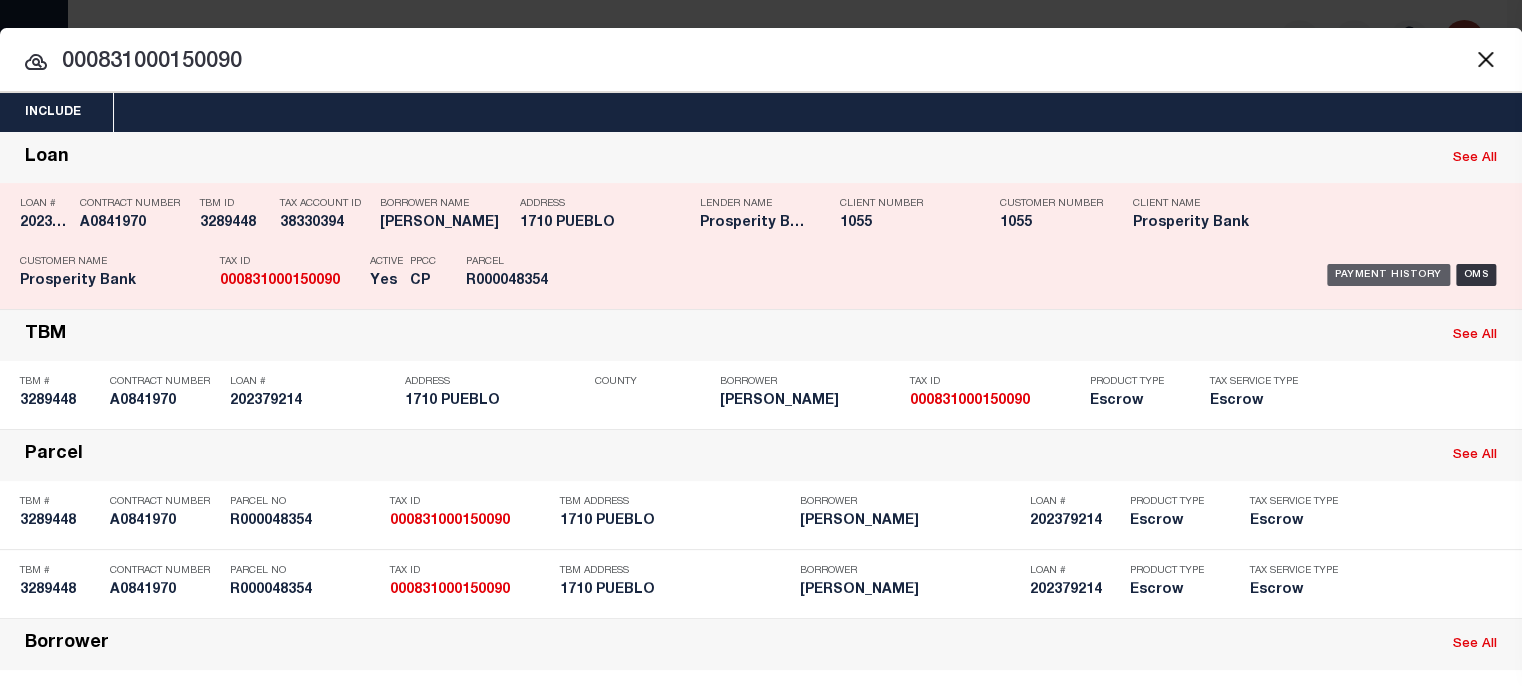 click on "Payment History" at bounding box center (1388, 275) 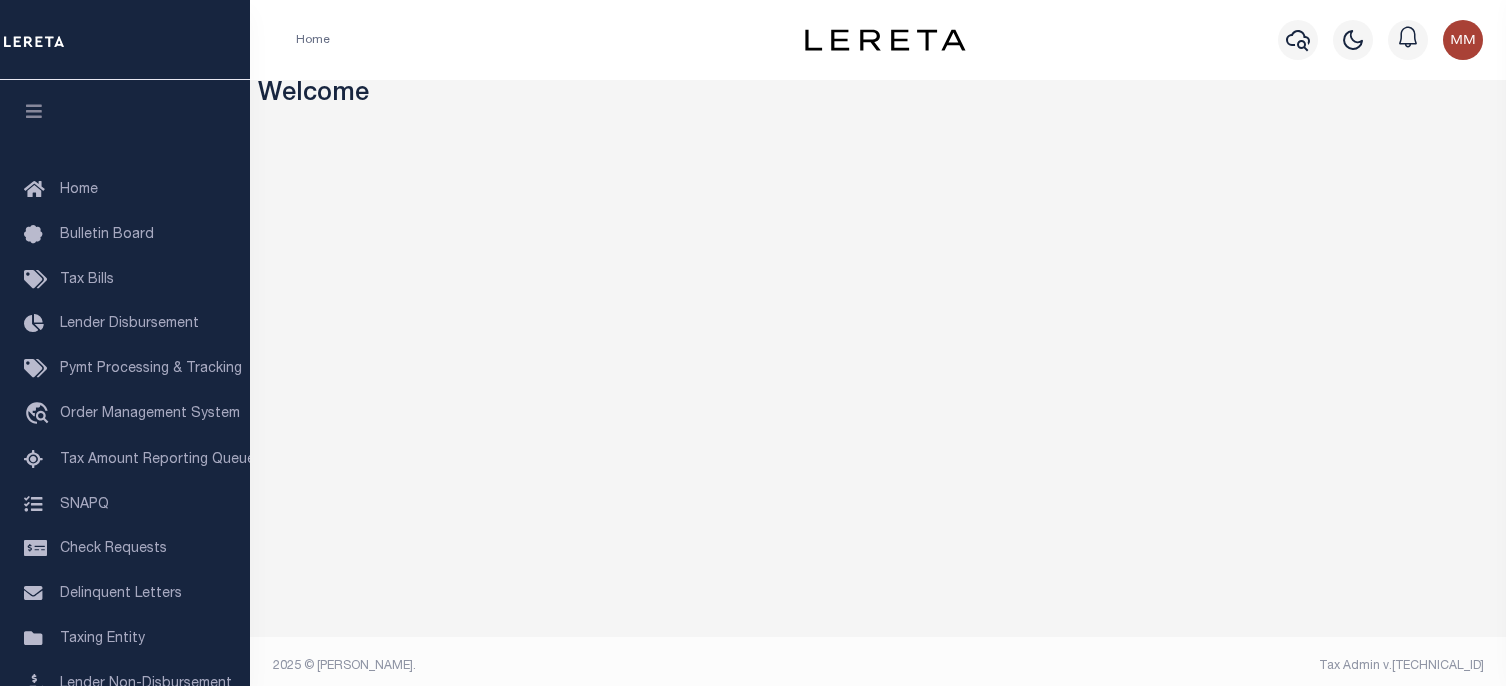 scroll, scrollTop: 0, scrollLeft: 0, axis: both 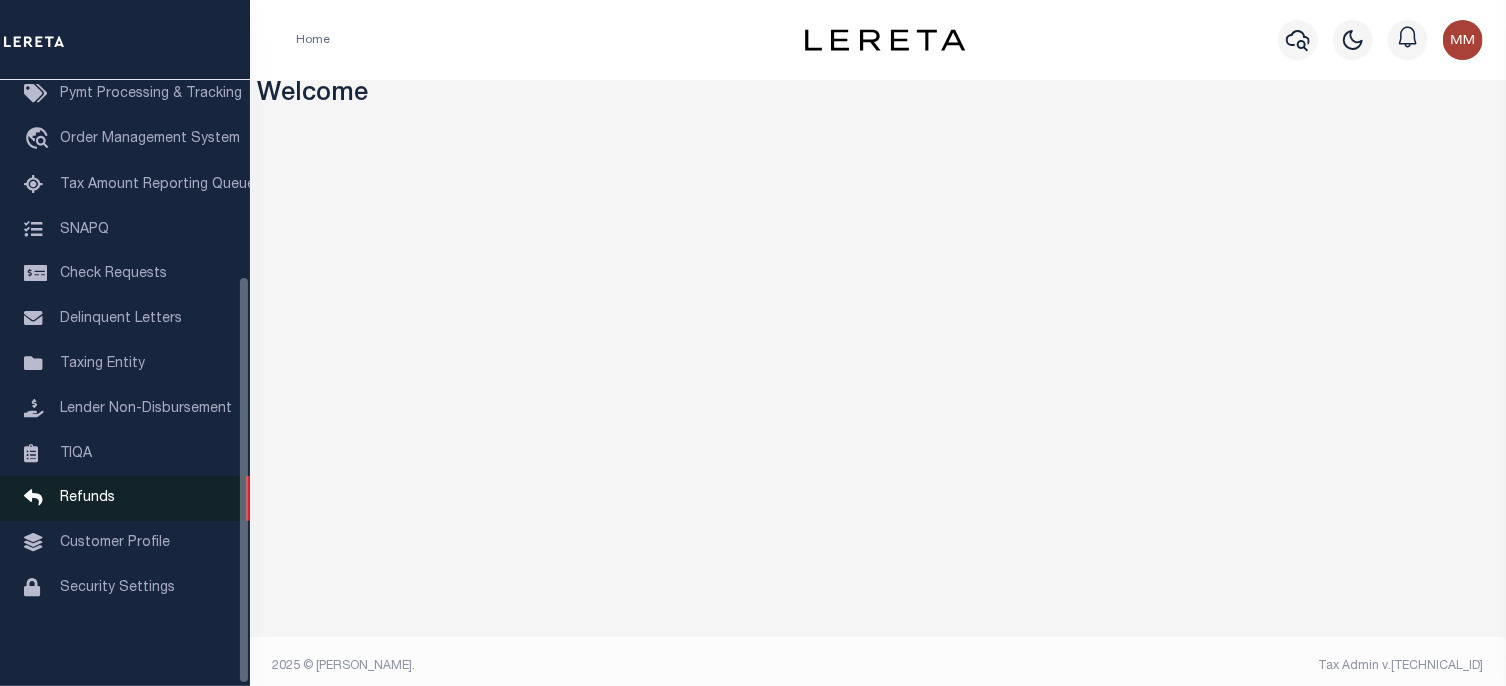 click on "Refunds" at bounding box center (87, 498) 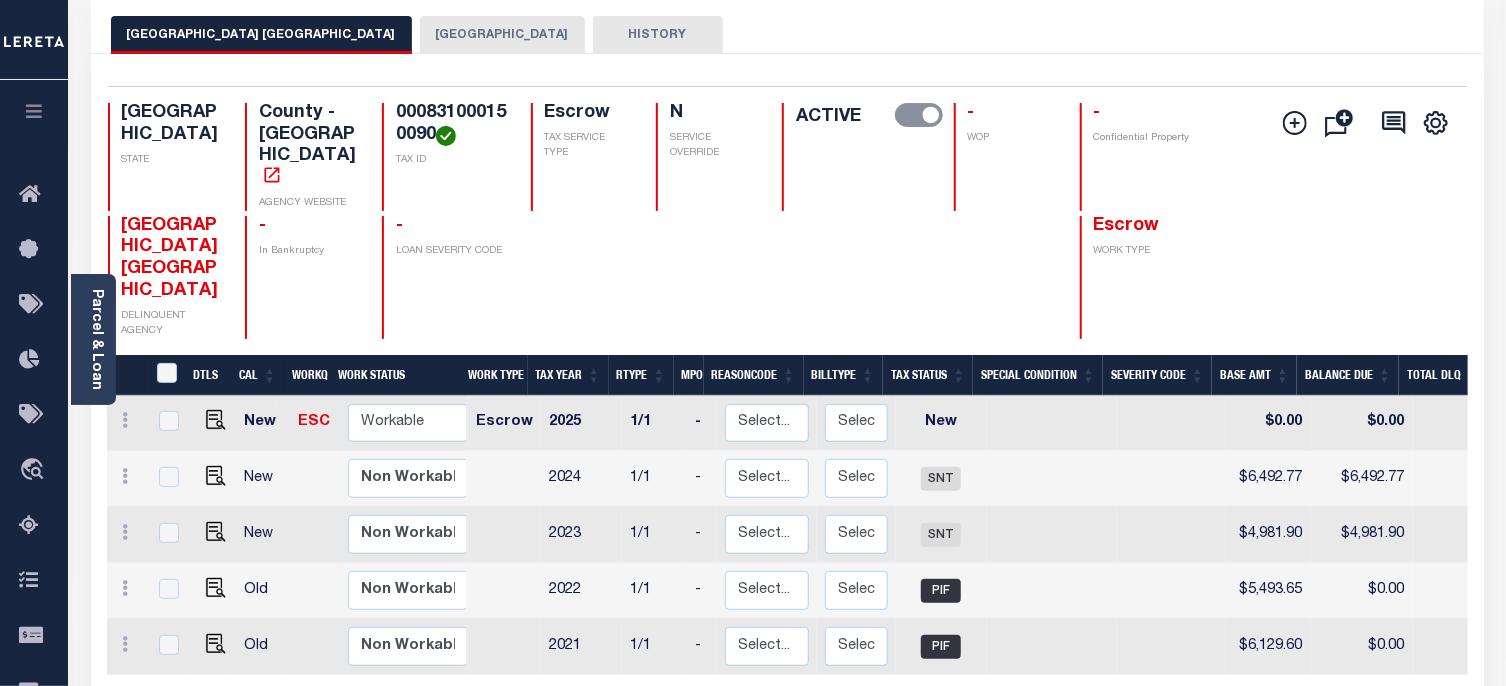 scroll, scrollTop: 300, scrollLeft: 0, axis: vertical 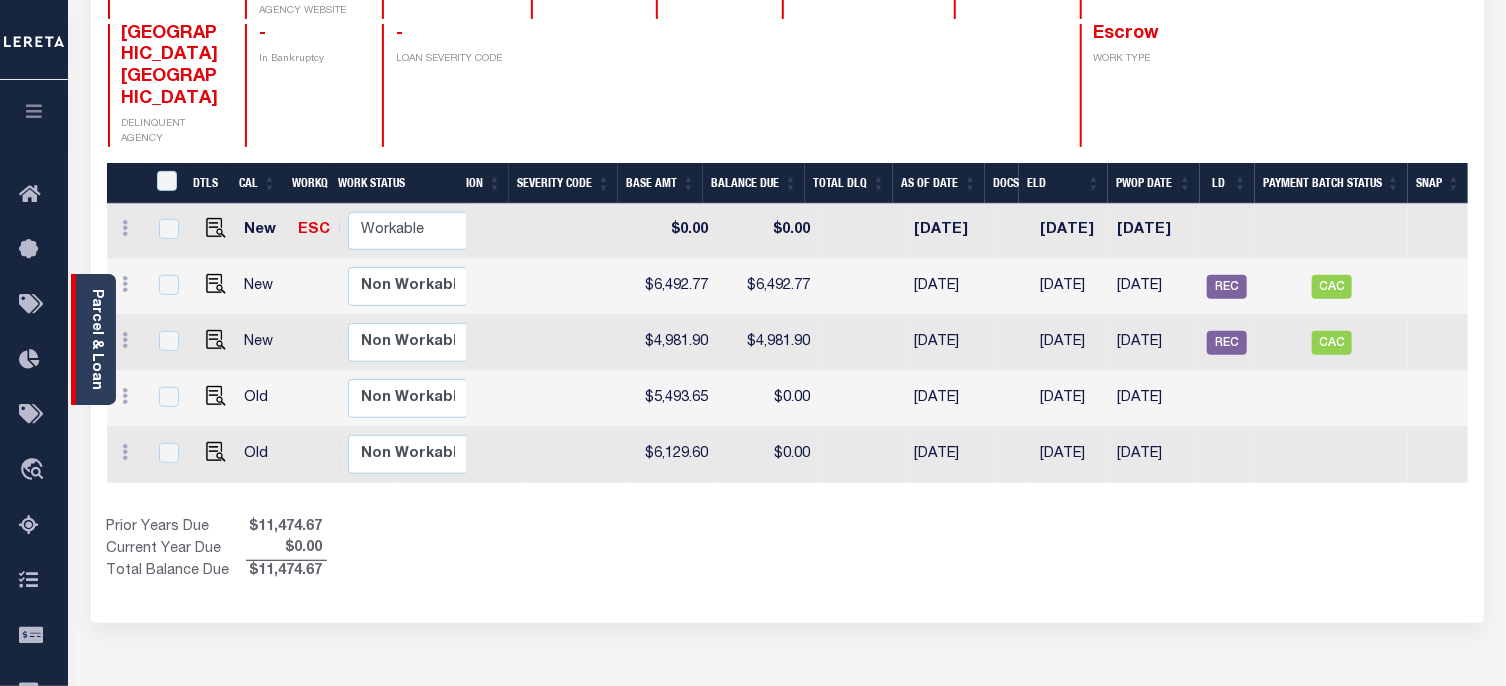 click on "Parcel & Loan" at bounding box center (96, 339) 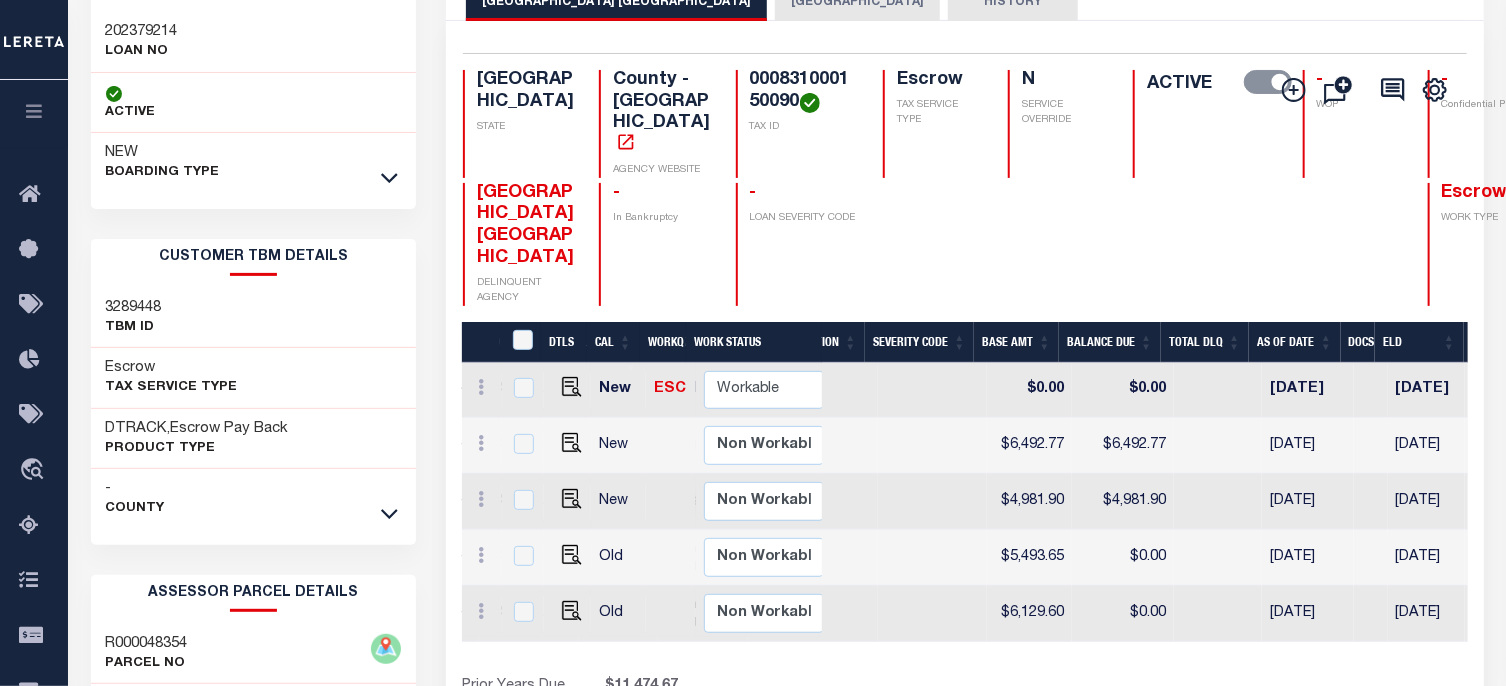 scroll, scrollTop: 0, scrollLeft: 0, axis: both 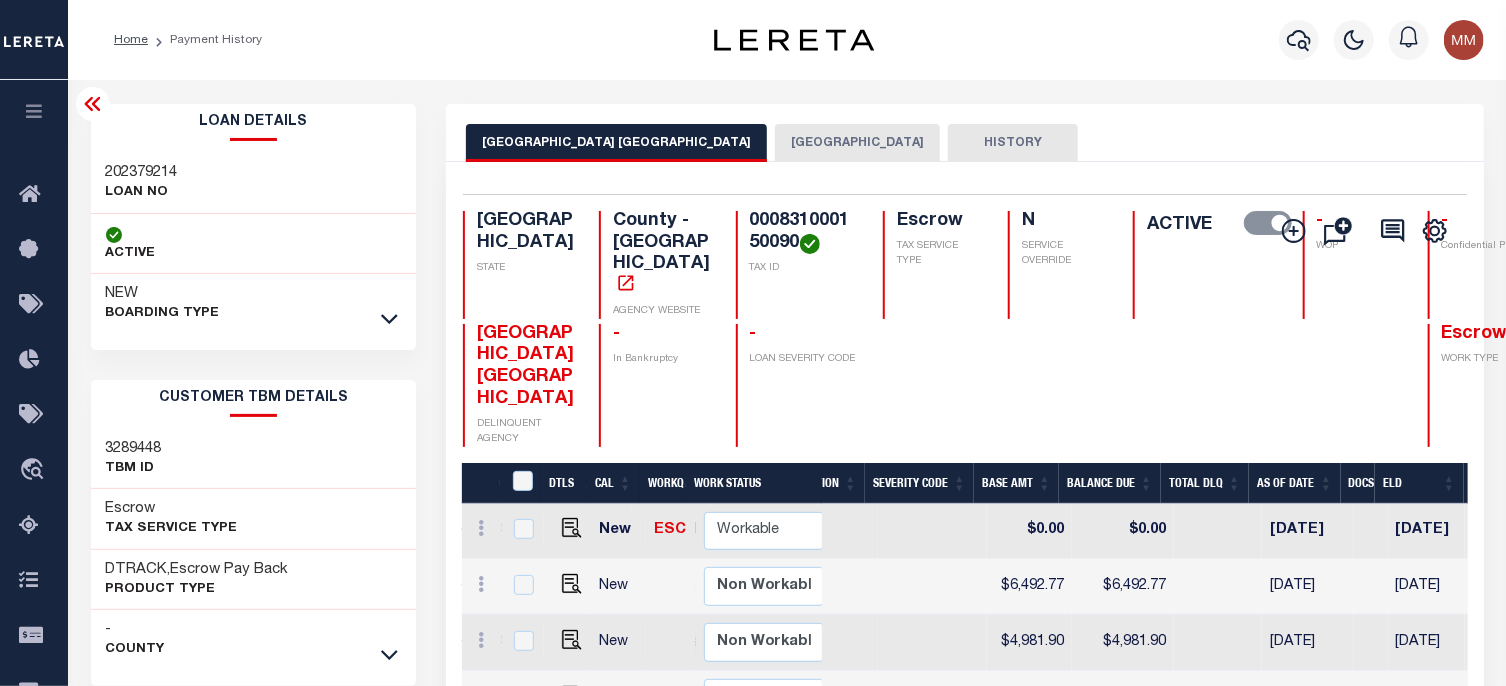 click on "NEW
BOARDING TYPE" at bounding box center (254, 304) 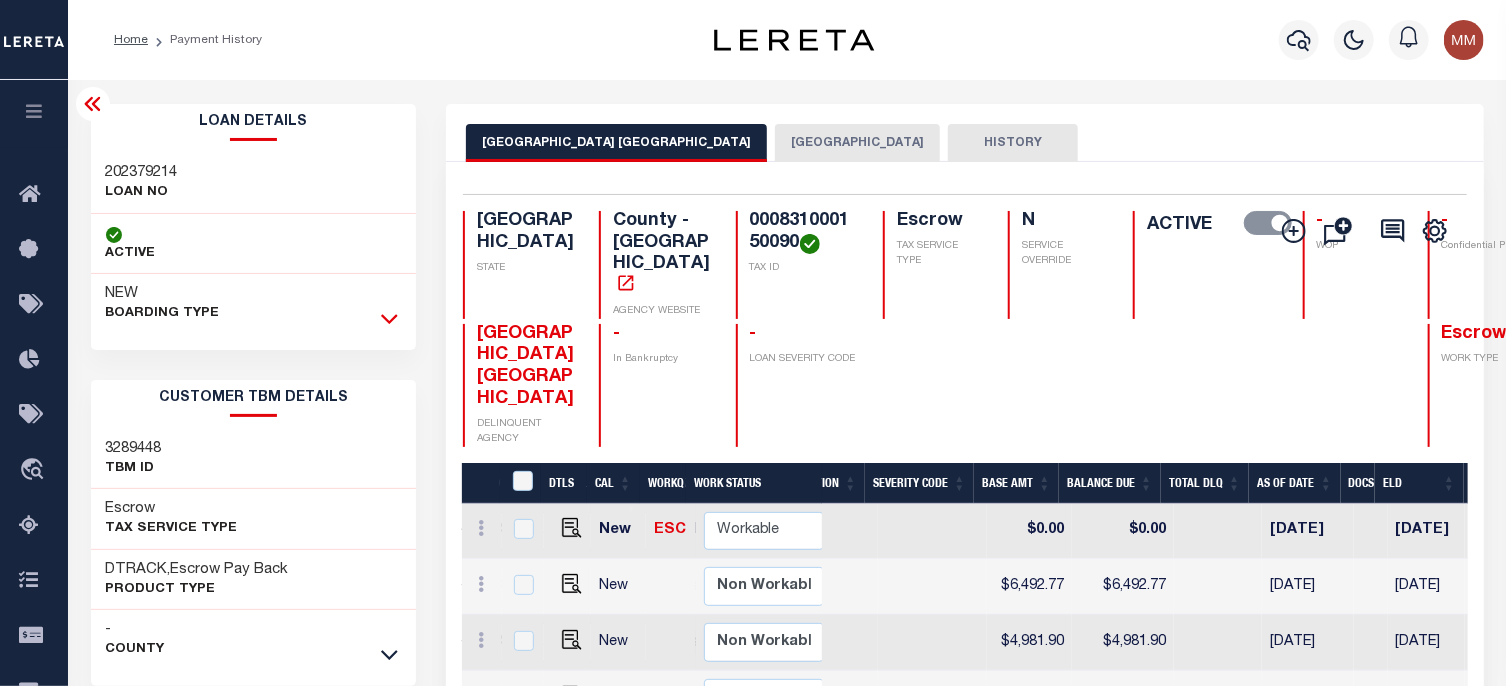 click 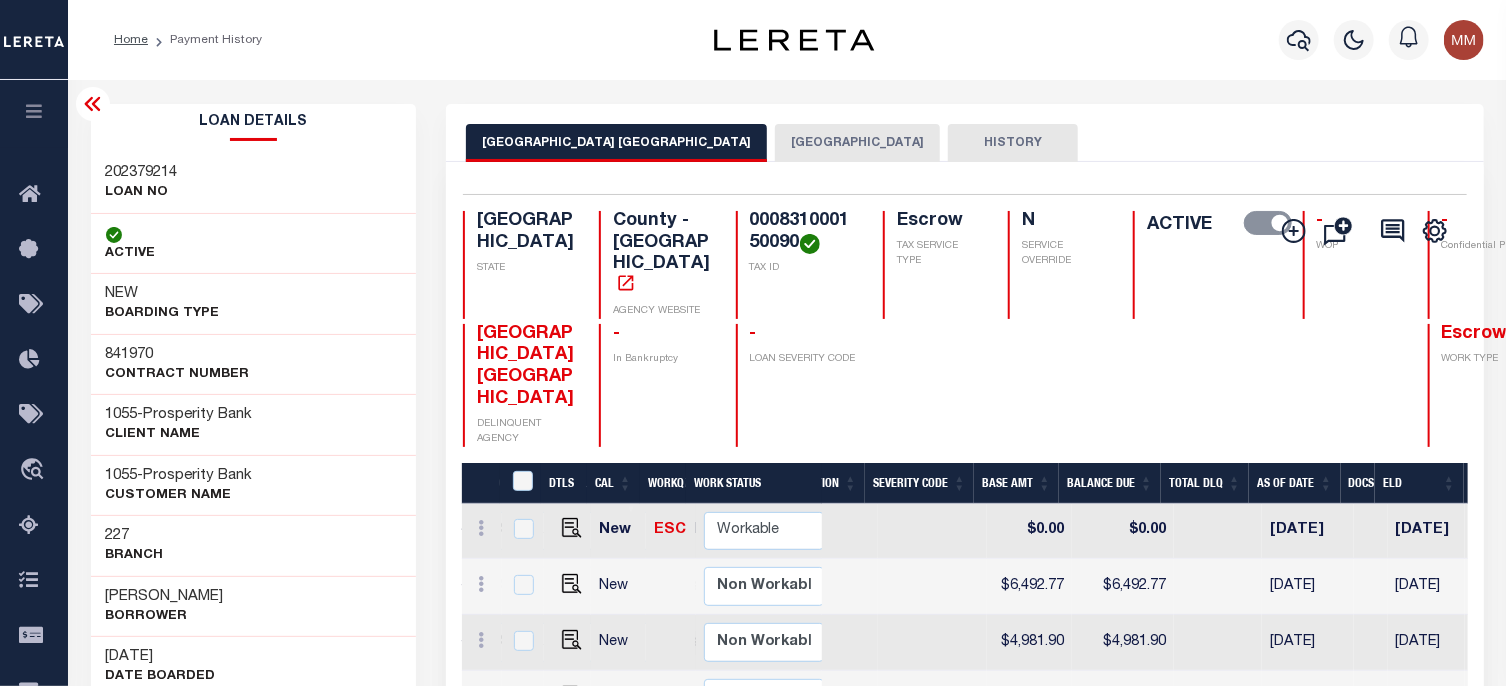 scroll, scrollTop: 0, scrollLeft: 594, axis: horizontal 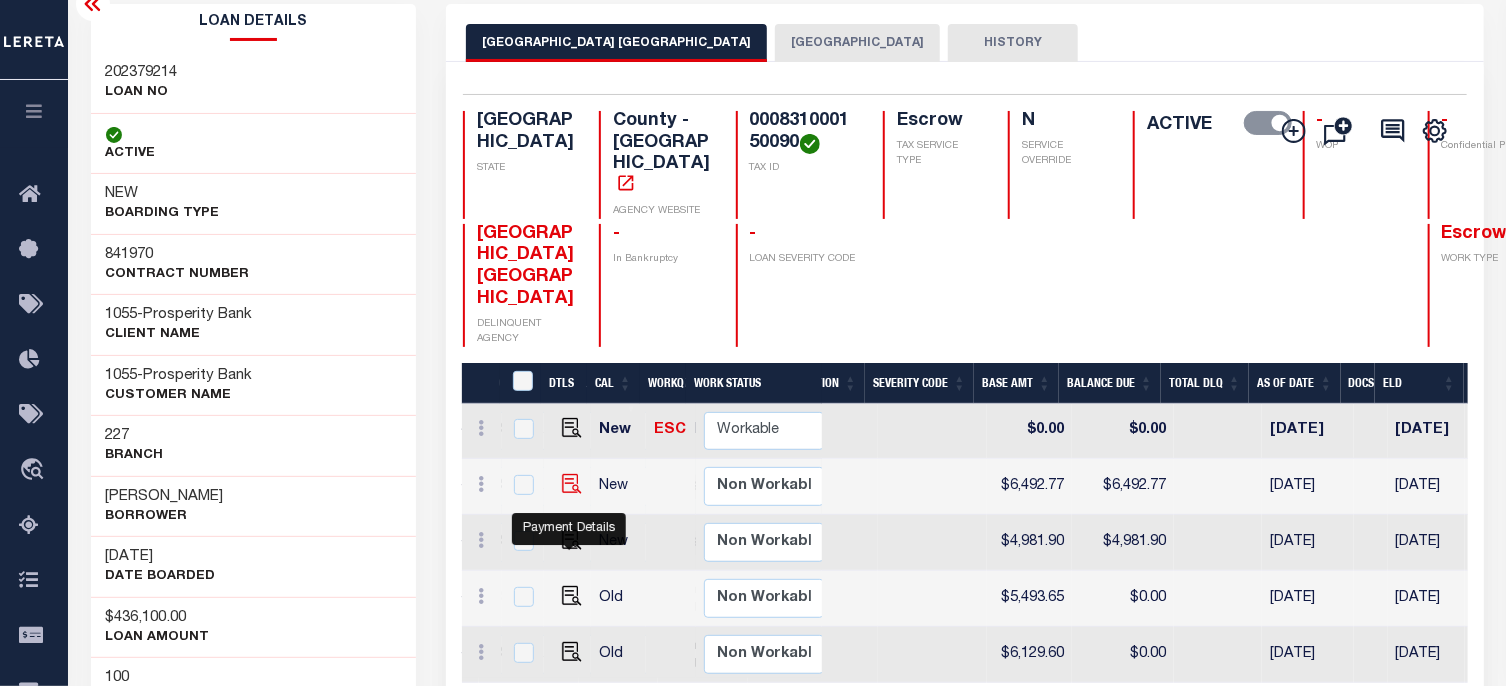 click at bounding box center (572, 484) 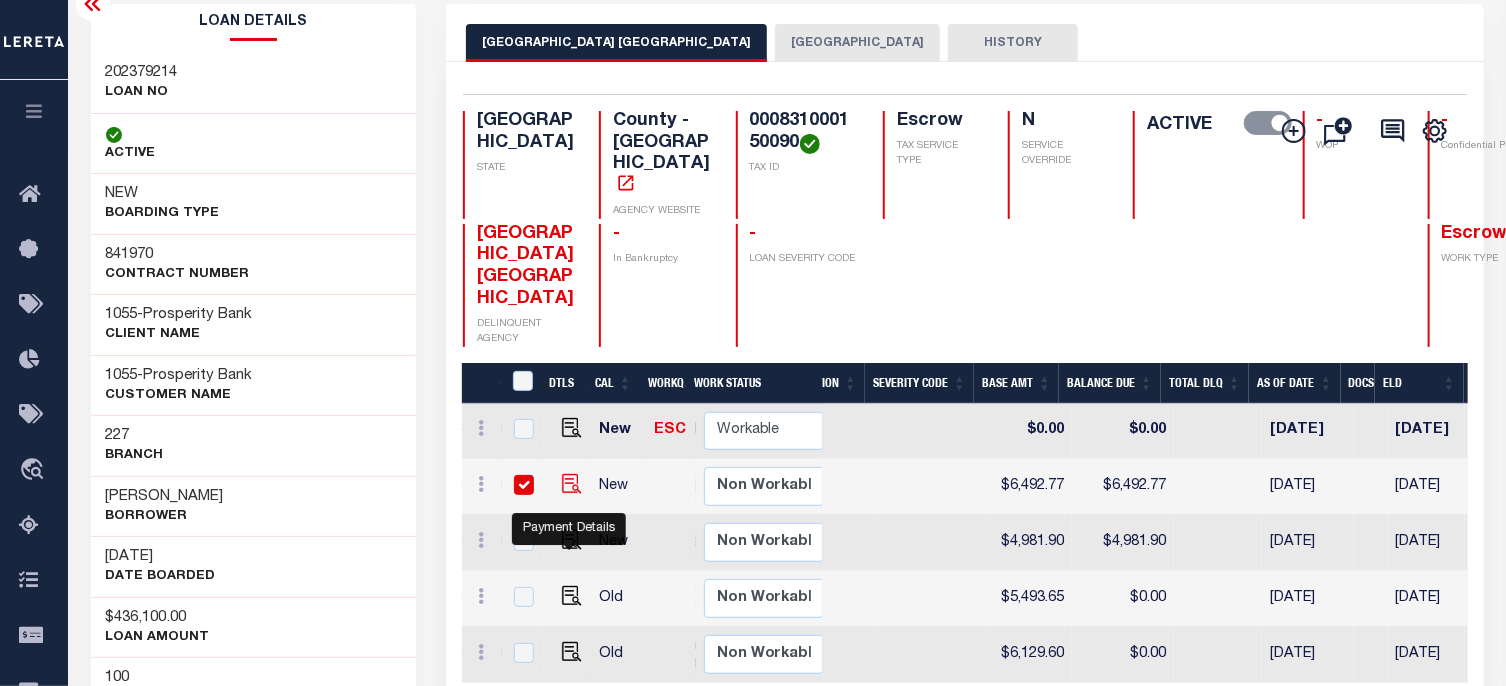 checkbox on "true" 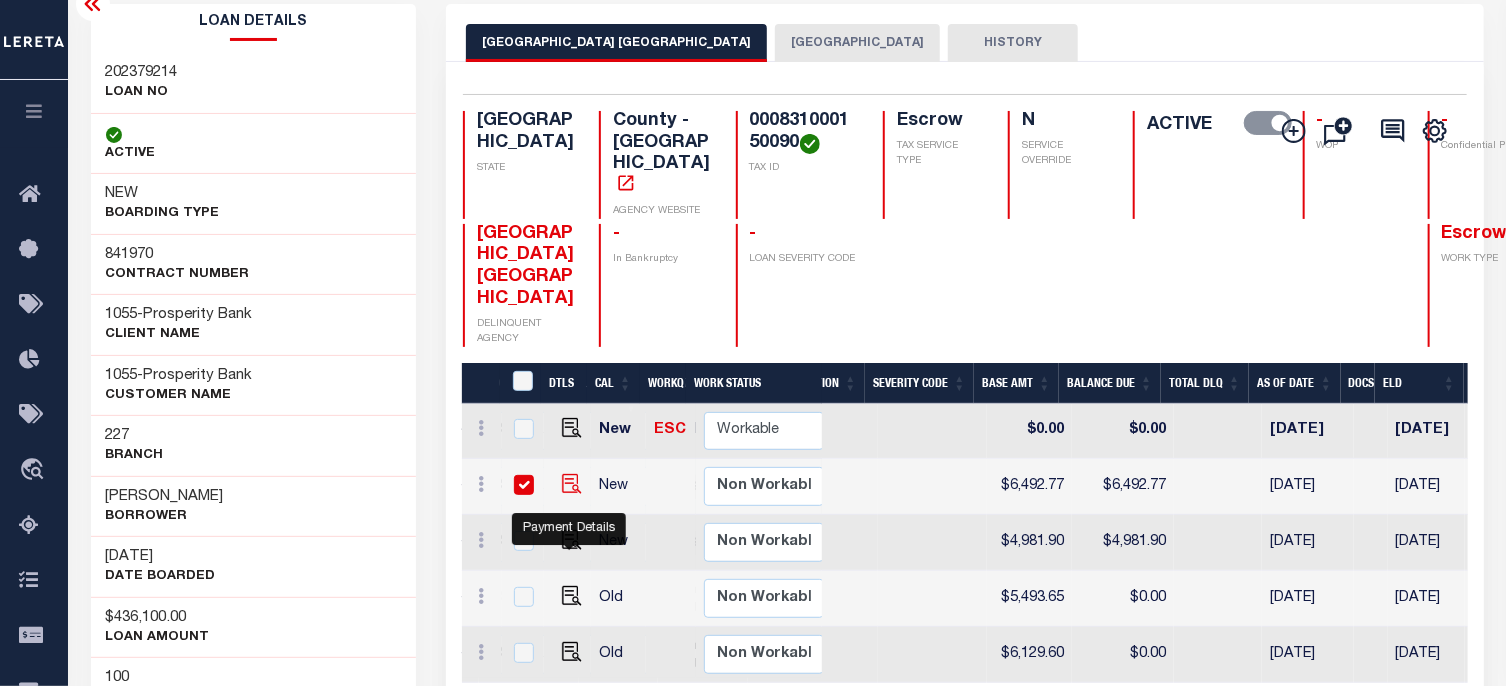checkbox on "true" 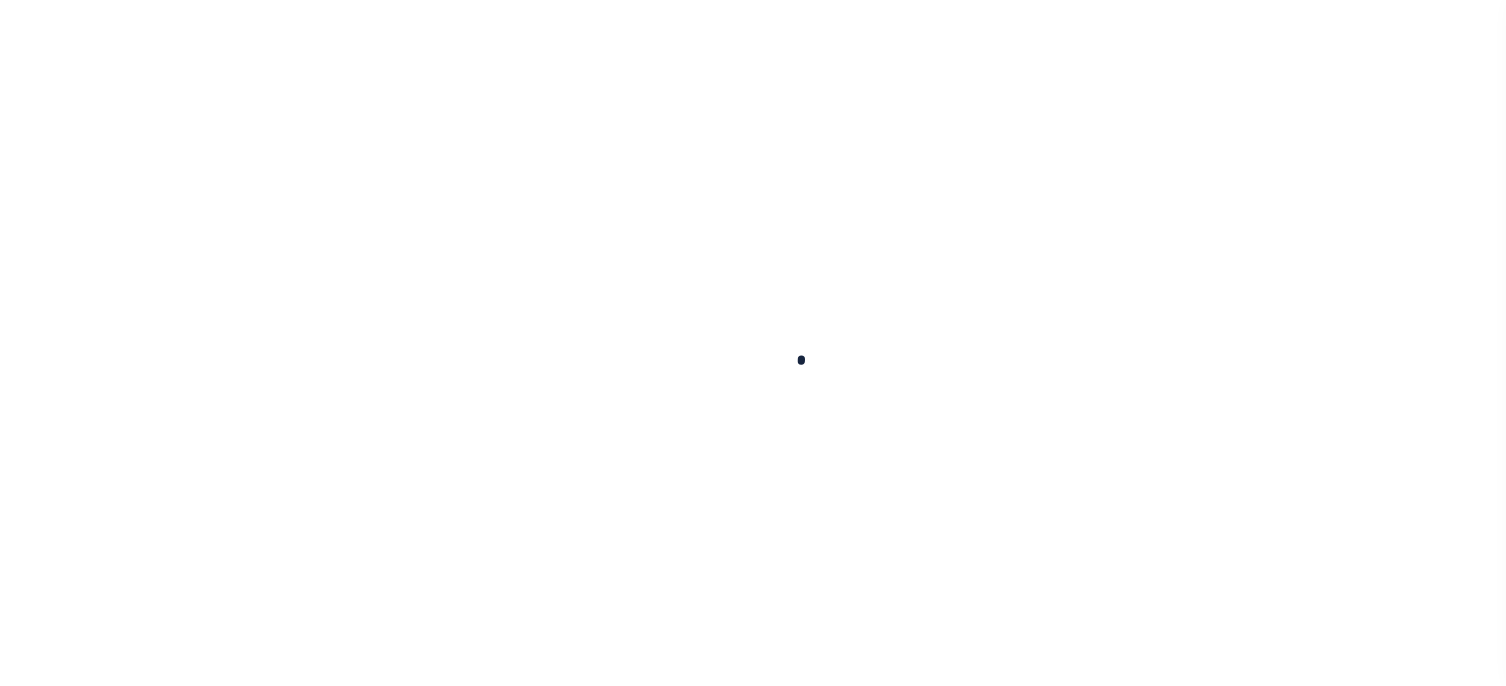 scroll, scrollTop: 0, scrollLeft: 0, axis: both 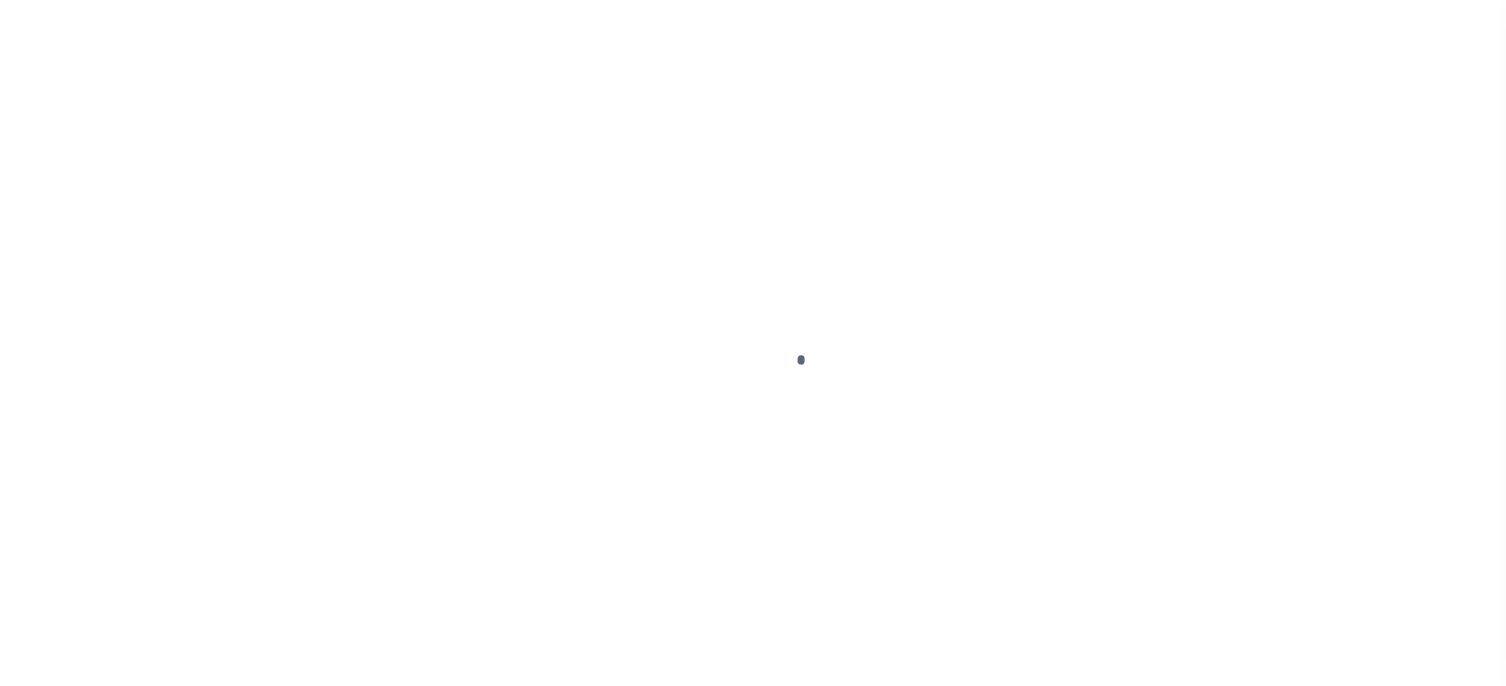 checkbox on "false" 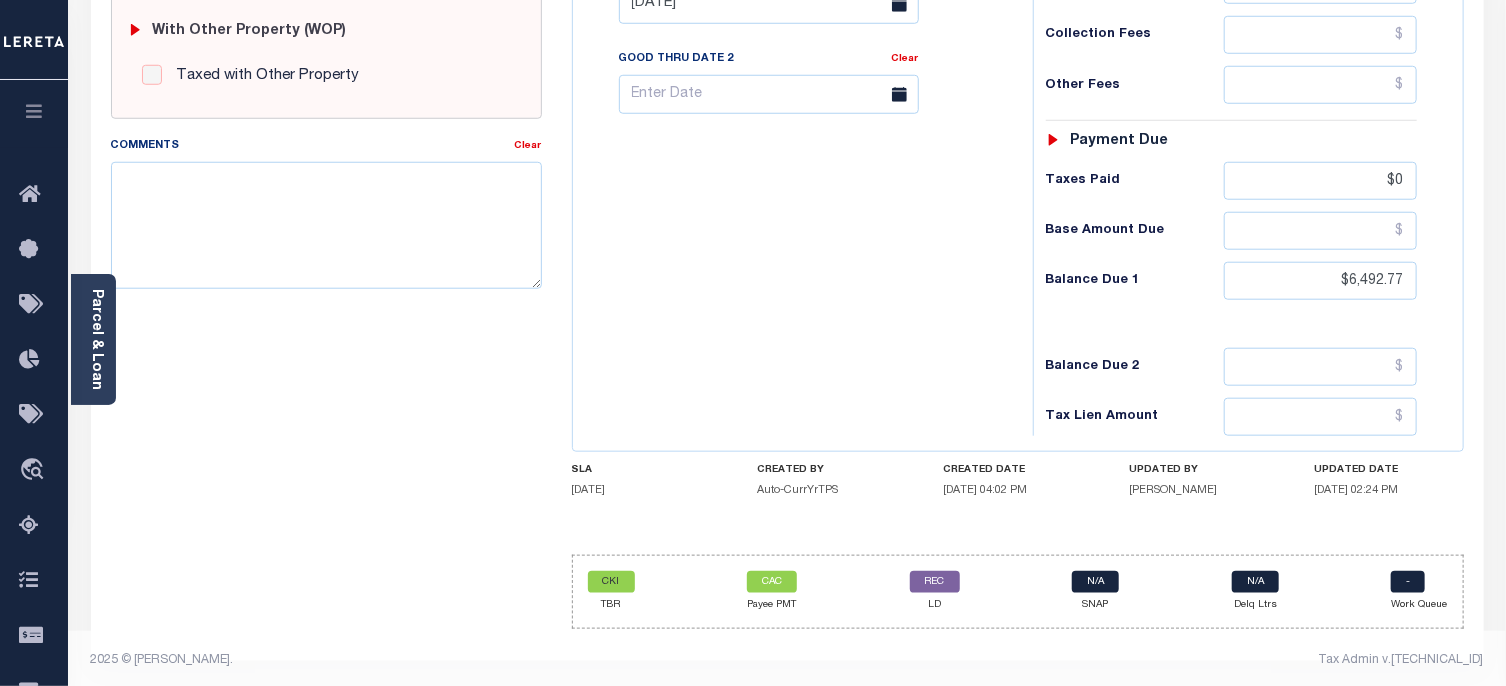 scroll, scrollTop: 823, scrollLeft: 0, axis: vertical 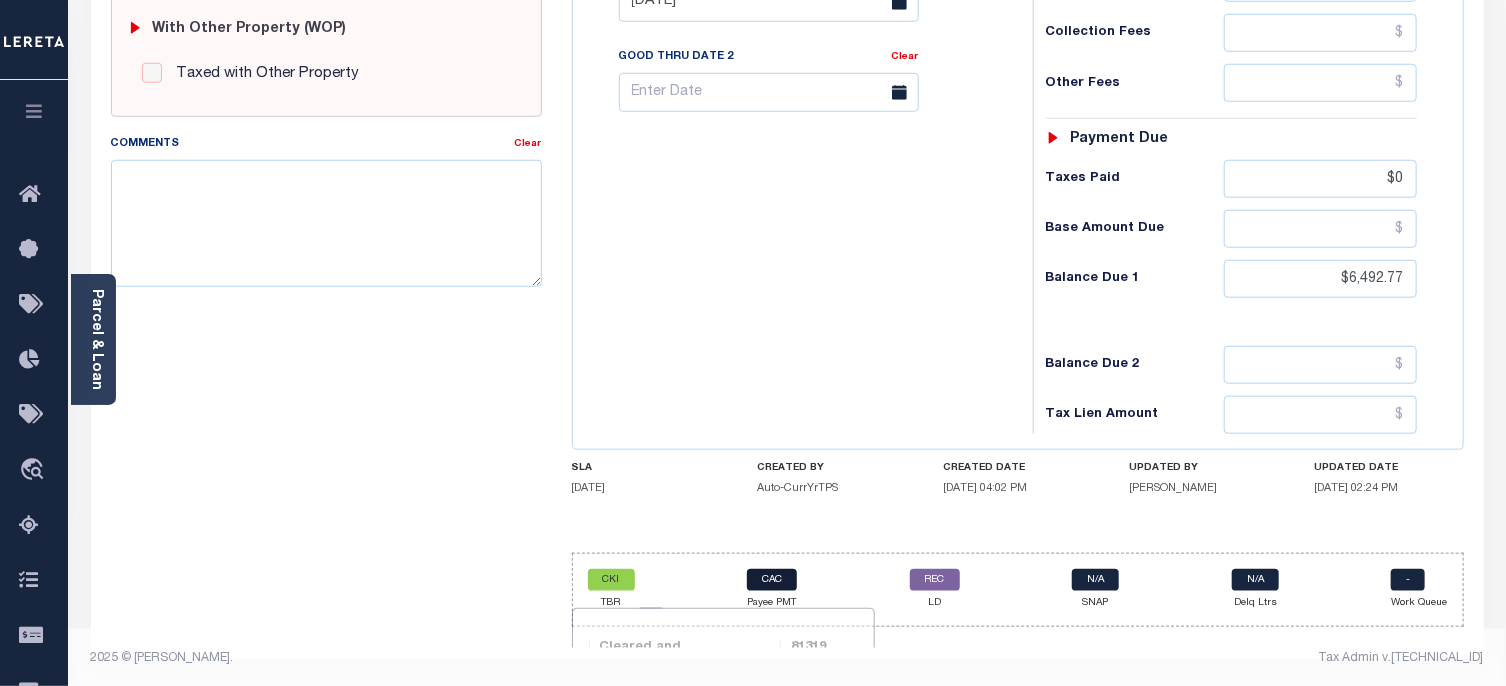 click on "CAC" at bounding box center [772, 580] 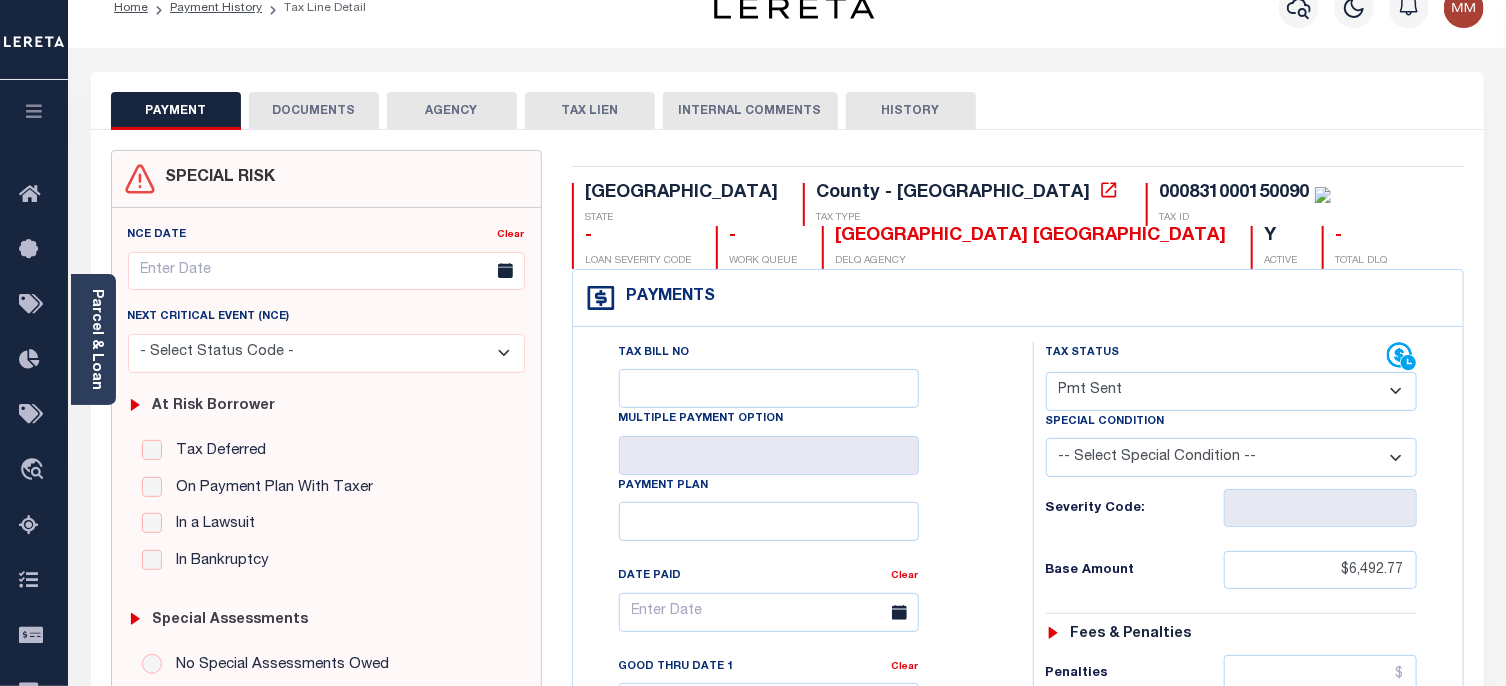 scroll, scrollTop: 0, scrollLeft: 0, axis: both 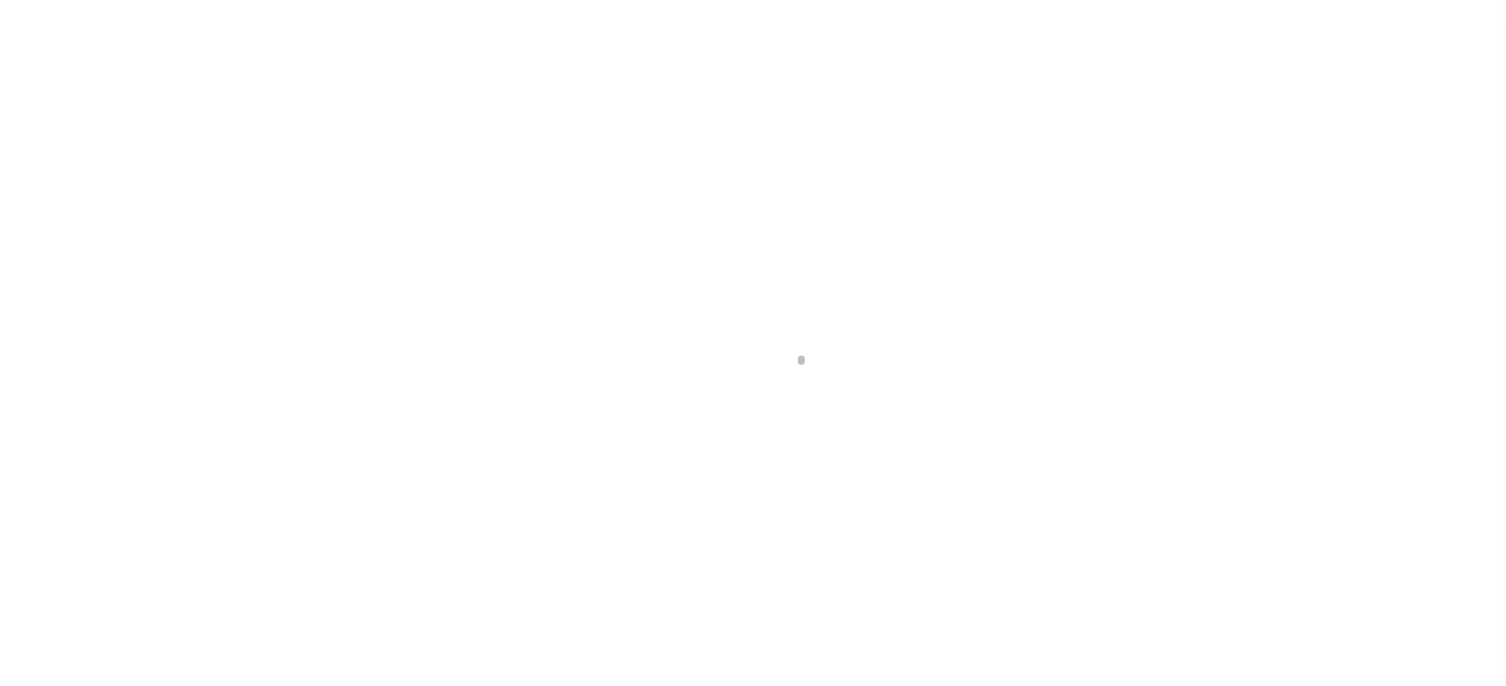 select on "CAC" 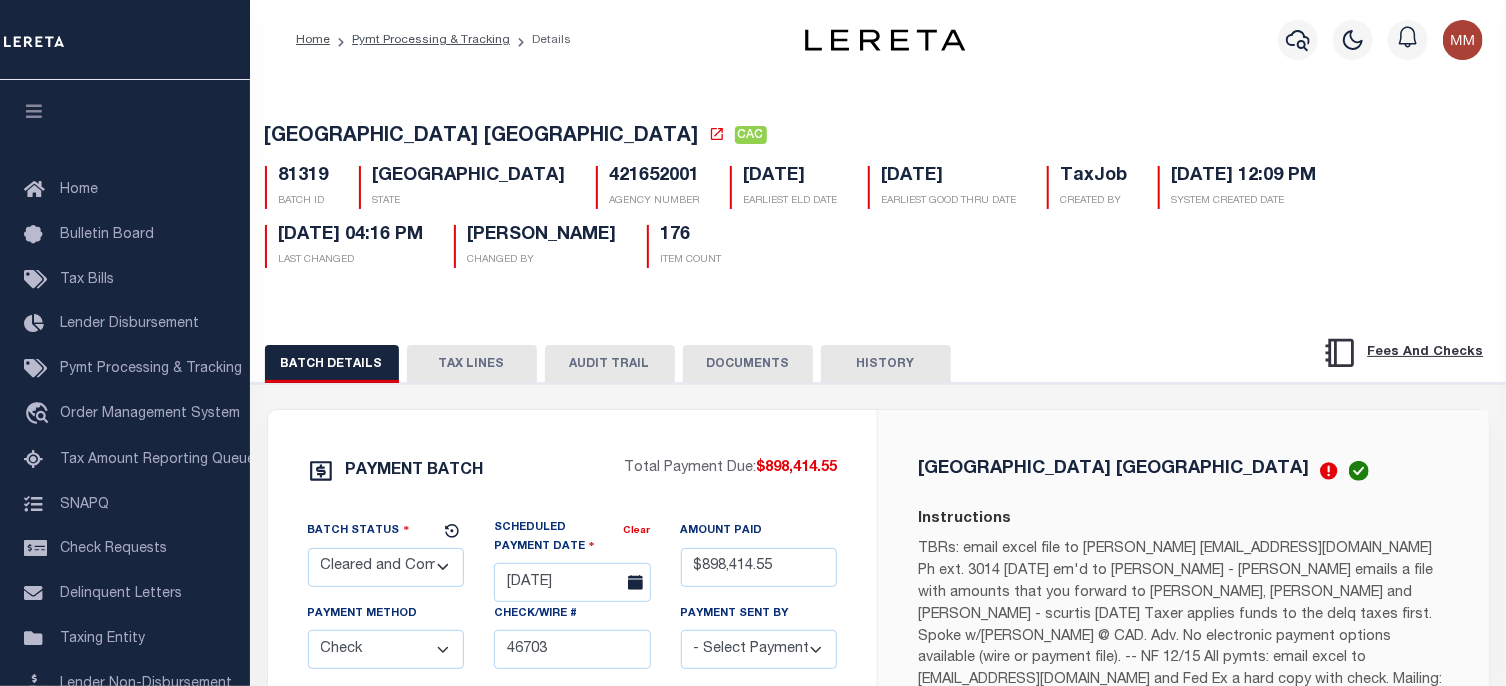 drag, startPoint x: 471, startPoint y: 365, endPoint x: 564, endPoint y: 373, distance: 93.34345 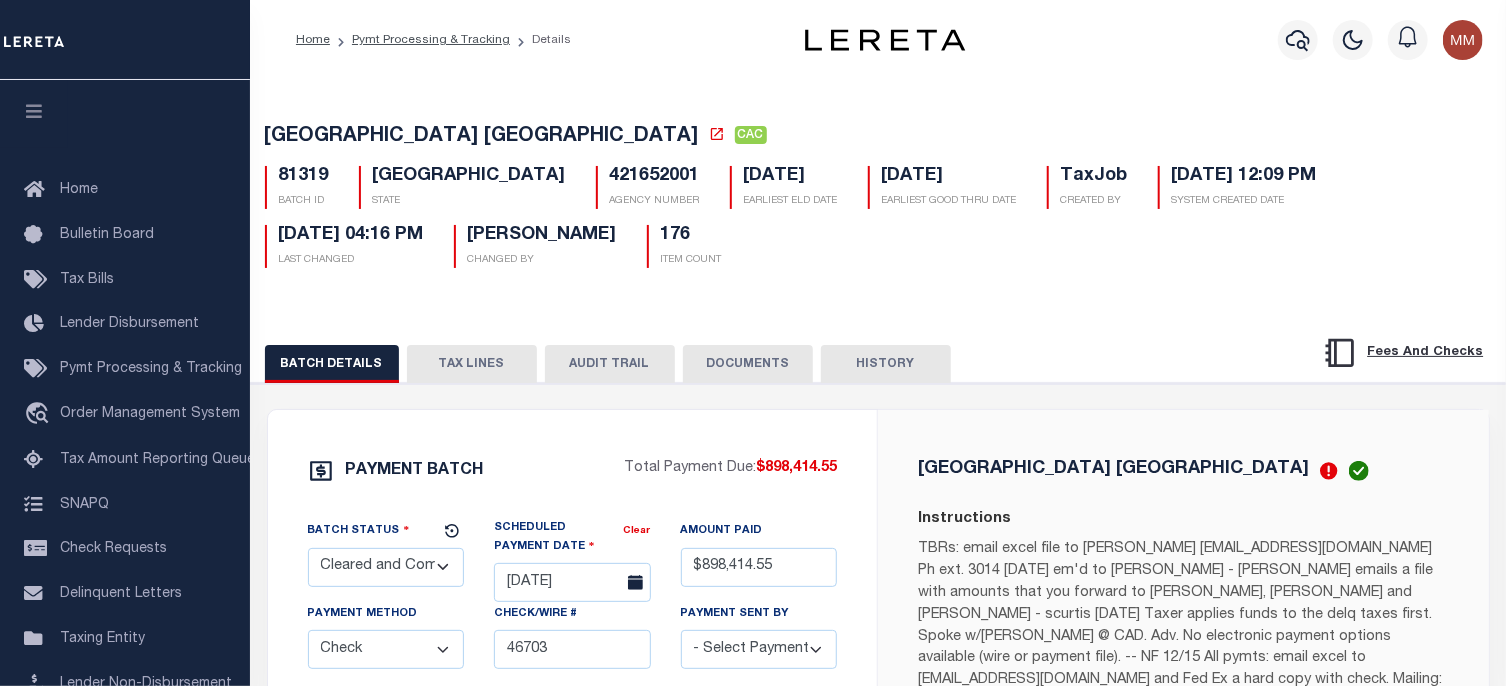 click on "TAX LINES" at bounding box center [472, 364] 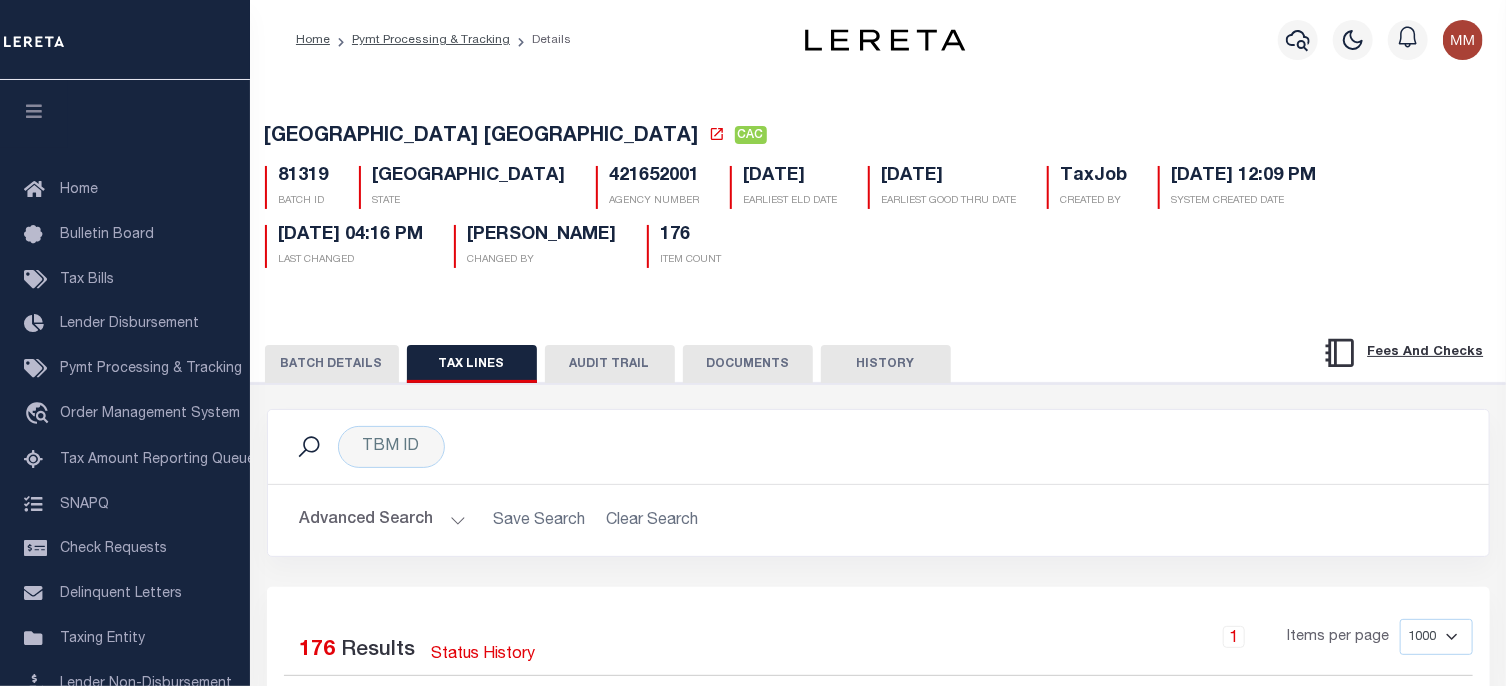 scroll, scrollTop: 260, scrollLeft: 0, axis: vertical 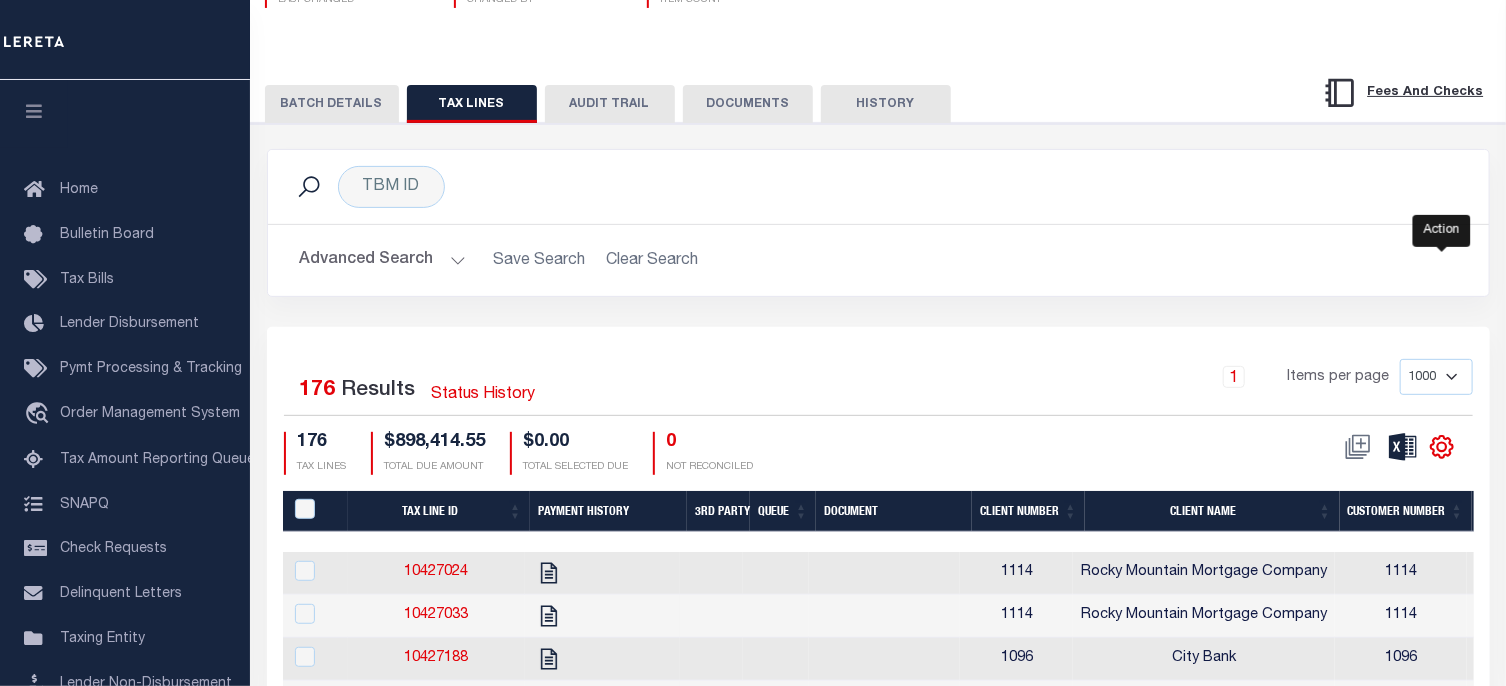click 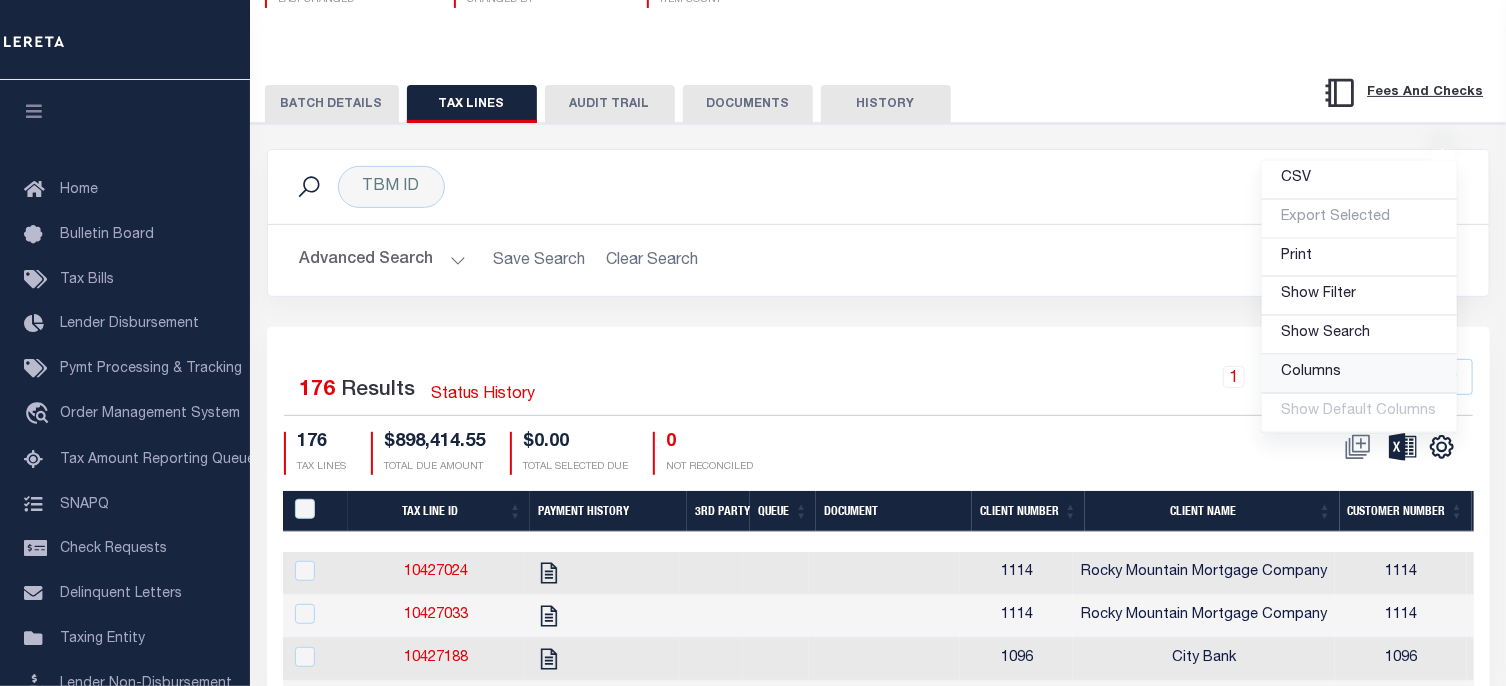 click on "Columns" at bounding box center [1312, 373] 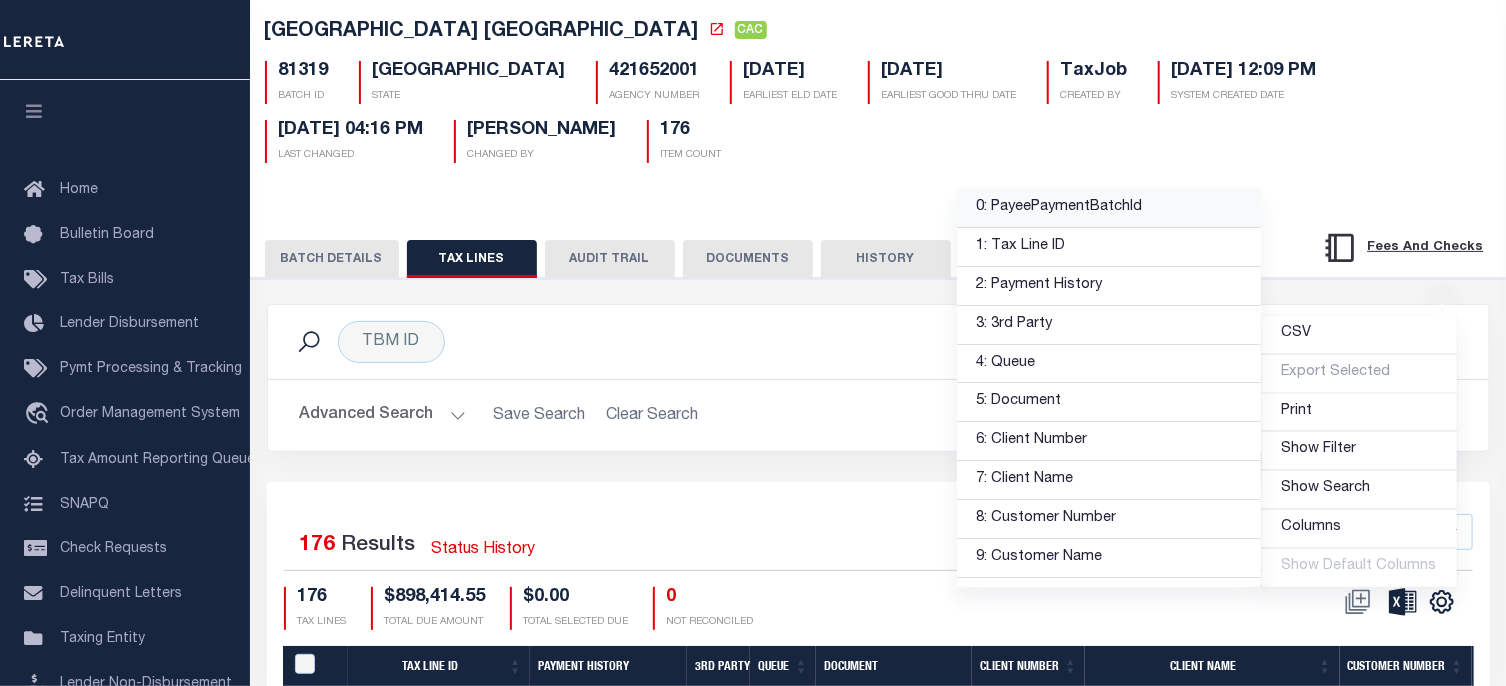 scroll, scrollTop: 60, scrollLeft: 0, axis: vertical 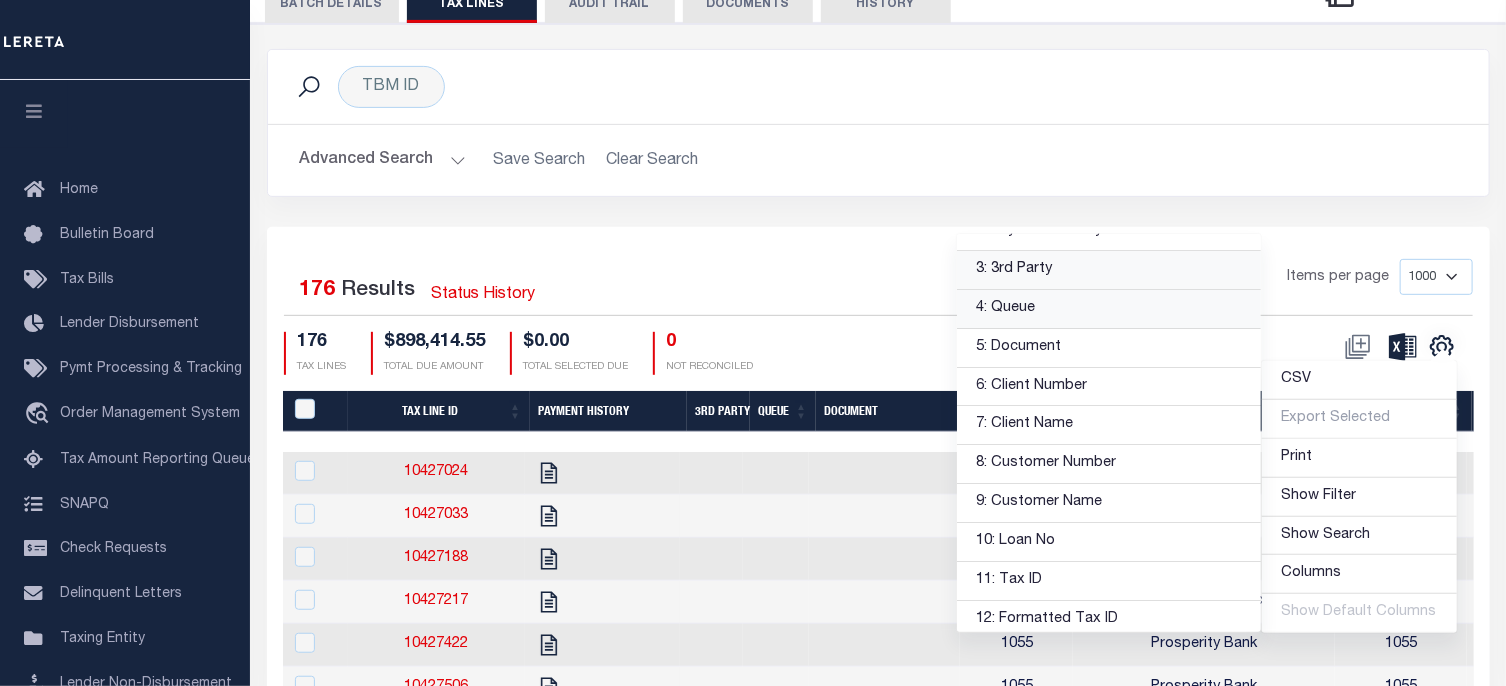 drag, startPoint x: 1063, startPoint y: 270, endPoint x: 1065, endPoint y: 309, distance: 39.051247 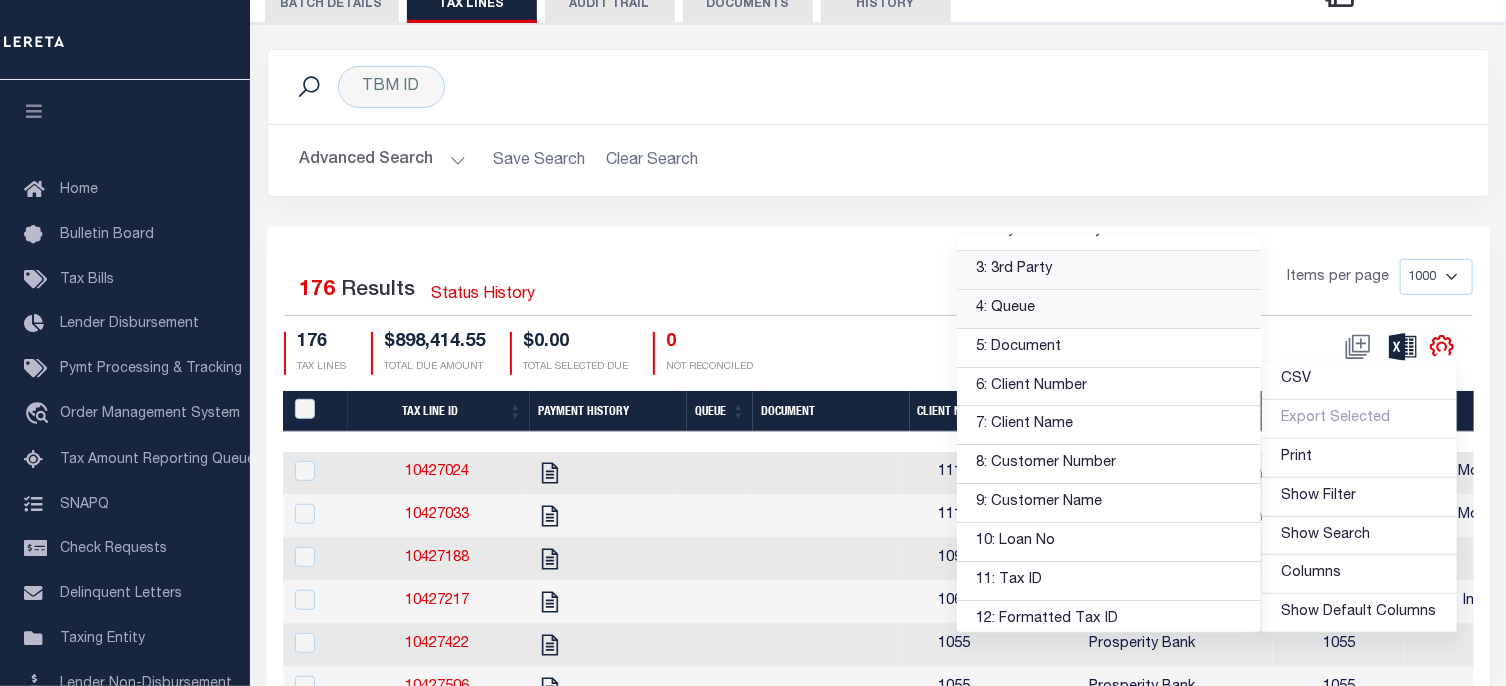 click on "4: Queue" at bounding box center [1109, 309] 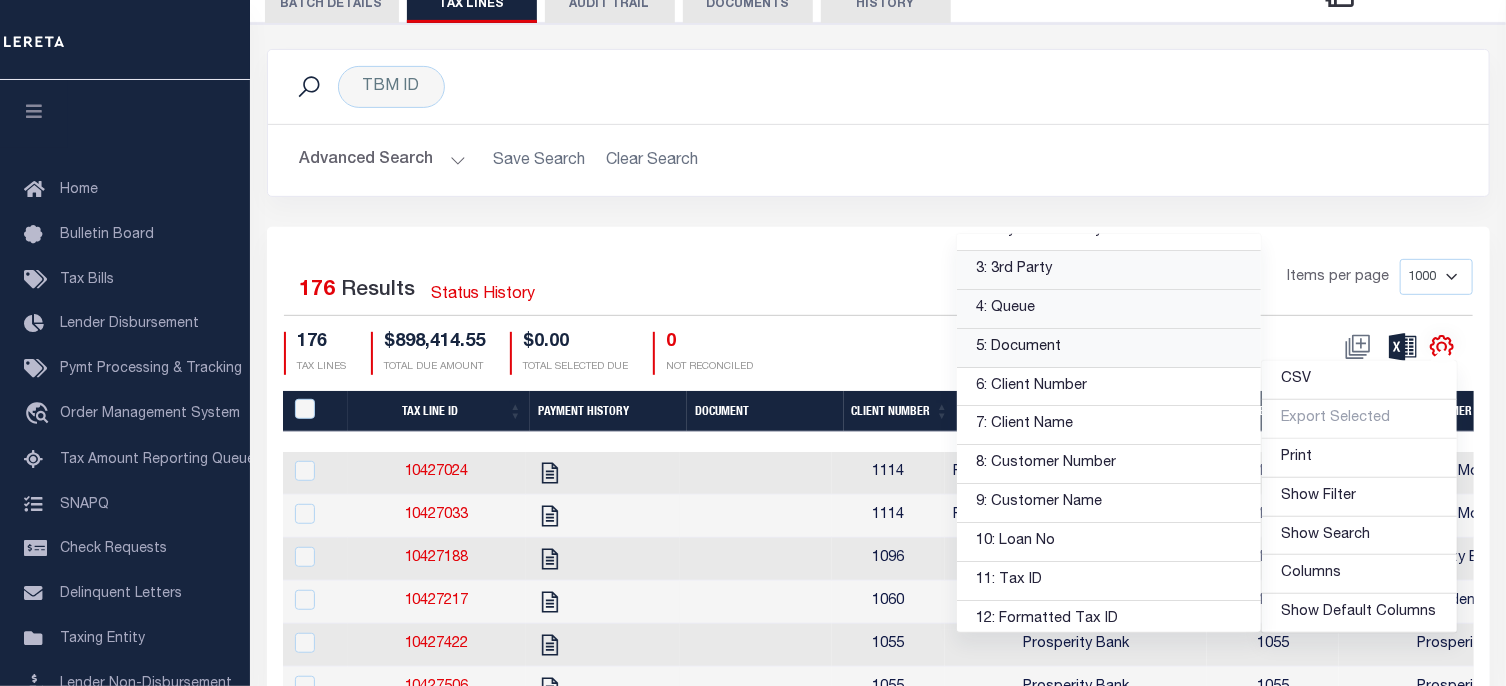click on "5: Document" at bounding box center [1109, 348] 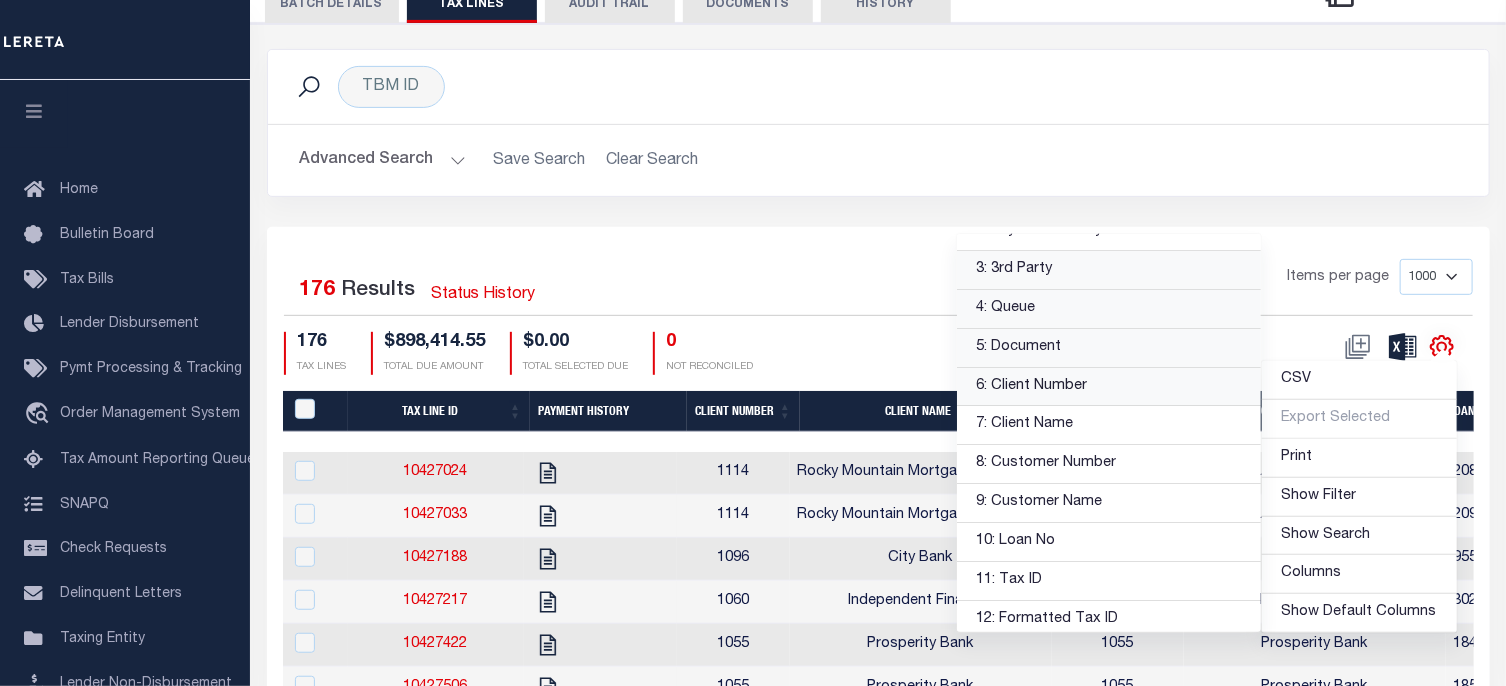 click on "6: Client Number" at bounding box center (1109, 387) 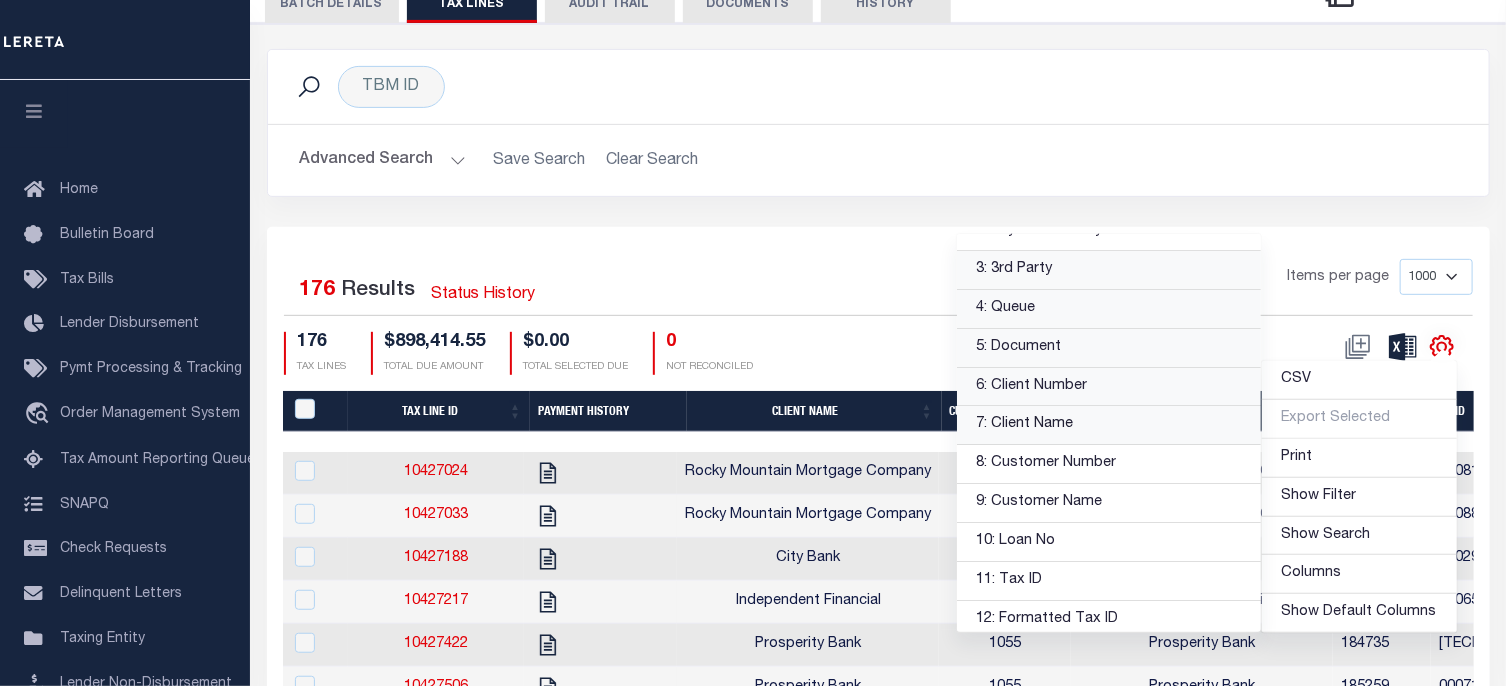 click on "7: Client Name" at bounding box center [1109, 425] 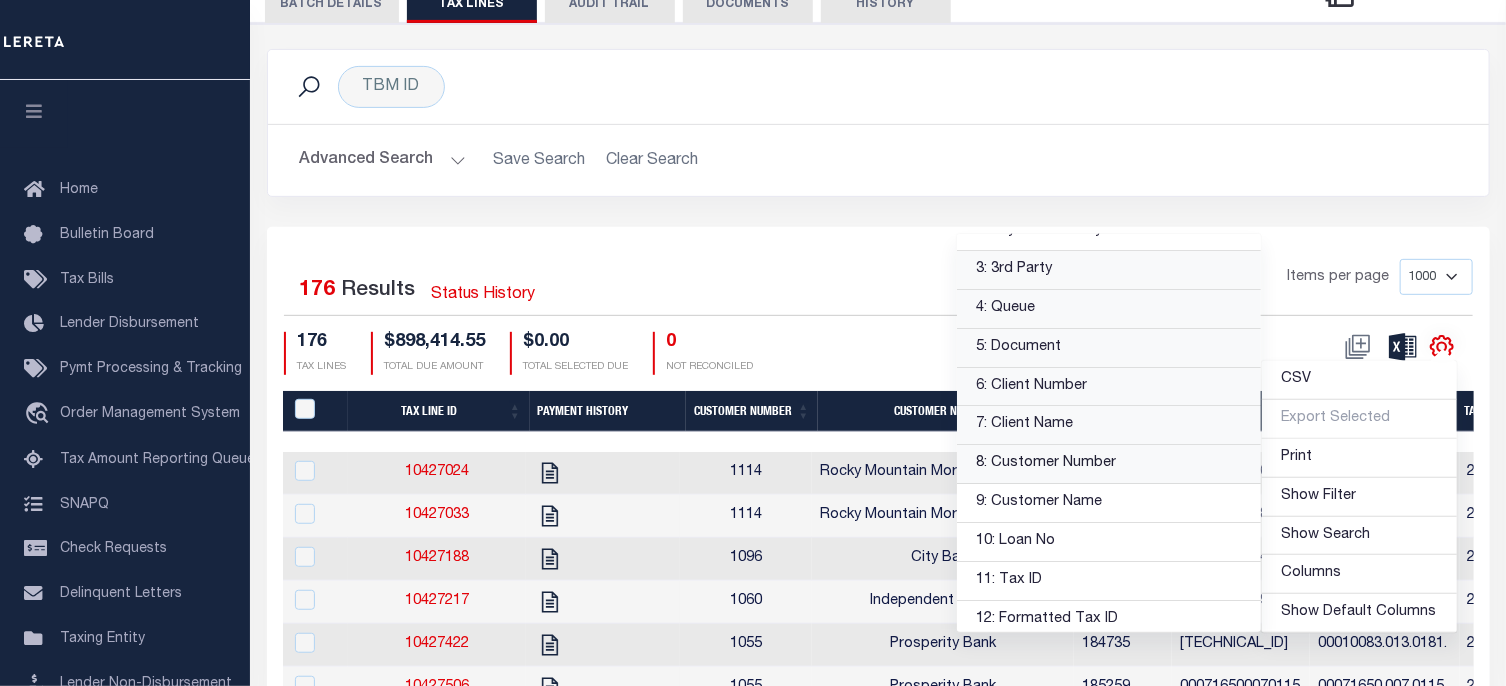 click on "8: Customer Number" at bounding box center (1109, 464) 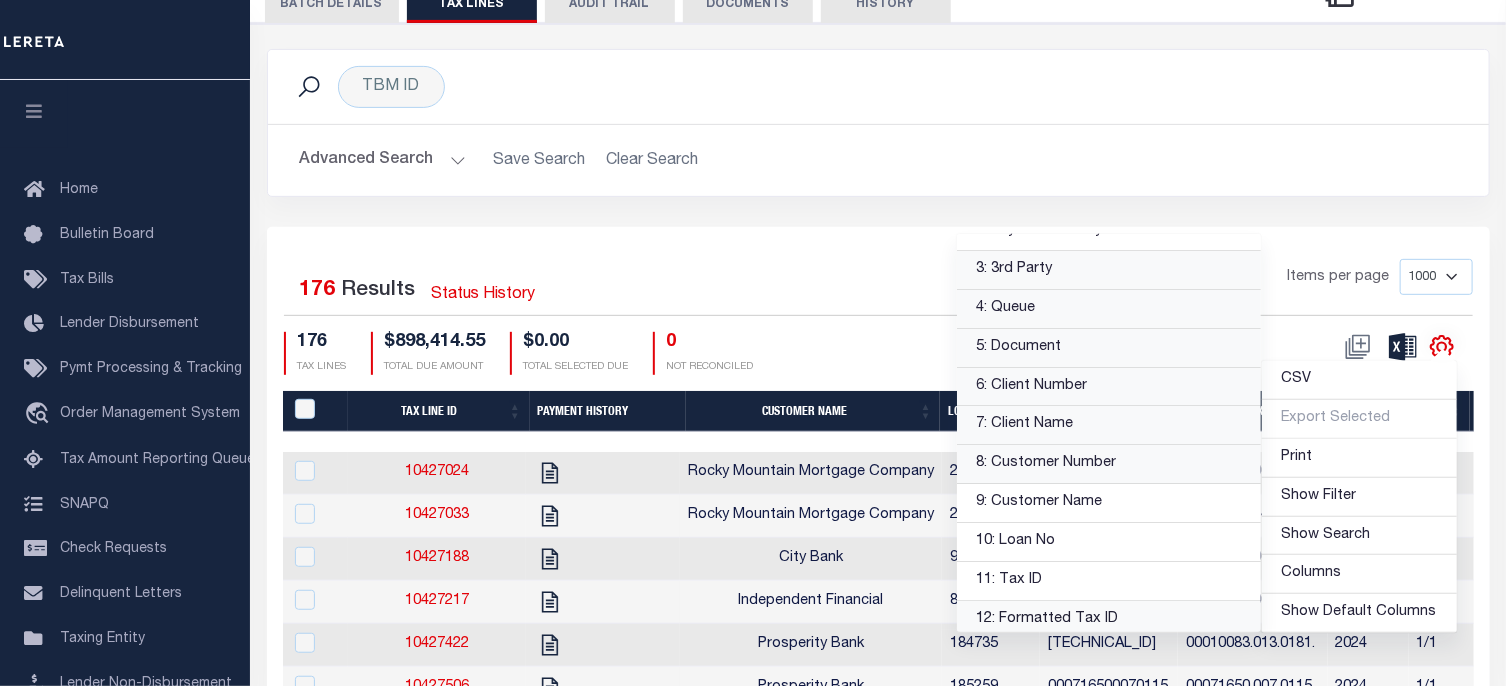 click on "12: Formatted Tax ID" at bounding box center (1109, 620) 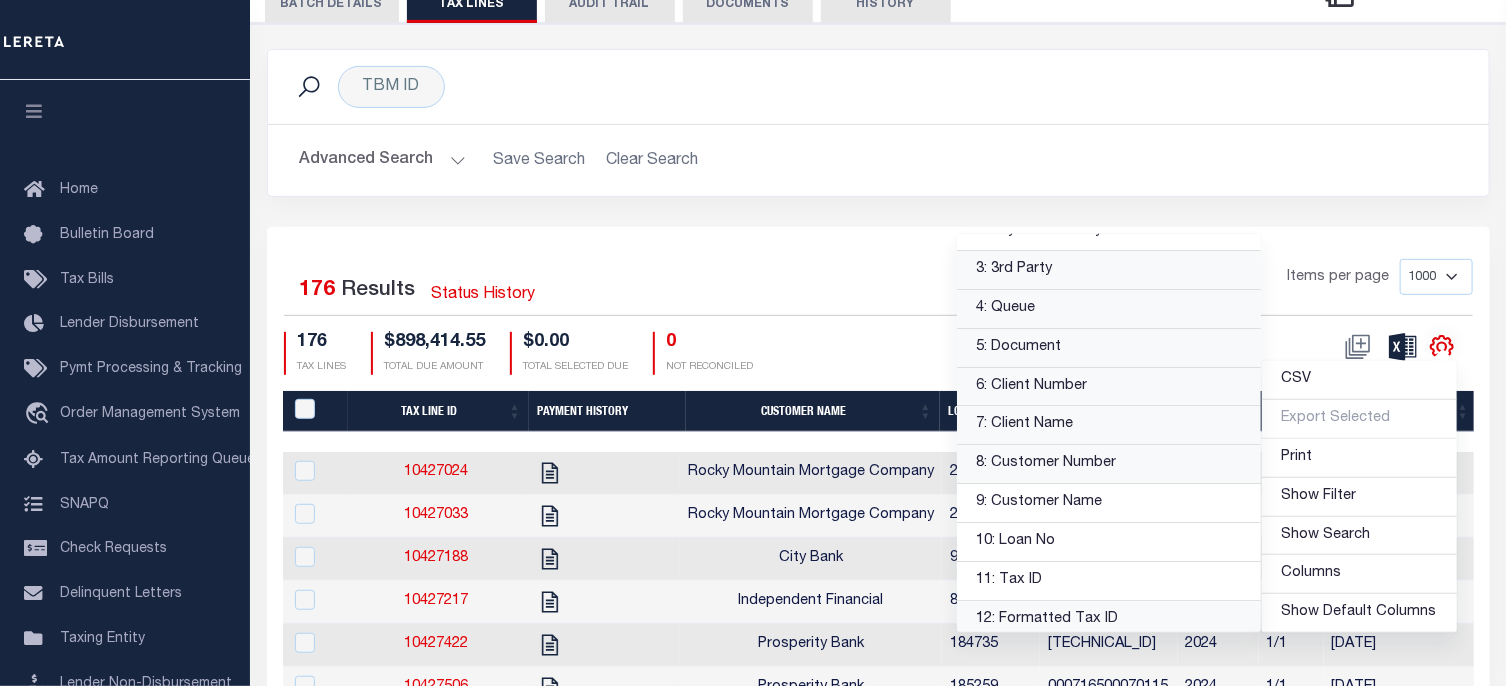 click on "Advanced Search
Save Search Clear Search
Loan No
Equals Equals Is Not Equal To Is Less Than" at bounding box center [878, 160] 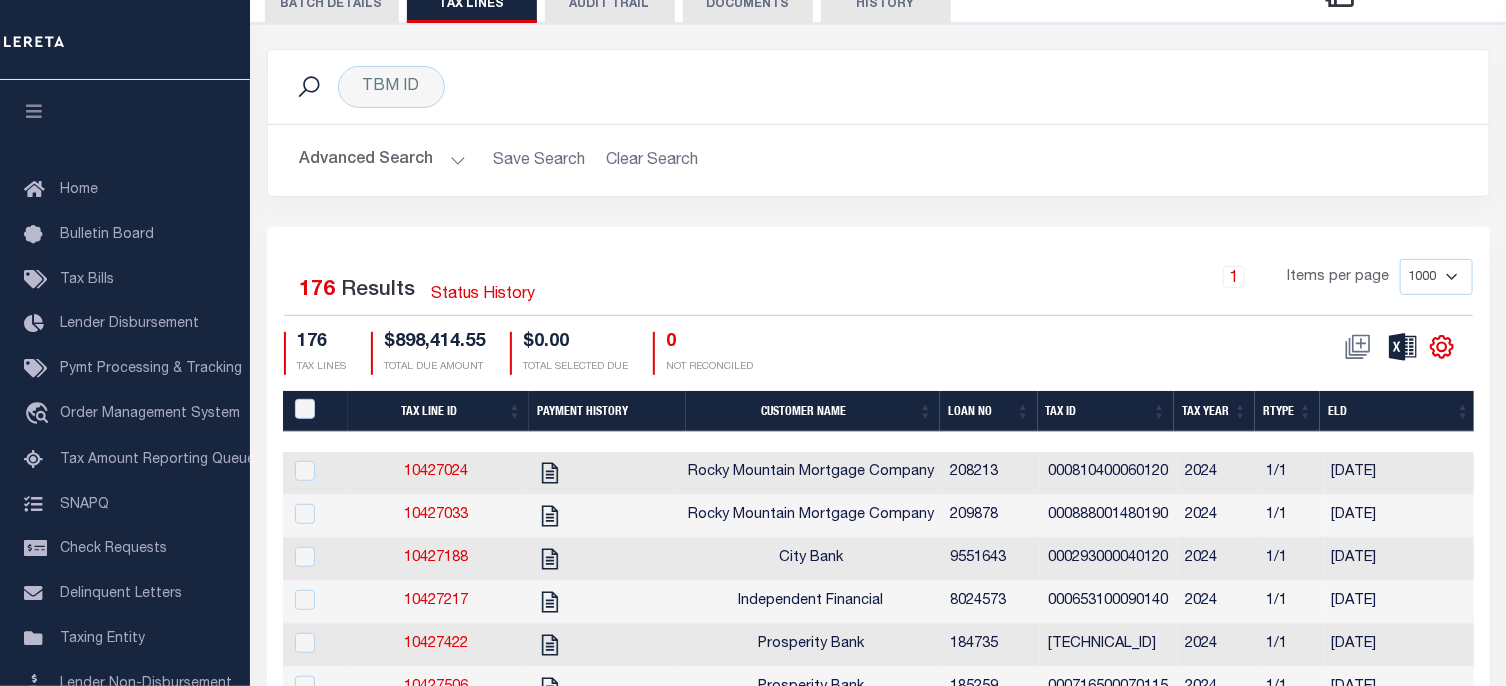 click on "Tax ID" at bounding box center [1106, 411] 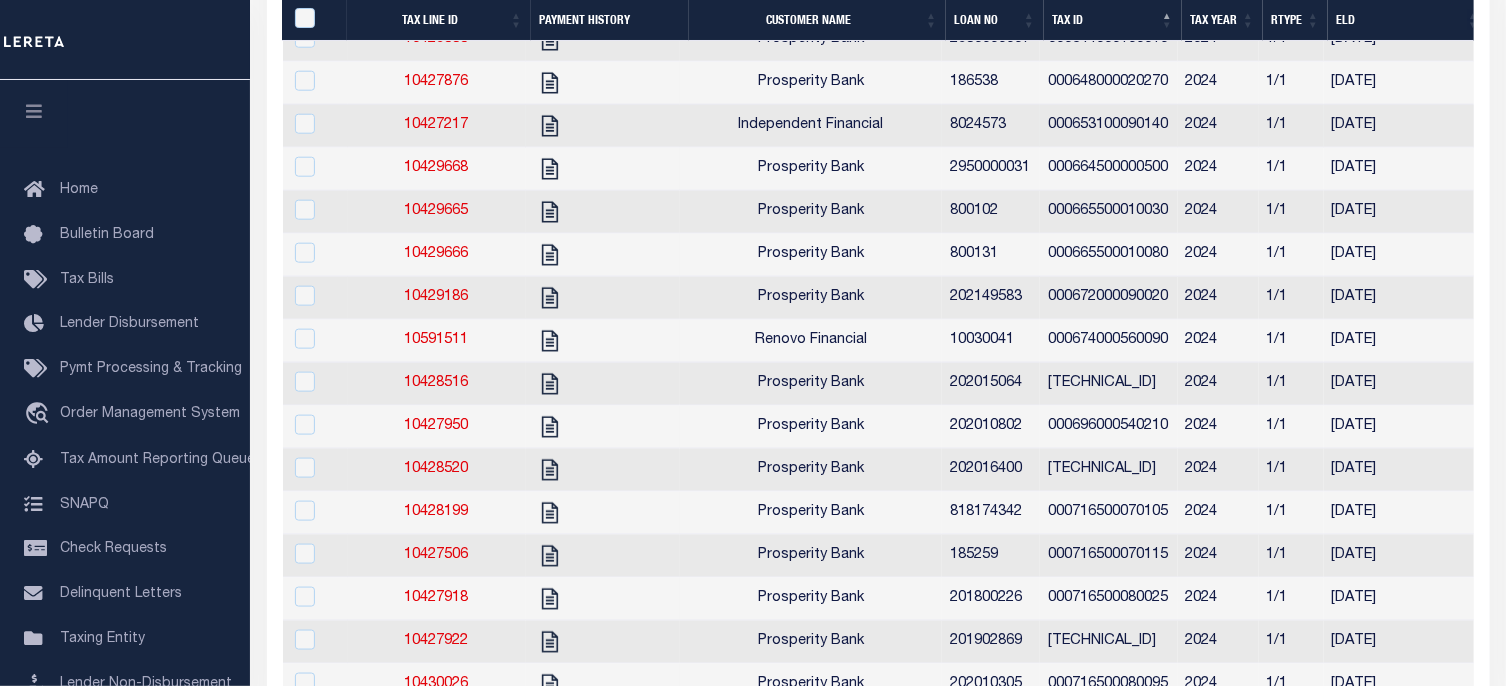 scroll, scrollTop: 5160, scrollLeft: 0, axis: vertical 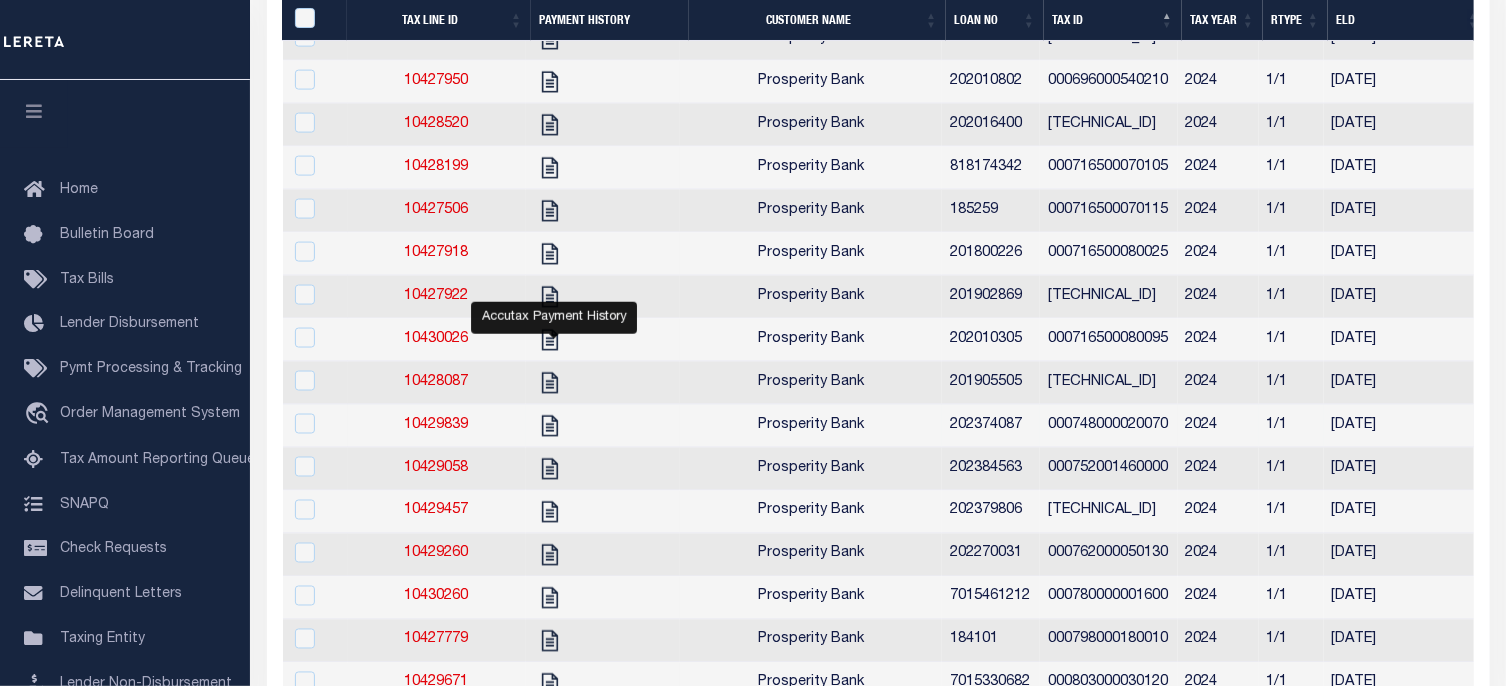 drag, startPoint x: 555, startPoint y: 529, endPoint x: 586, endPoint y: 529, distance: 31 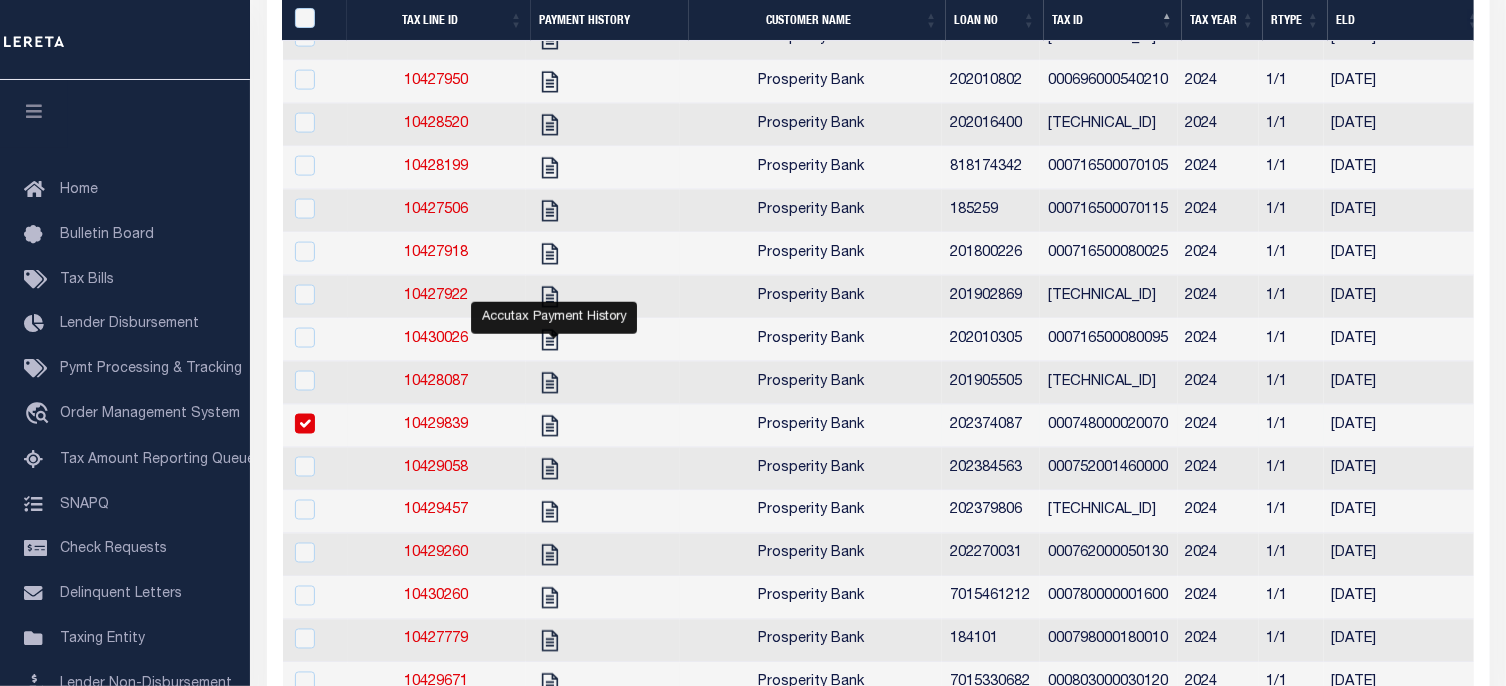 checkbox on "true" 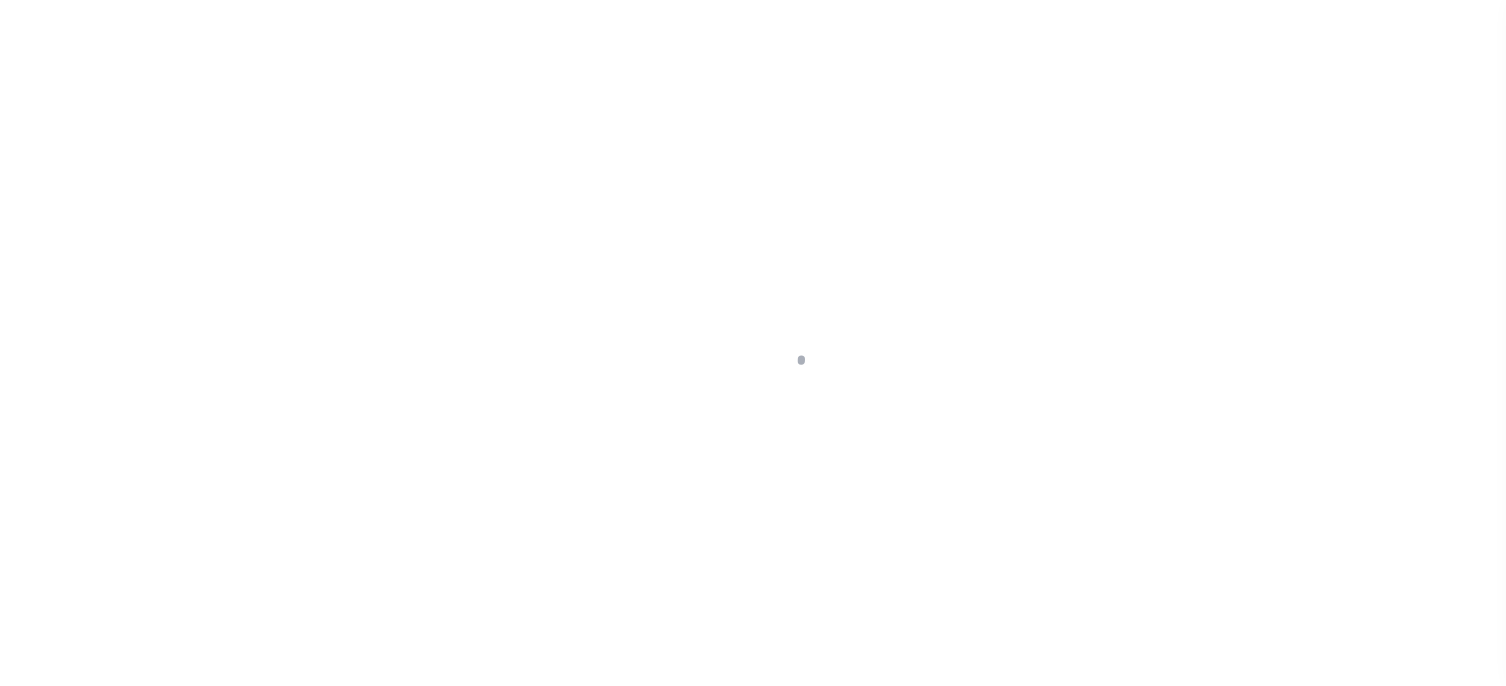 scroll, scrollTop: 0, scrollLeft: 0, axis: both 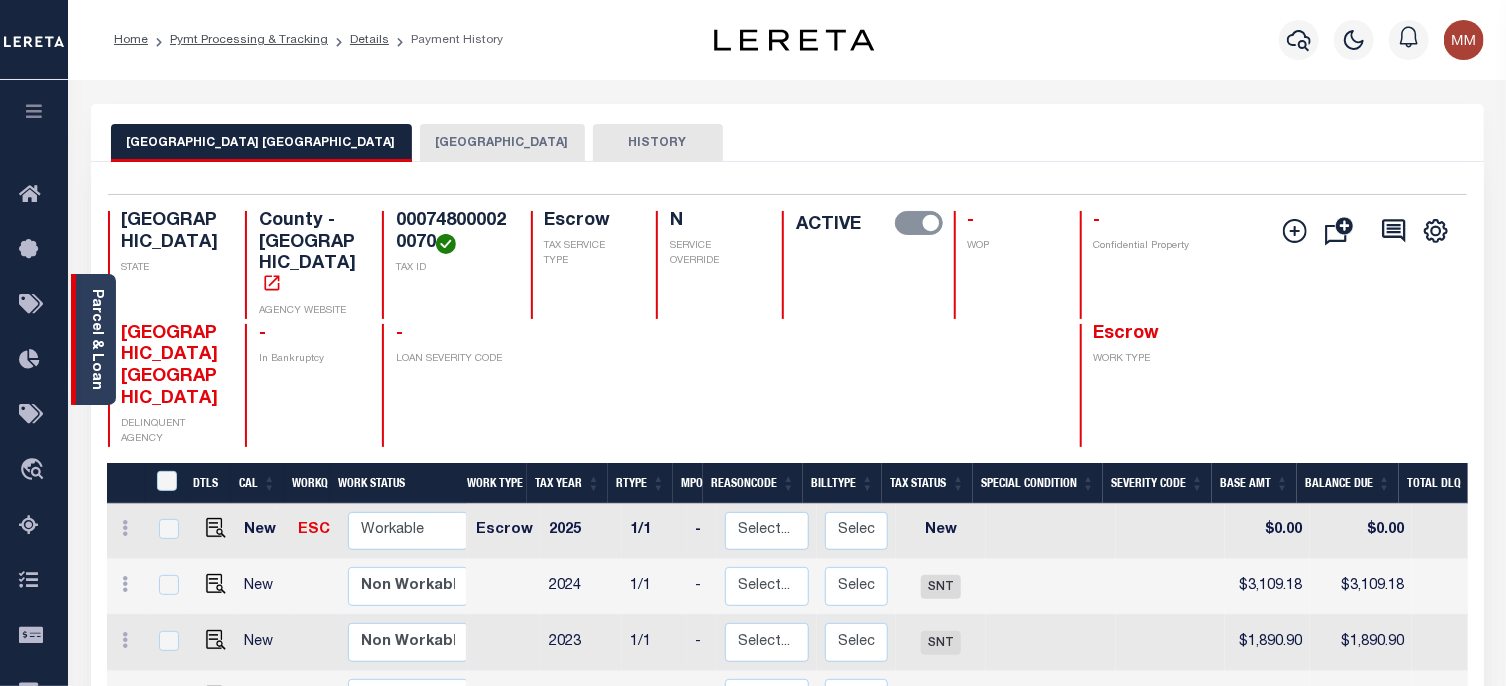 click on "Parcel & Loan" at bounding box center [96, 339] 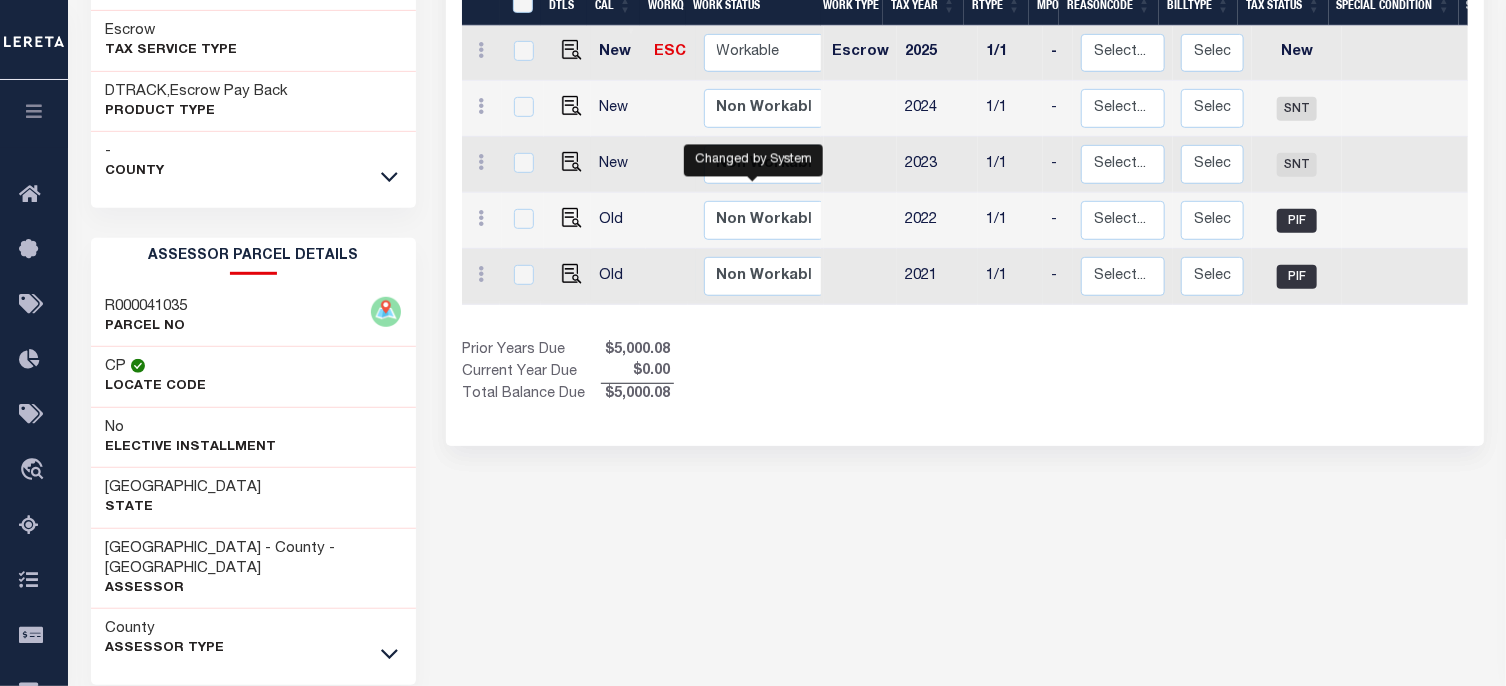 scroll, scrollTop: 546, scrollLeft: 0, axis: vertical 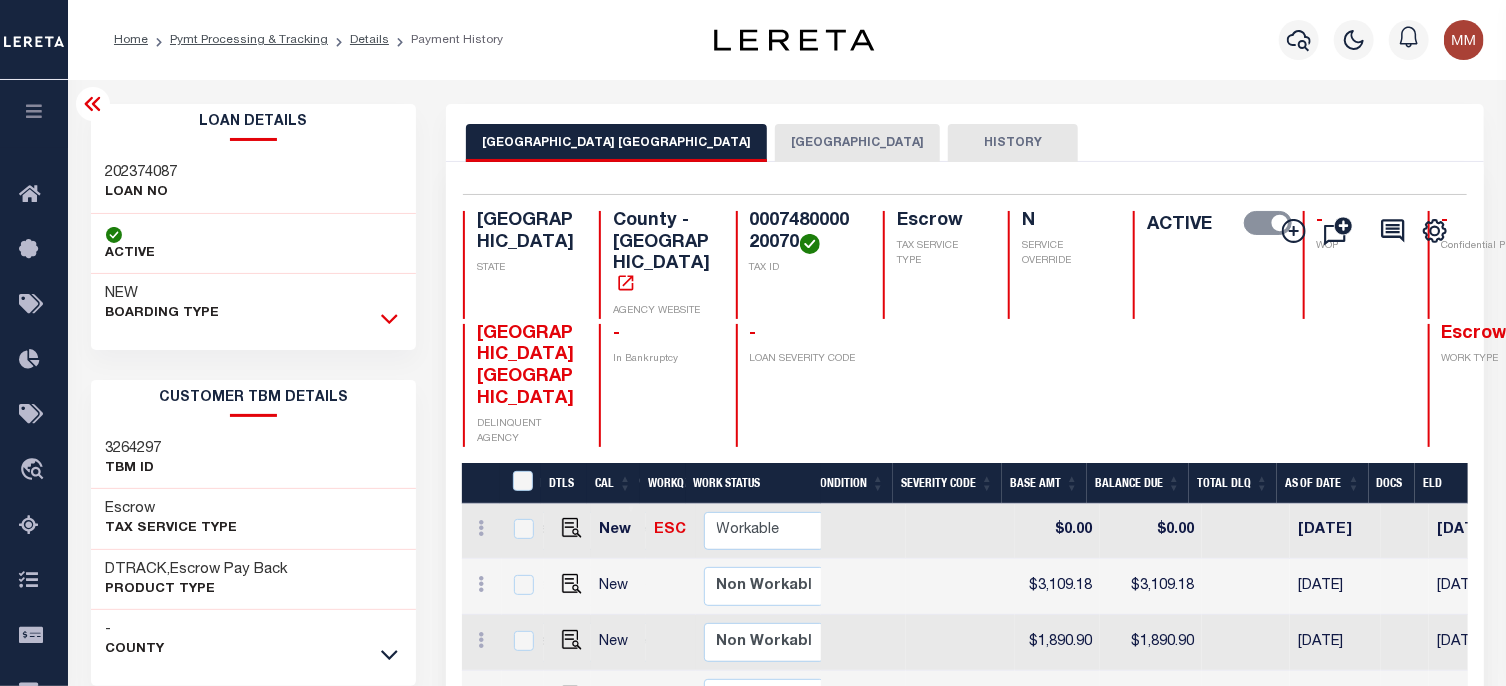 click 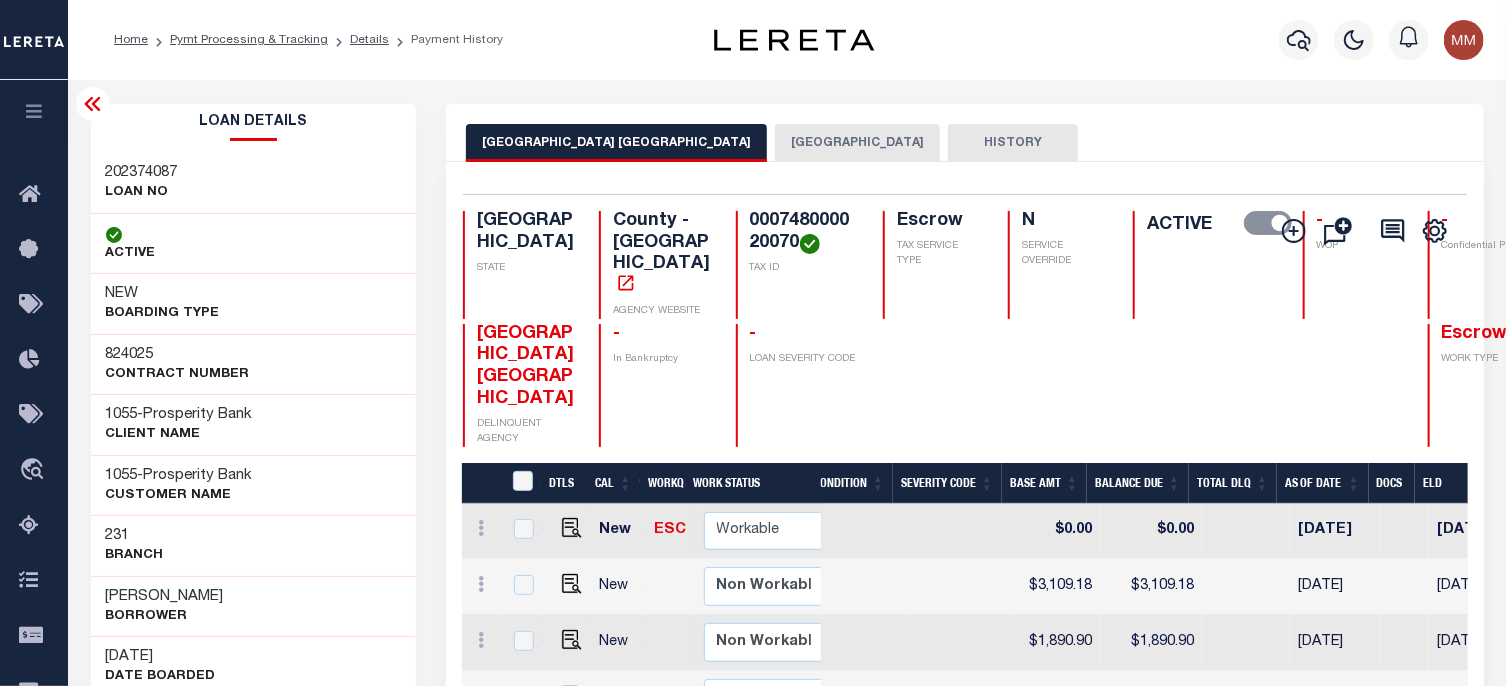 scroll, scrollTop: 0, scrollLeft: 566, axis: horizontal 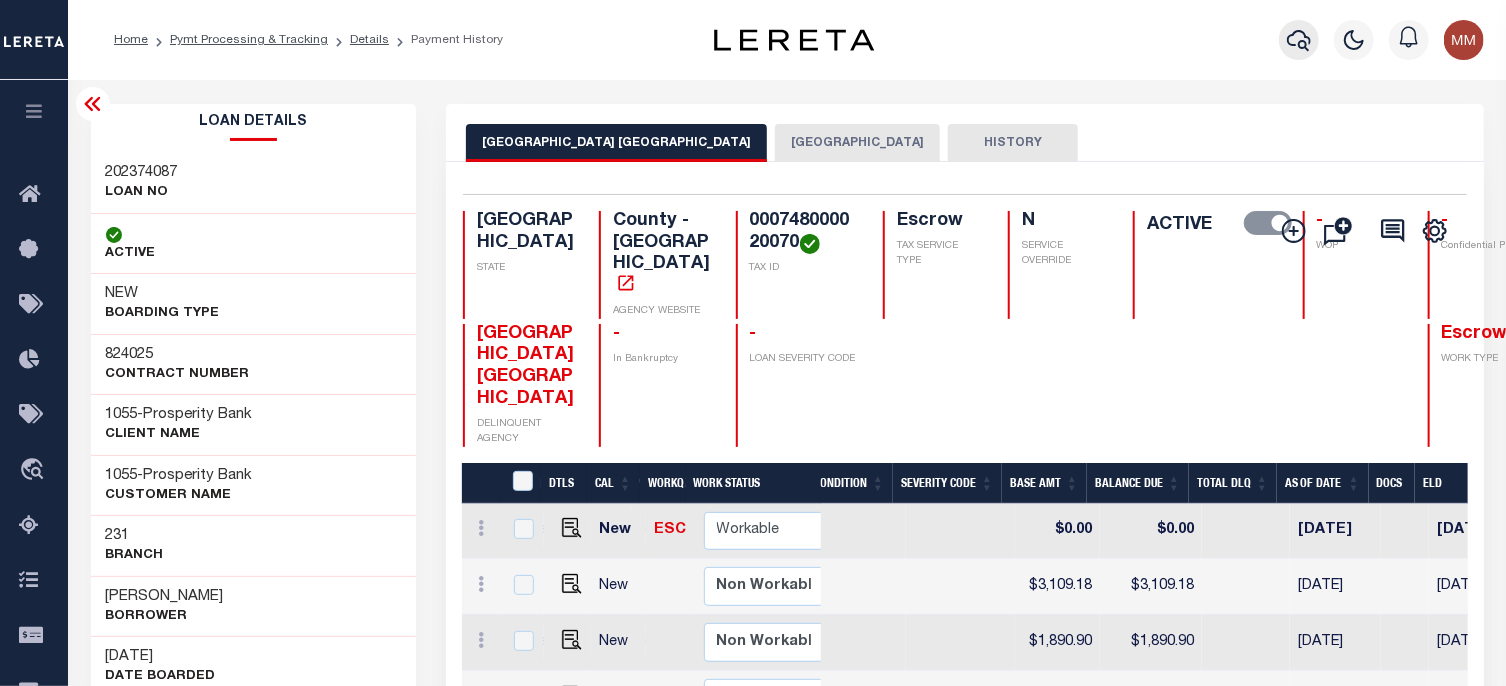 click 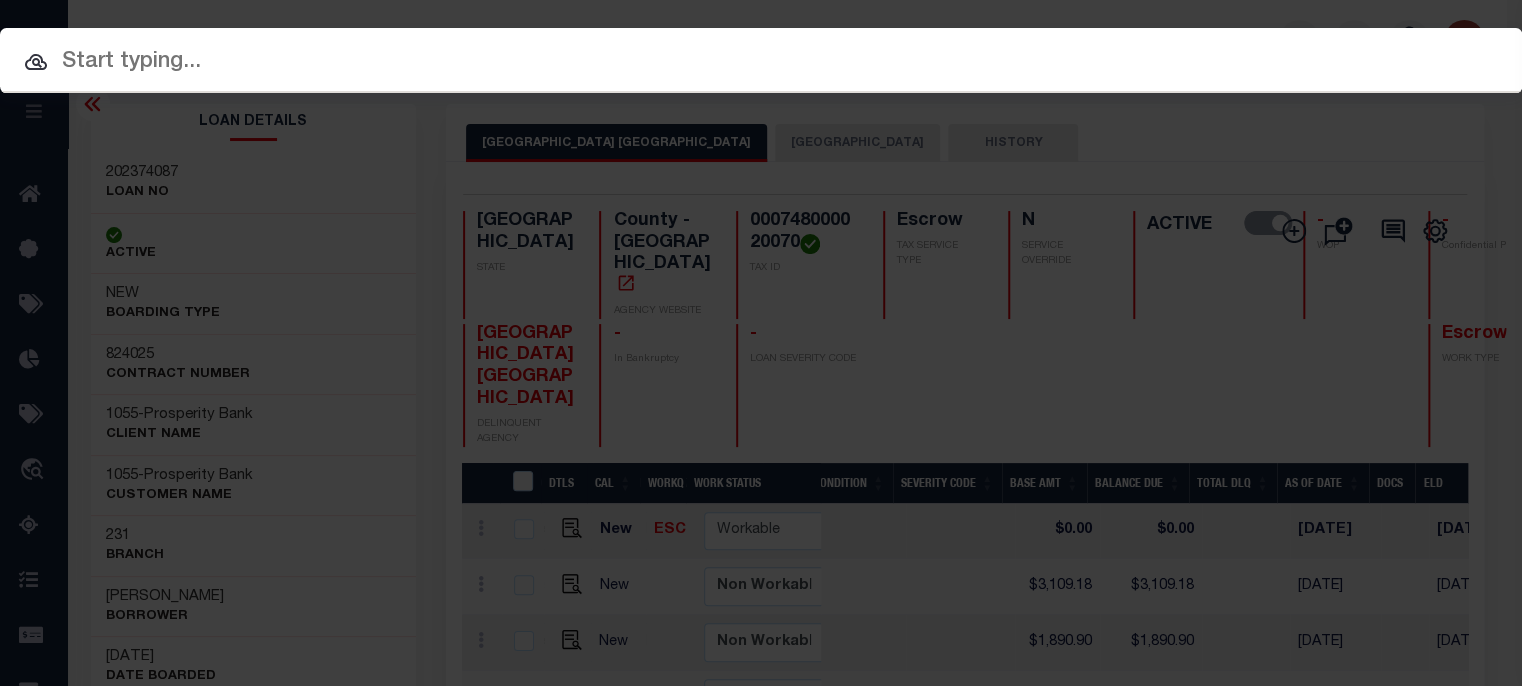 click at bounding box center [761, 62] 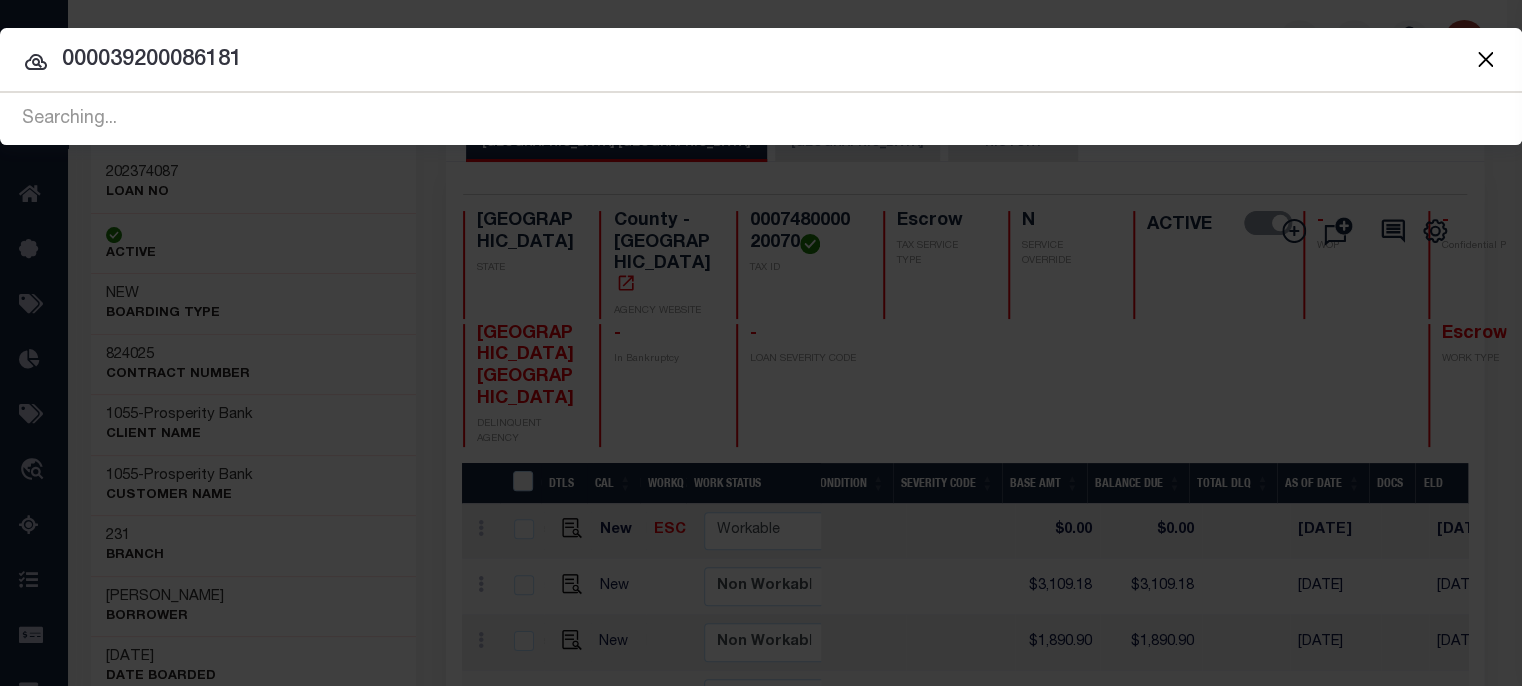 type on "000039200086181" 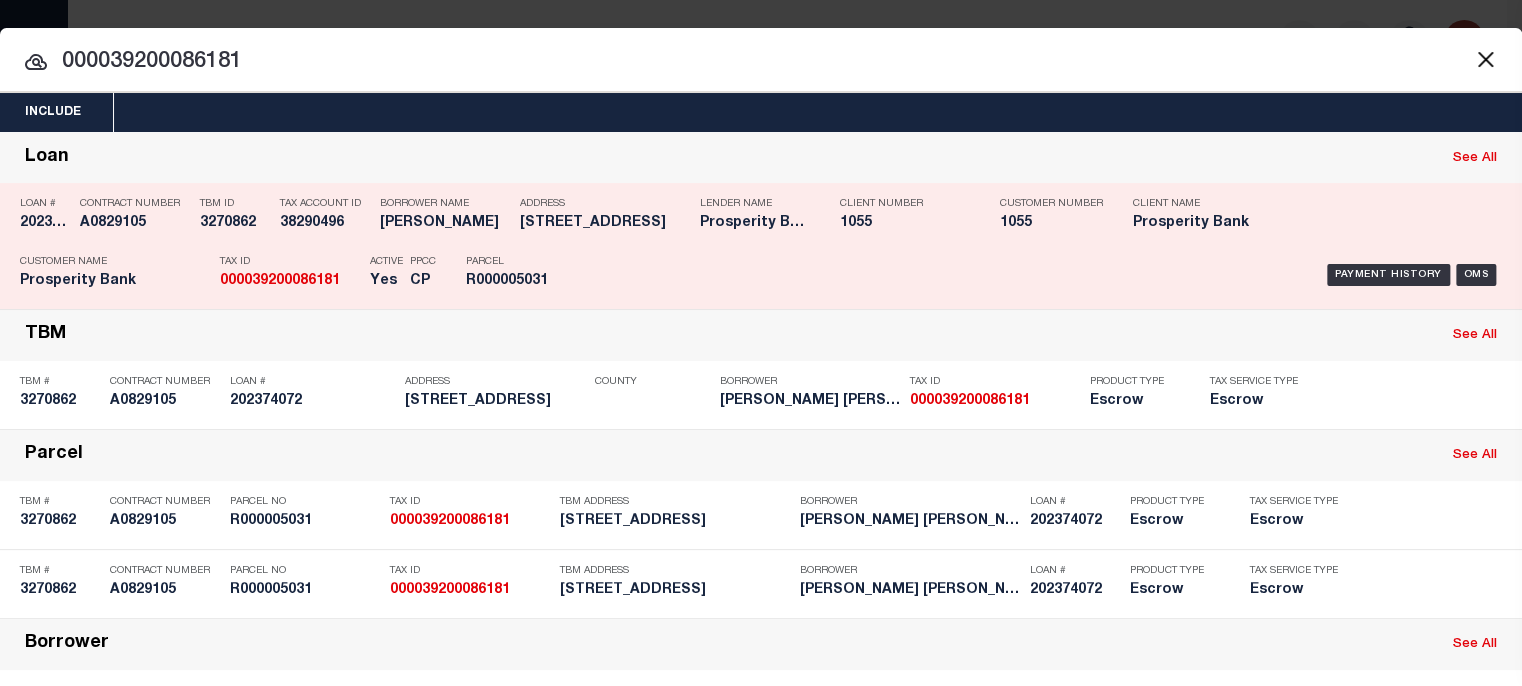 click on "Payment History" at bounding box center [1388, 275] 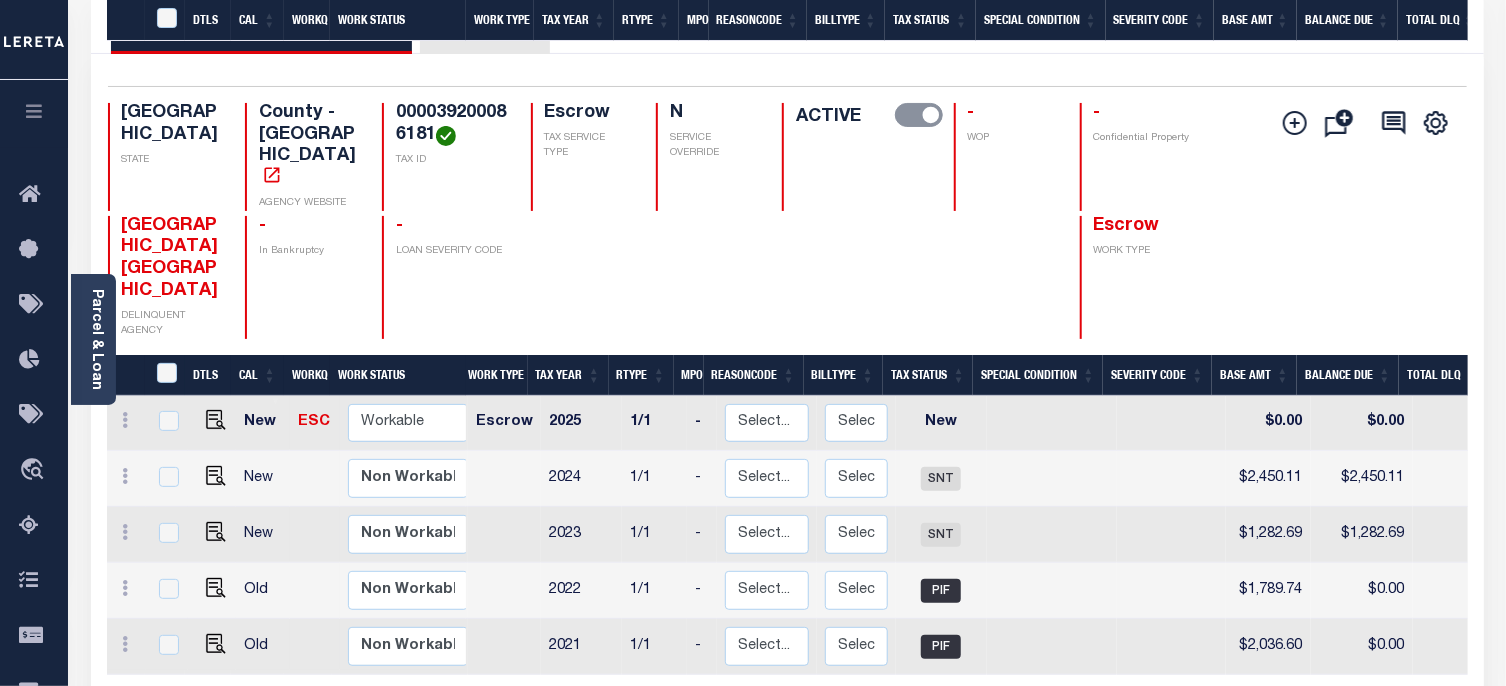 scroll, scrollTop: 500, scrollLeft: 0, axis: vertical 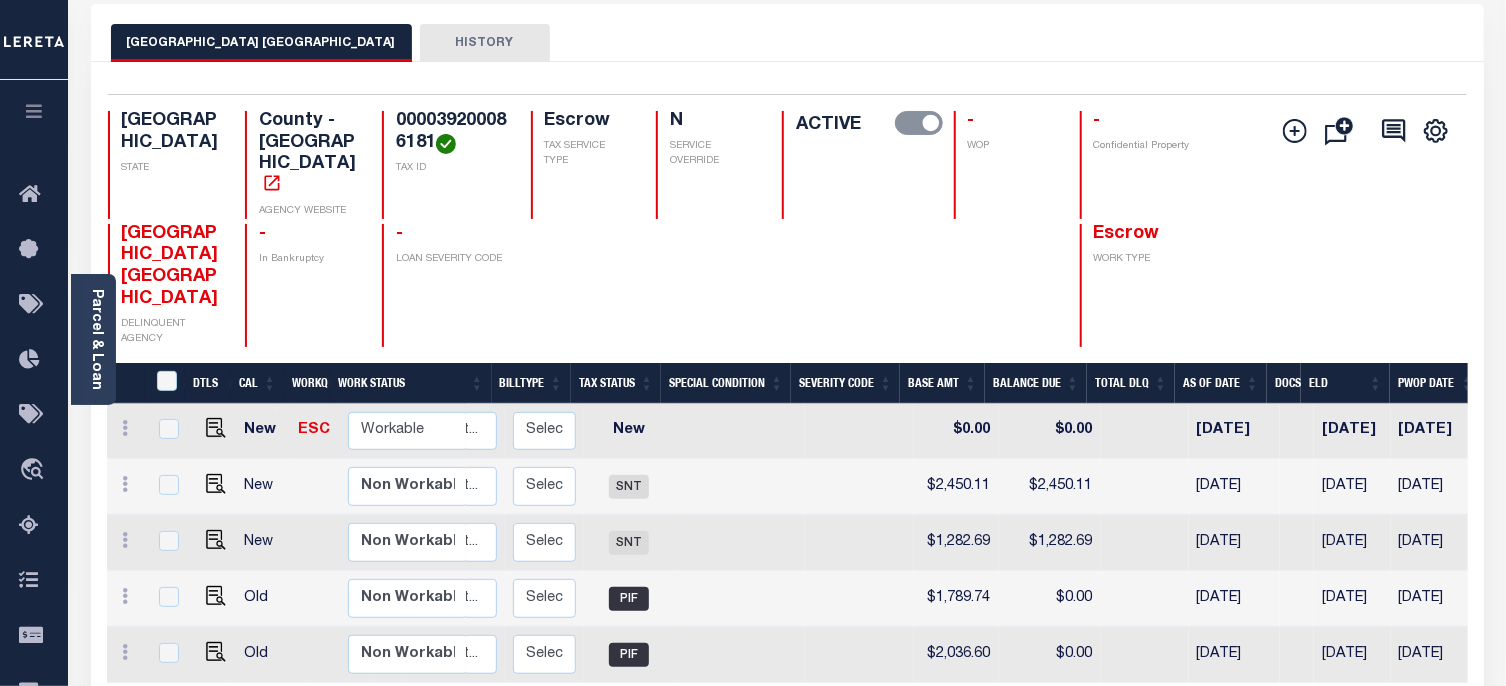 click on "Parcel & Loan" at bounding box center [96, 339] 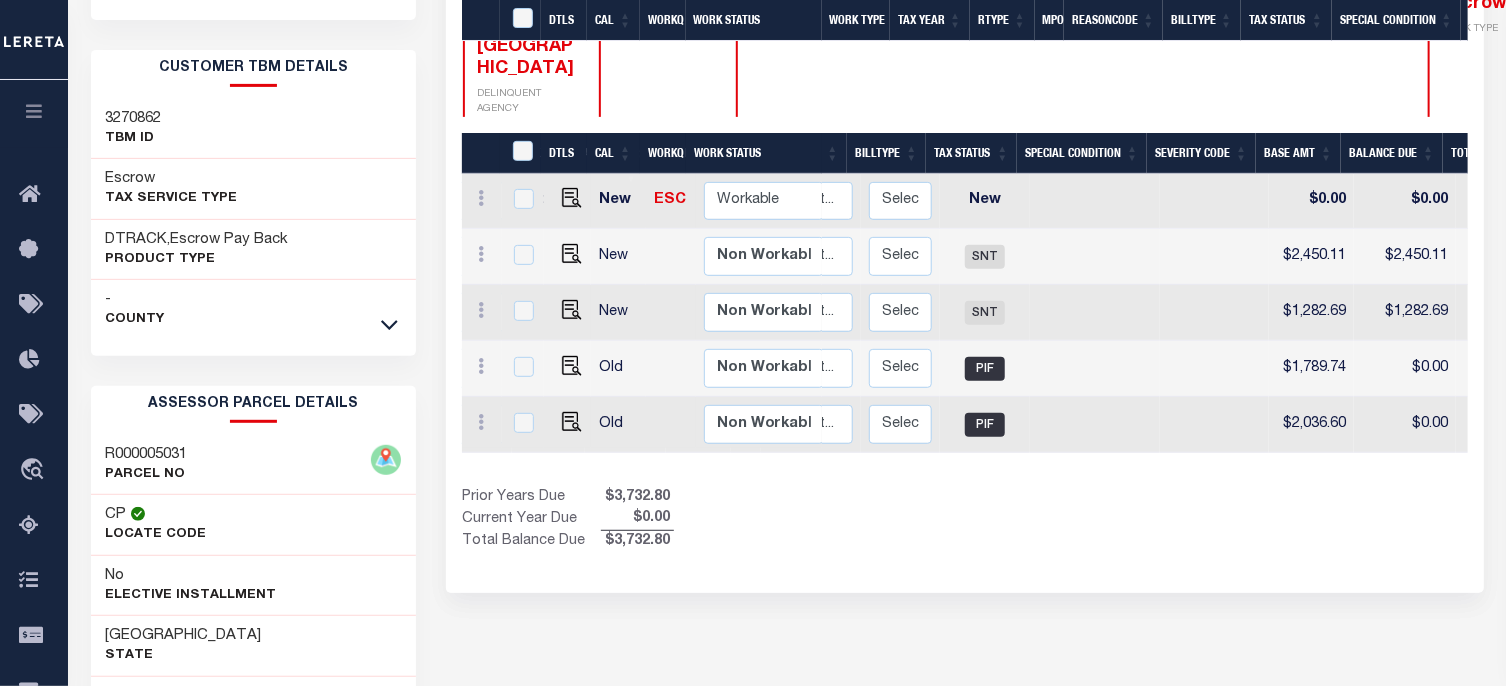 scroll, scrollTop: 546, scrollLeft: 0, axis: vertical 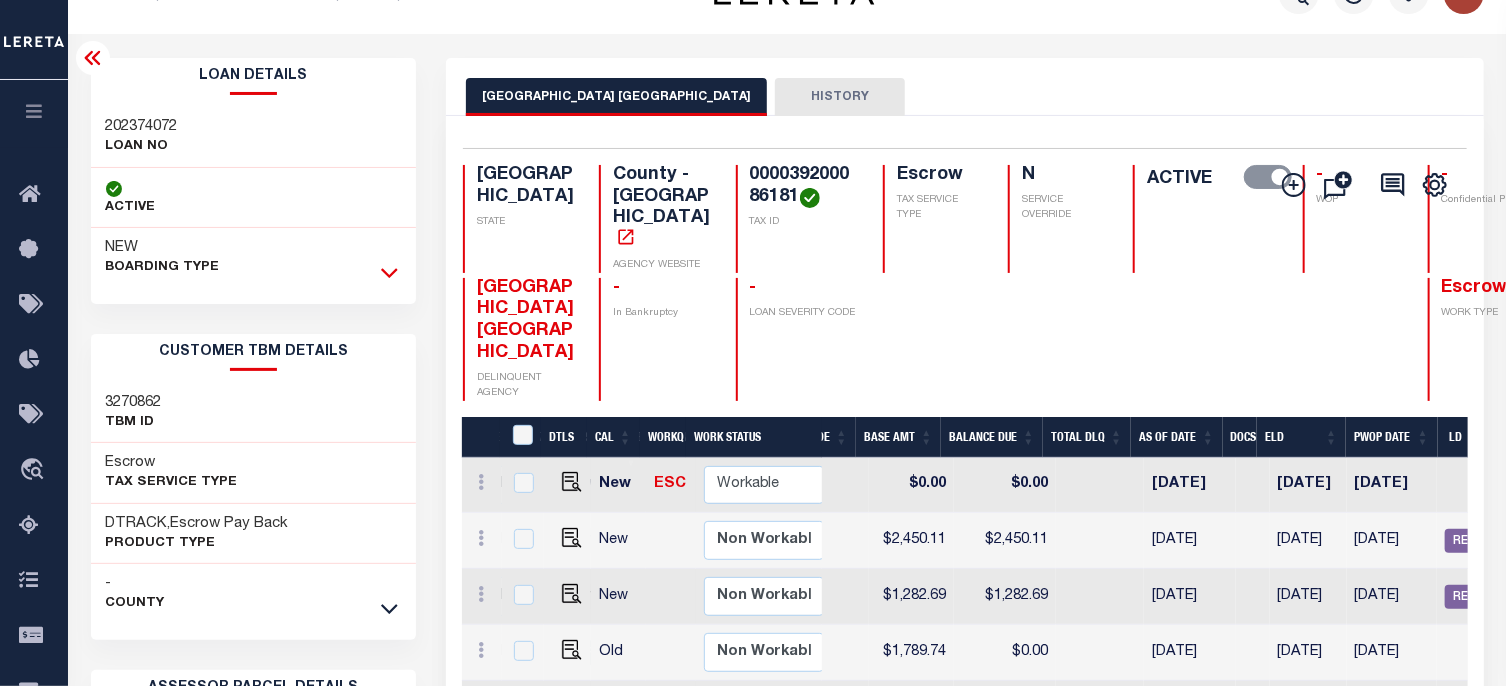 click 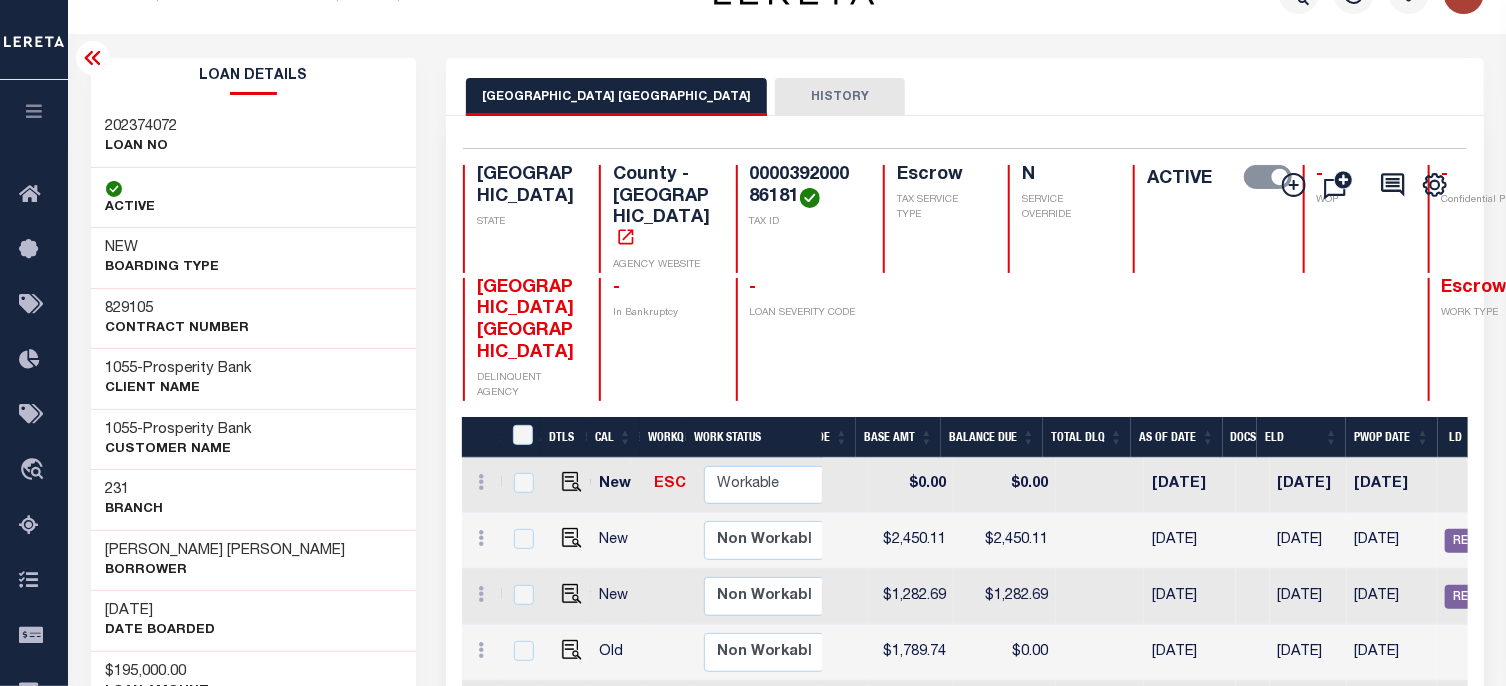 scroll, scrollTop: 0, scrollLeft: 712, axis: horizontal 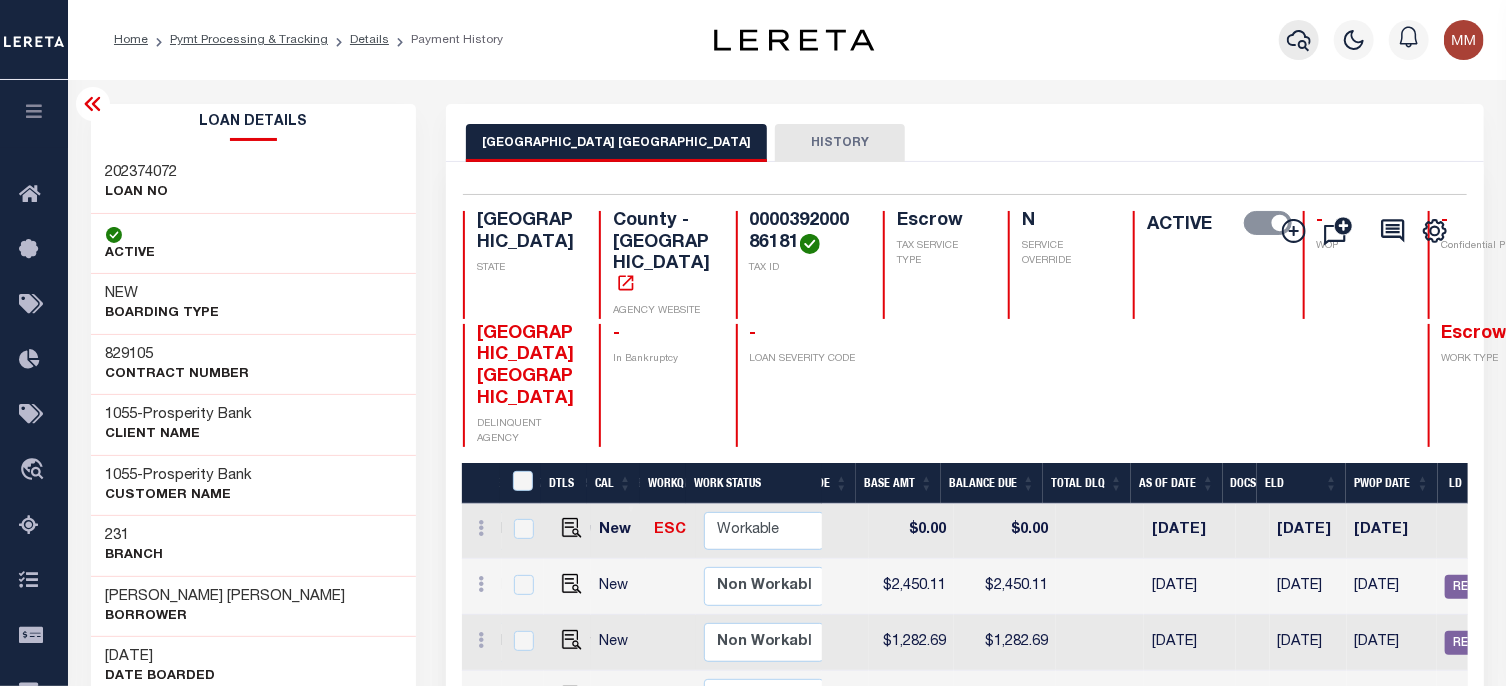 click 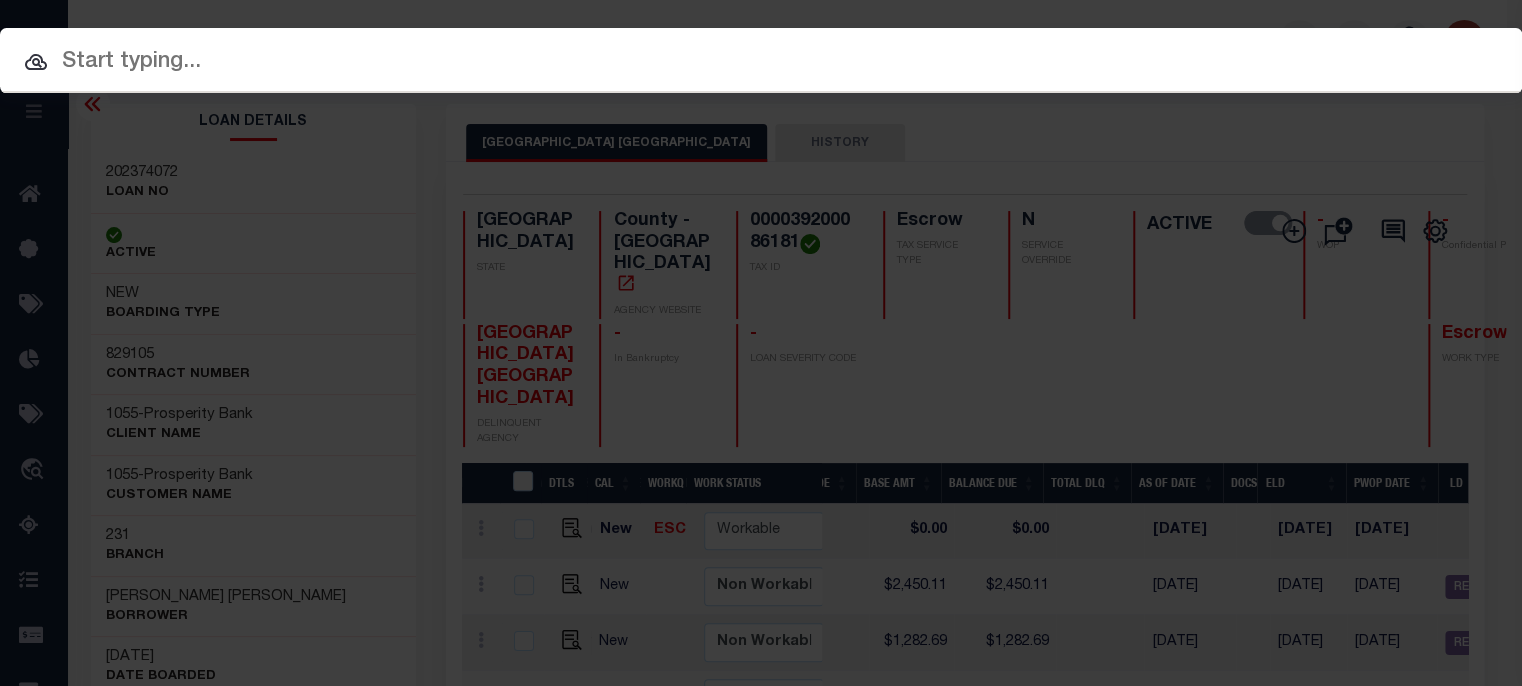 click at bounding box center (761, 62) 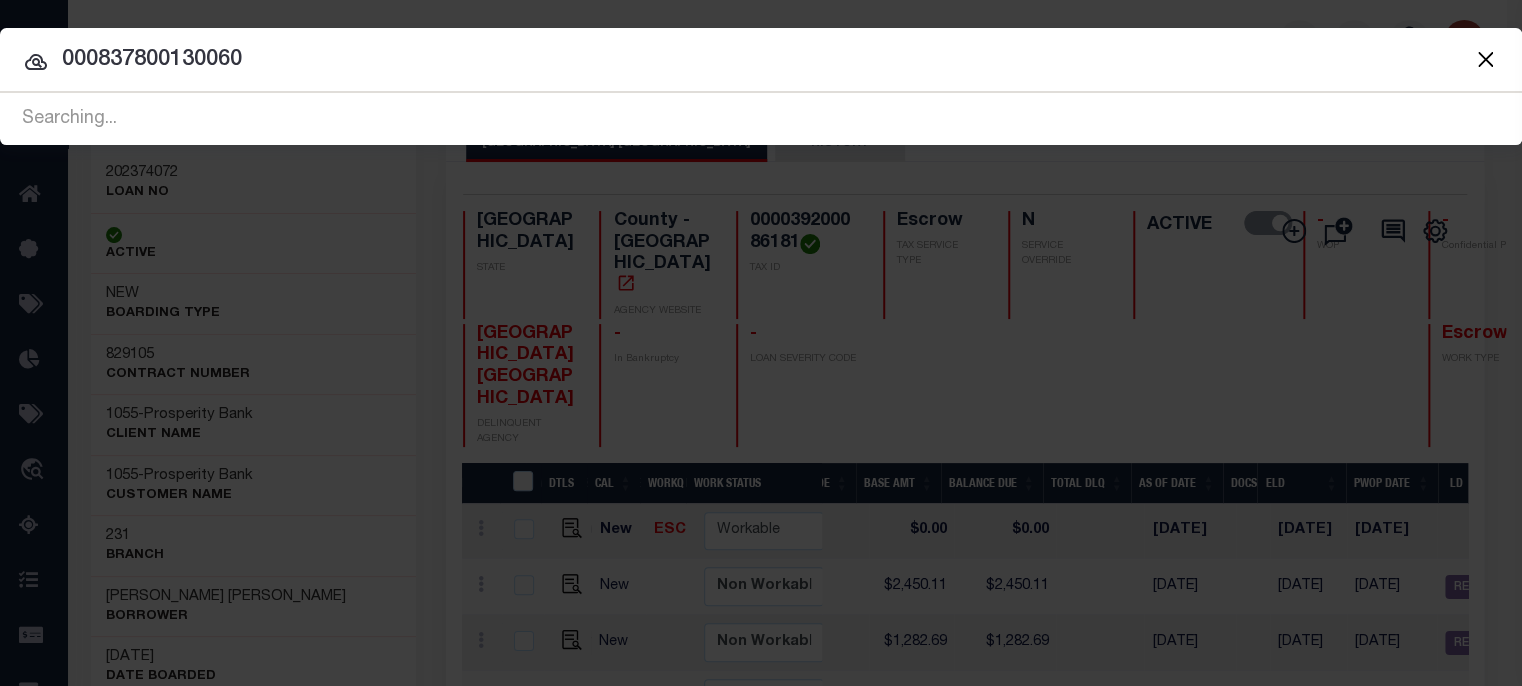 type on "000837800130060" 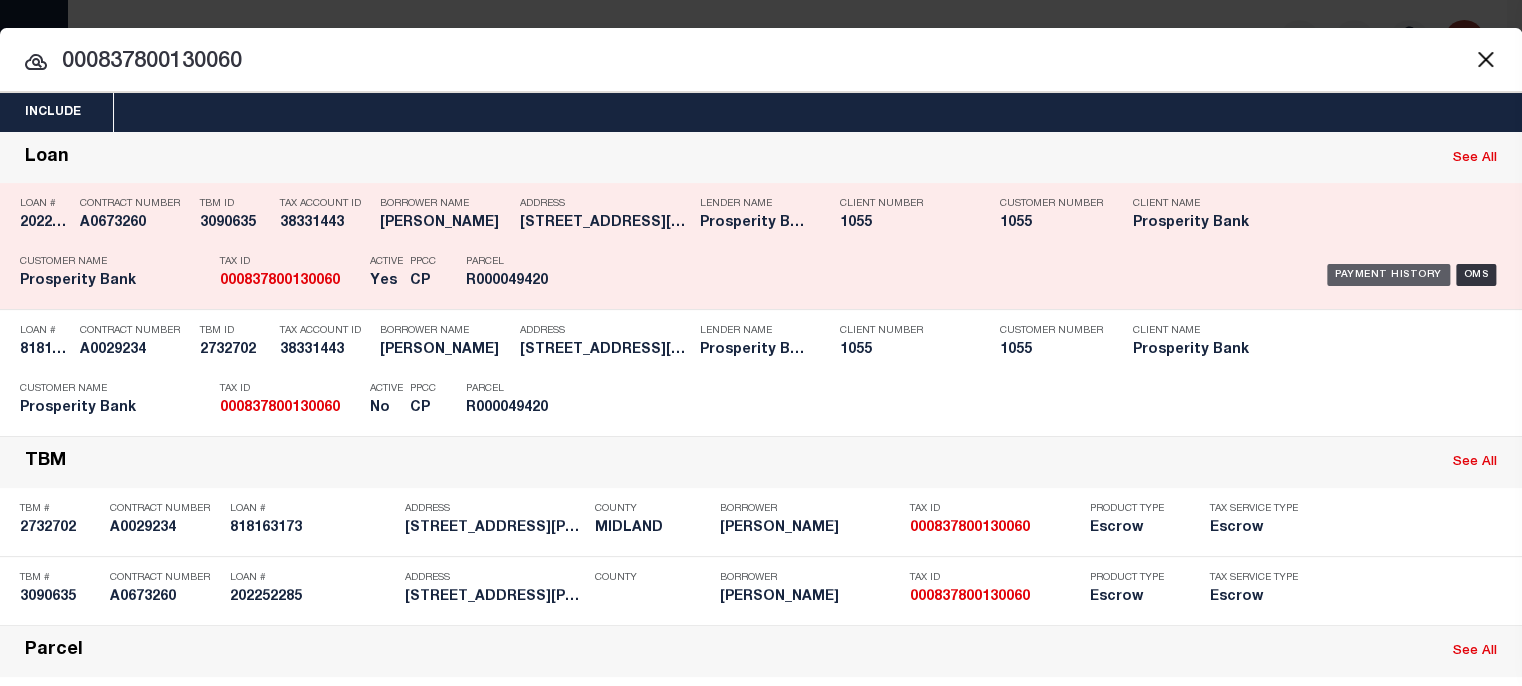 click on "Payment History" at bounding box center [1388, 275] 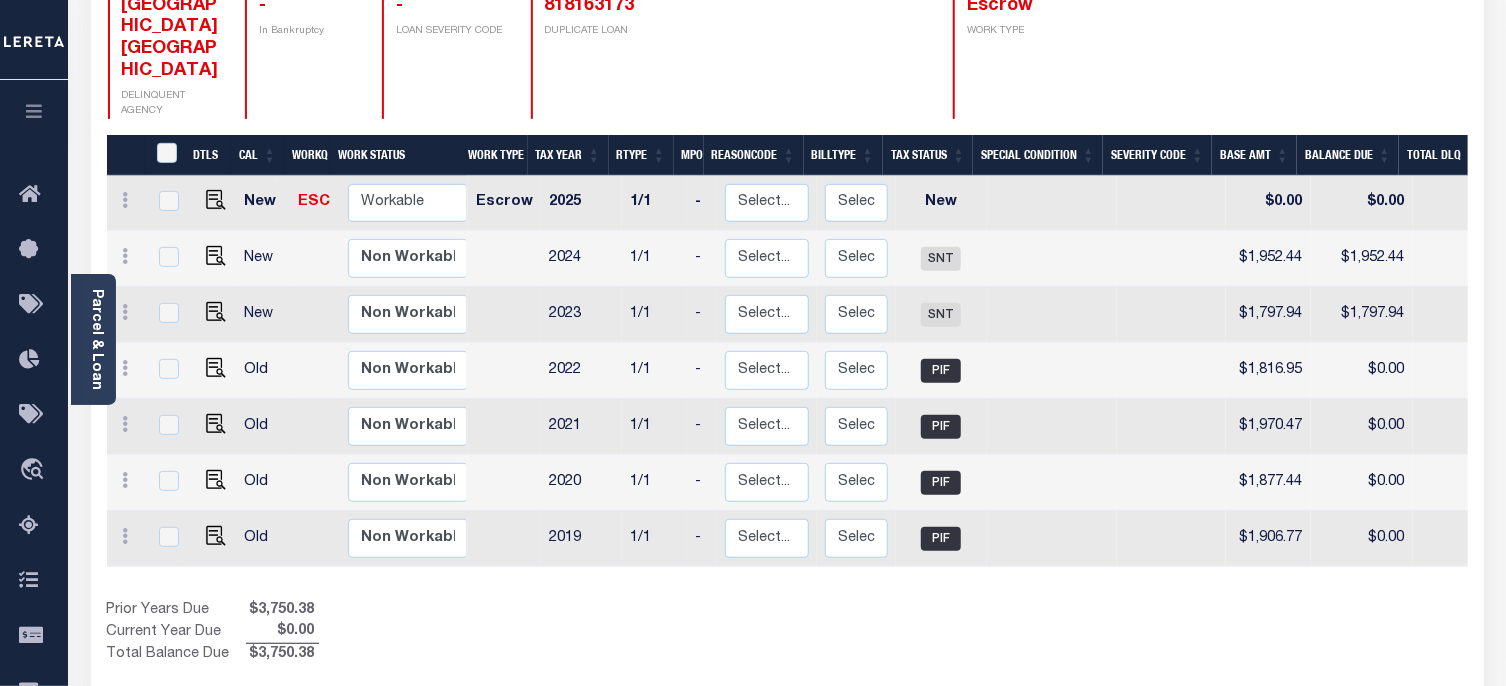 scroll, scrollTop: 400, scrollLeft: 0, axis: vertical 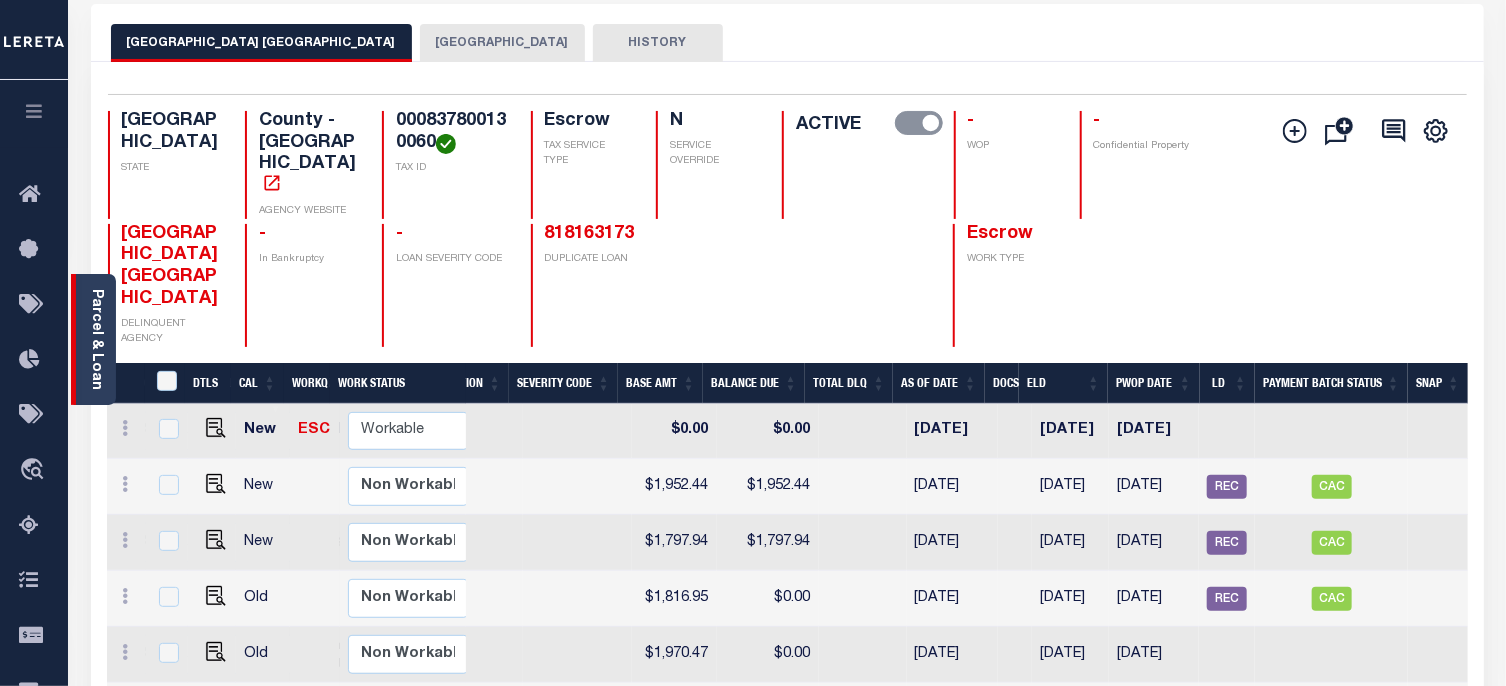 click on "Parcel & Loan" at bounding box center [96, 339] 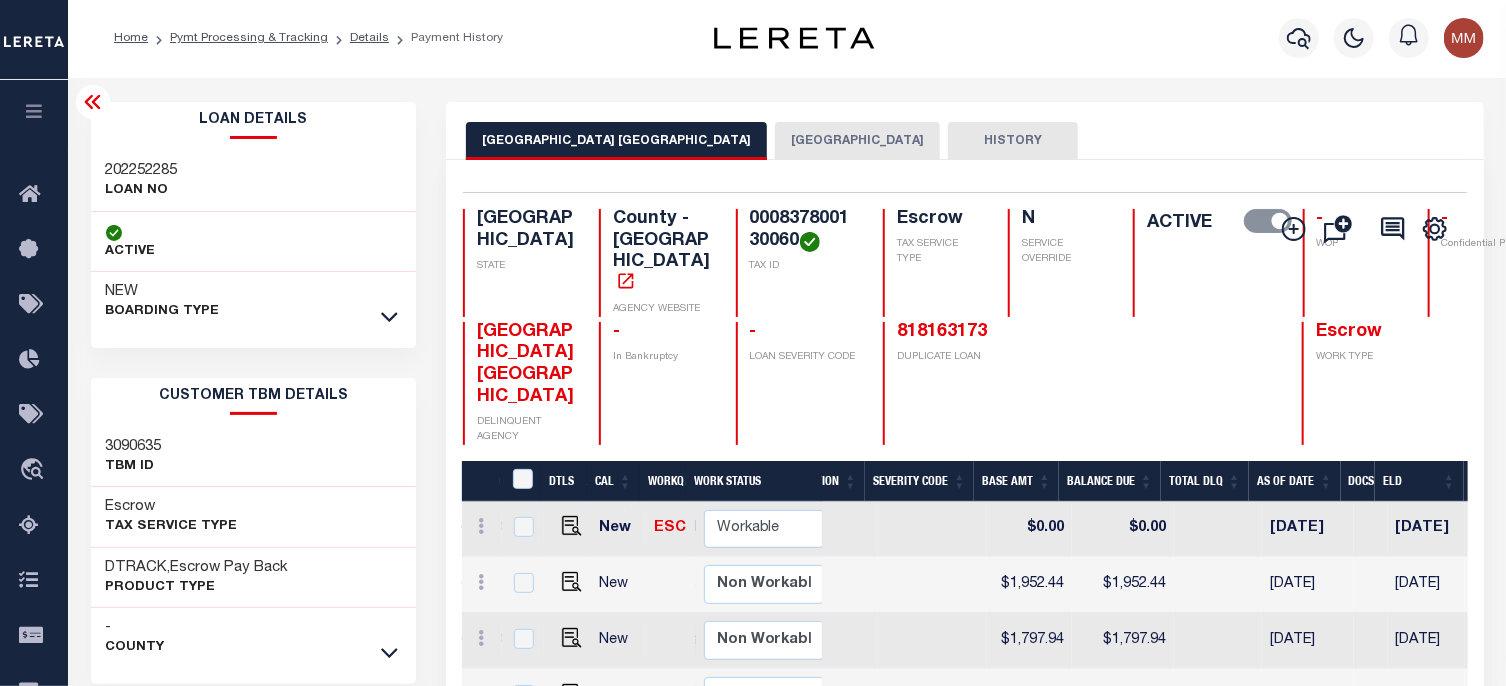 scroll, scrollTop: 0, scrollLeft: 0, axis: both 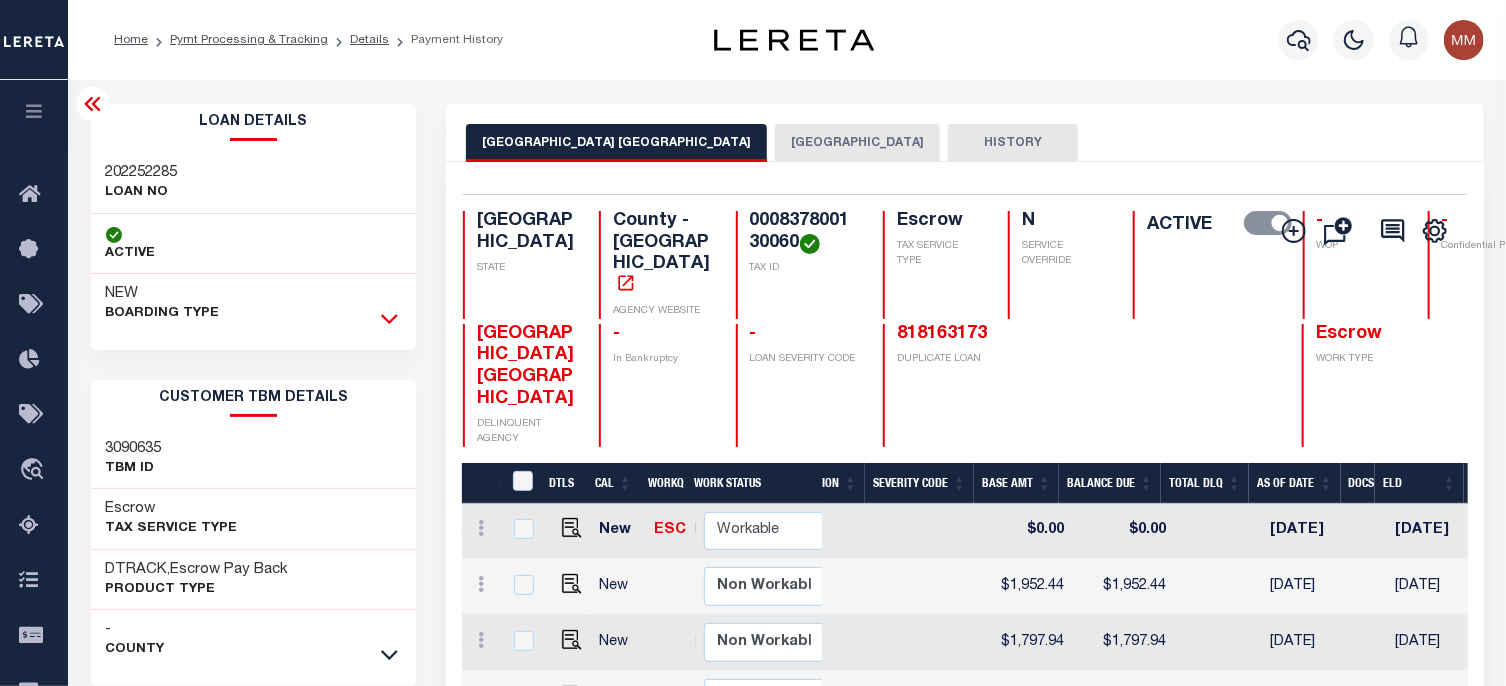 click 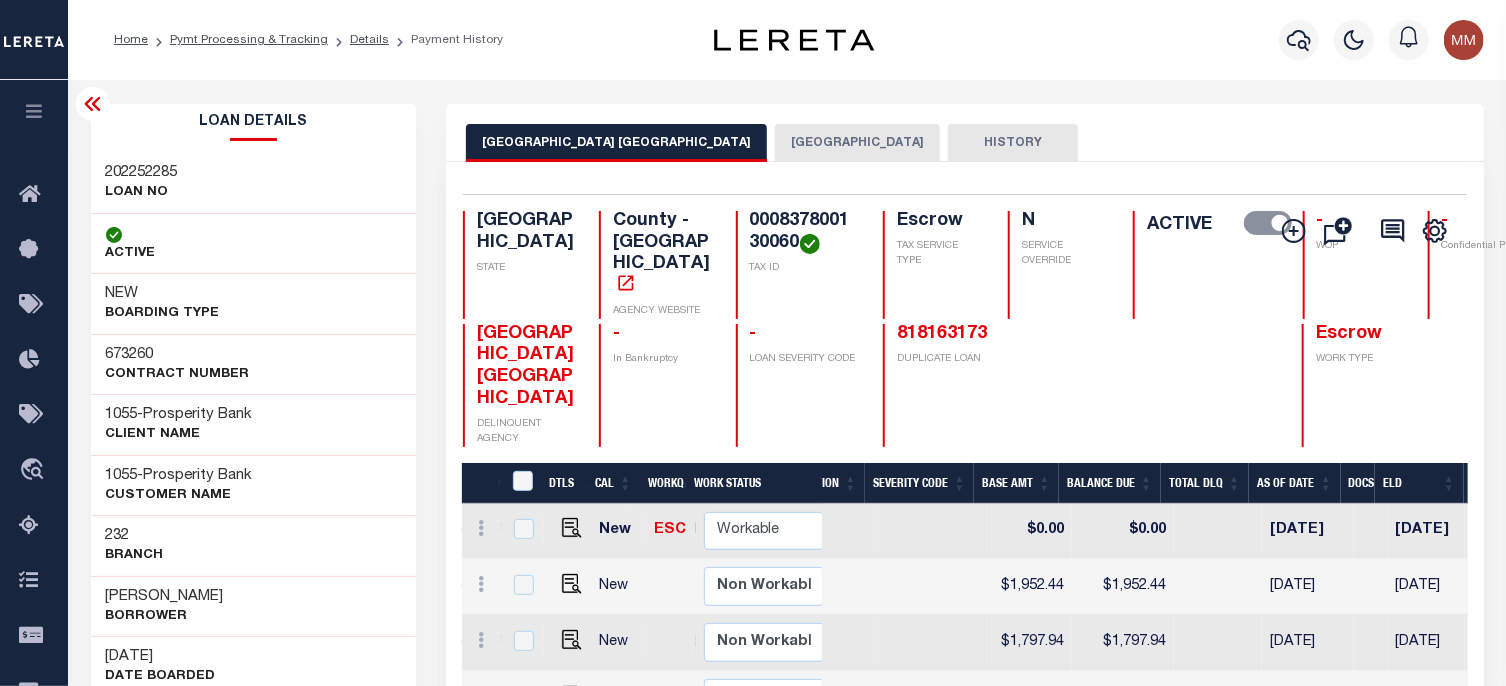 click on "ACTIVE" at bounding box center (254, 244) 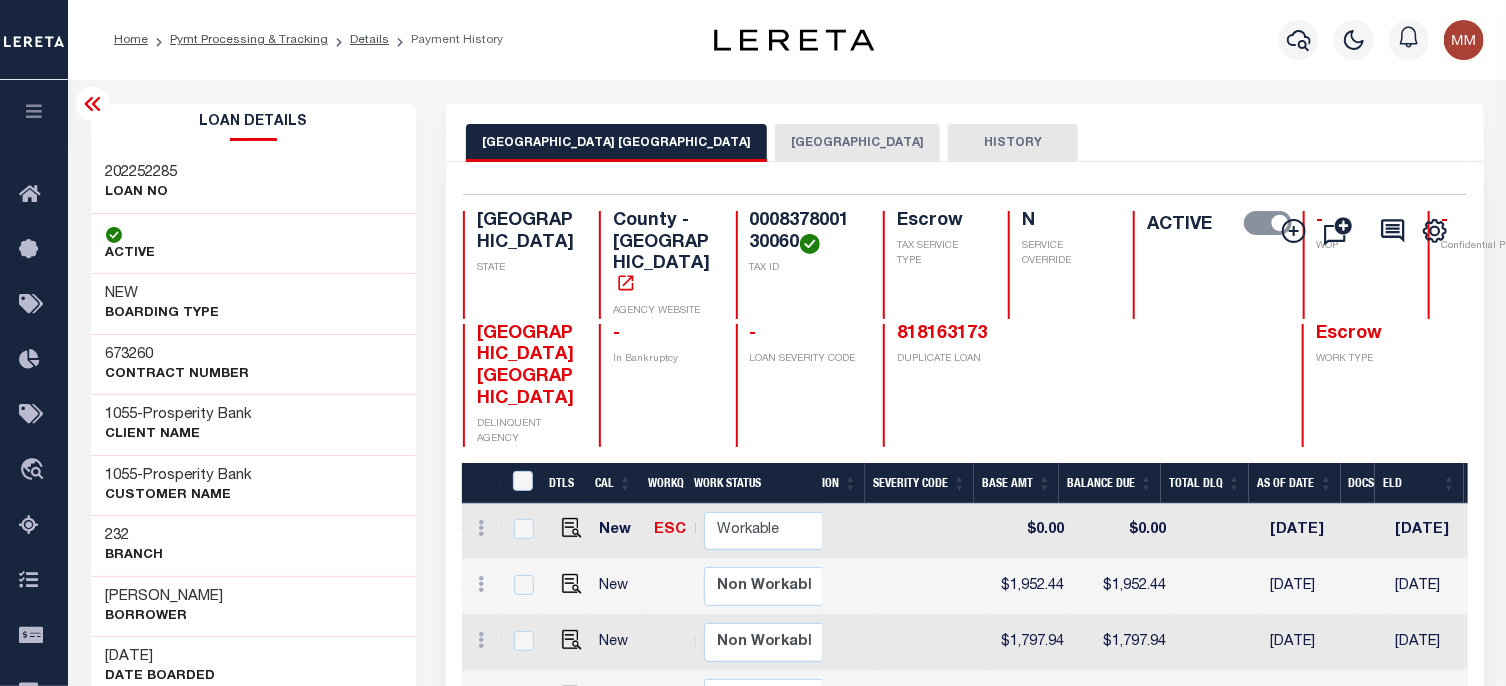 scroll, scrollTop: 0, scrollLeft: 594, axis: horizontal 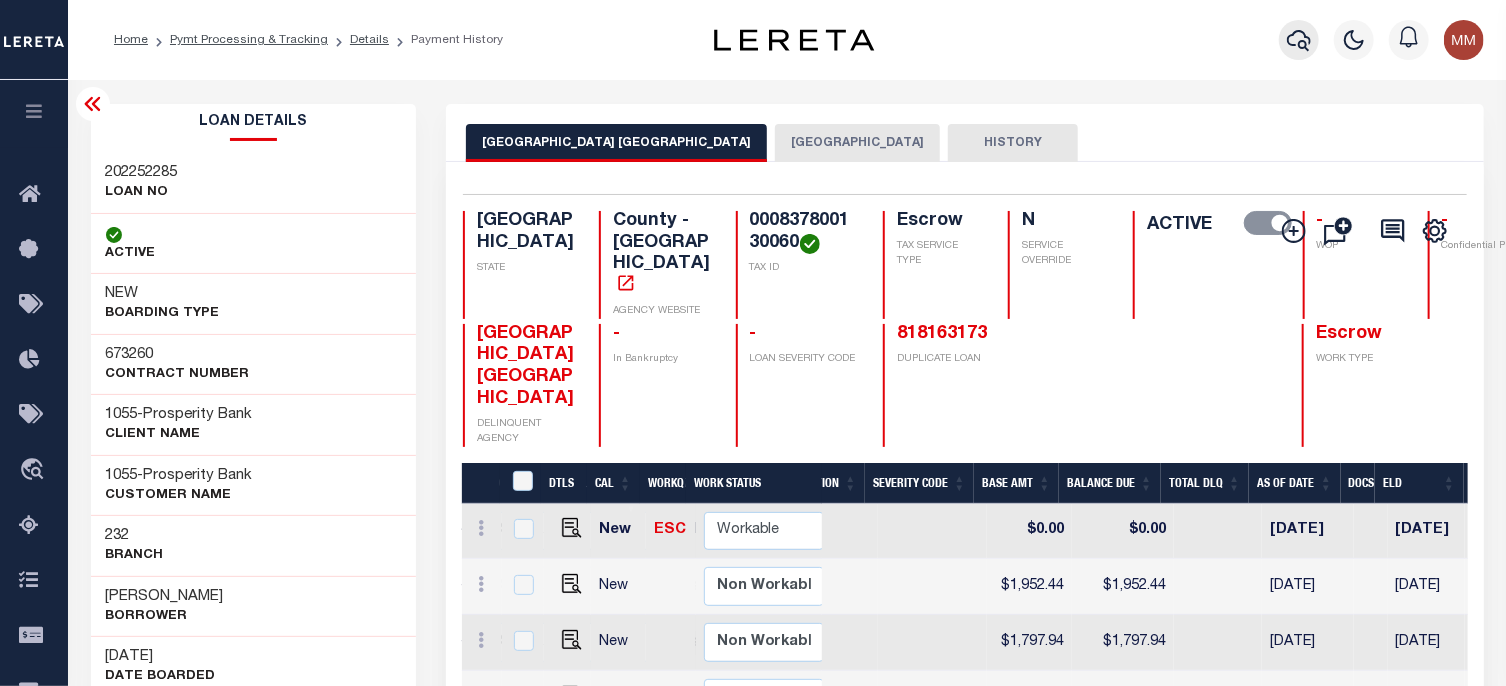 click 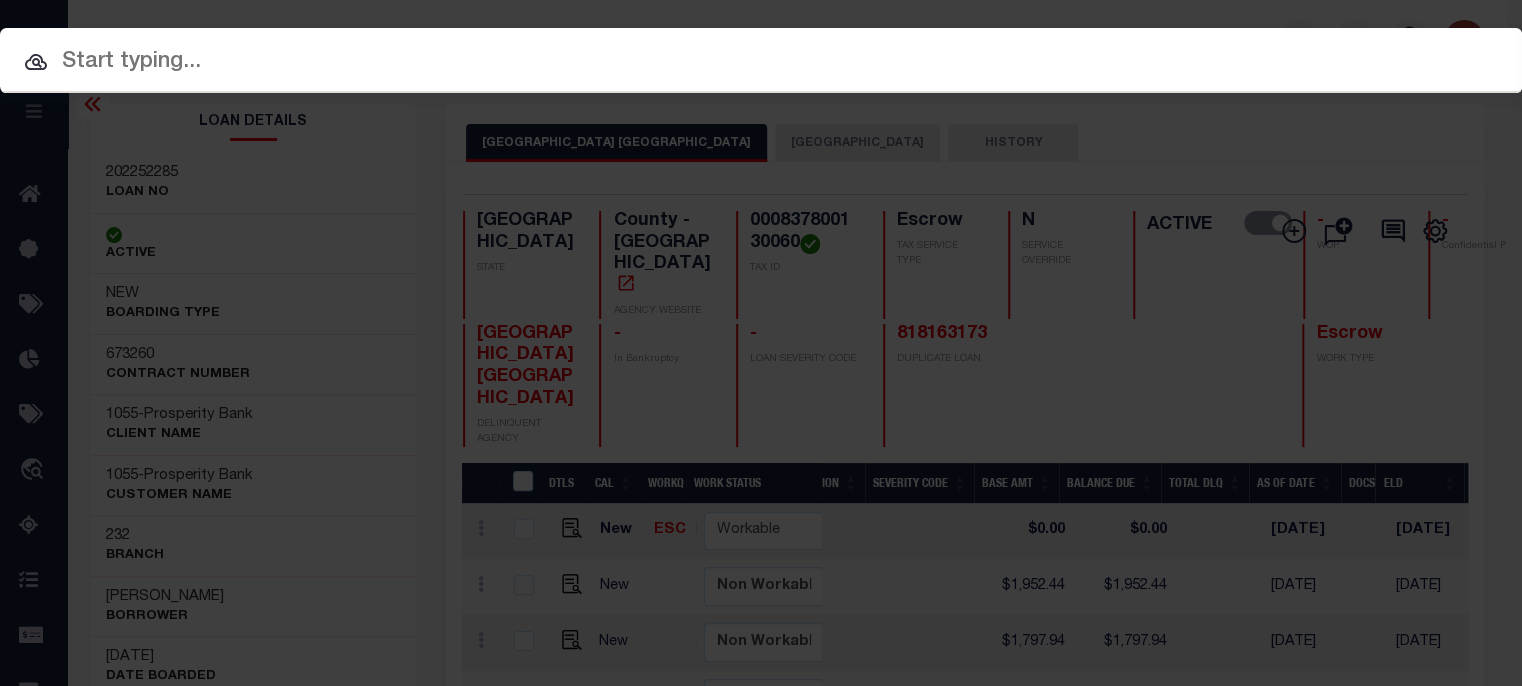 click at bounding box center (761, 62) 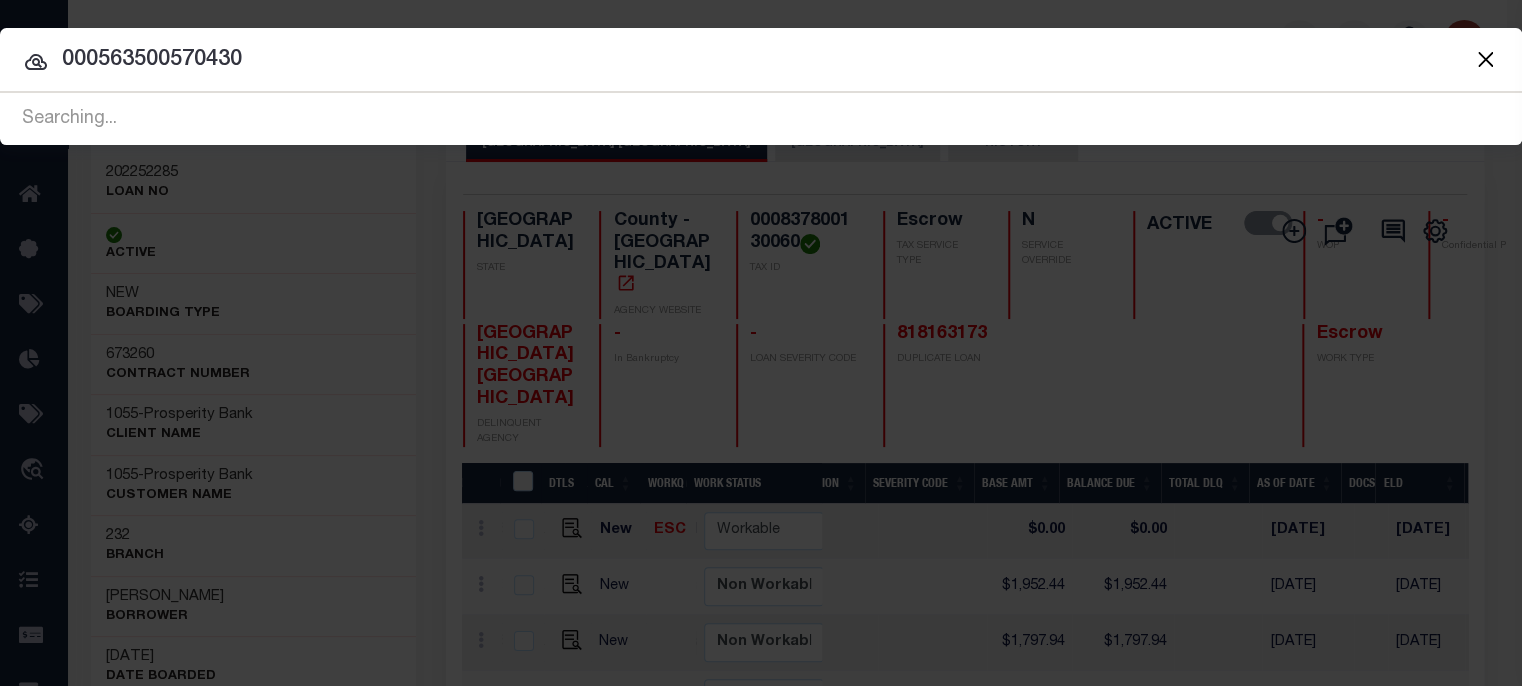 type on "000563500570430" 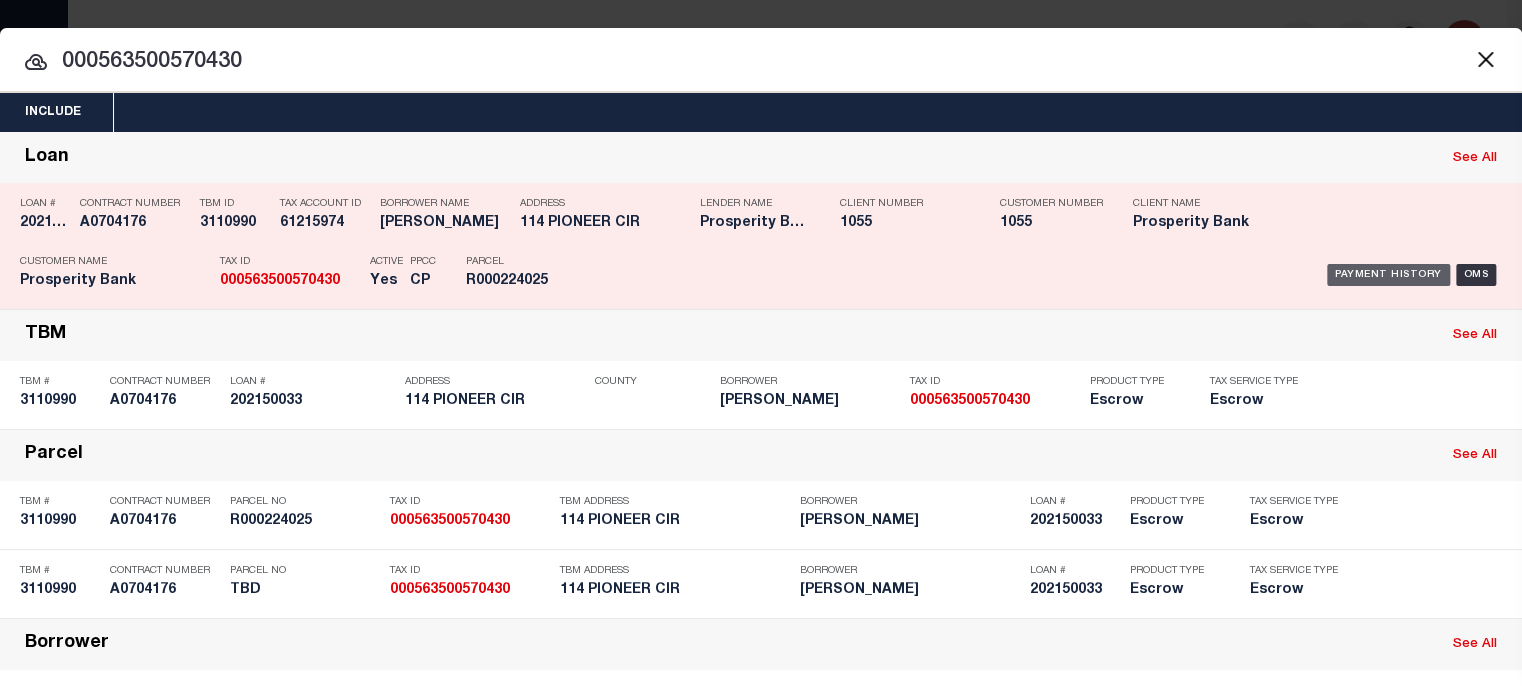 click on "Payment History" at bounding box center (1388, 275) 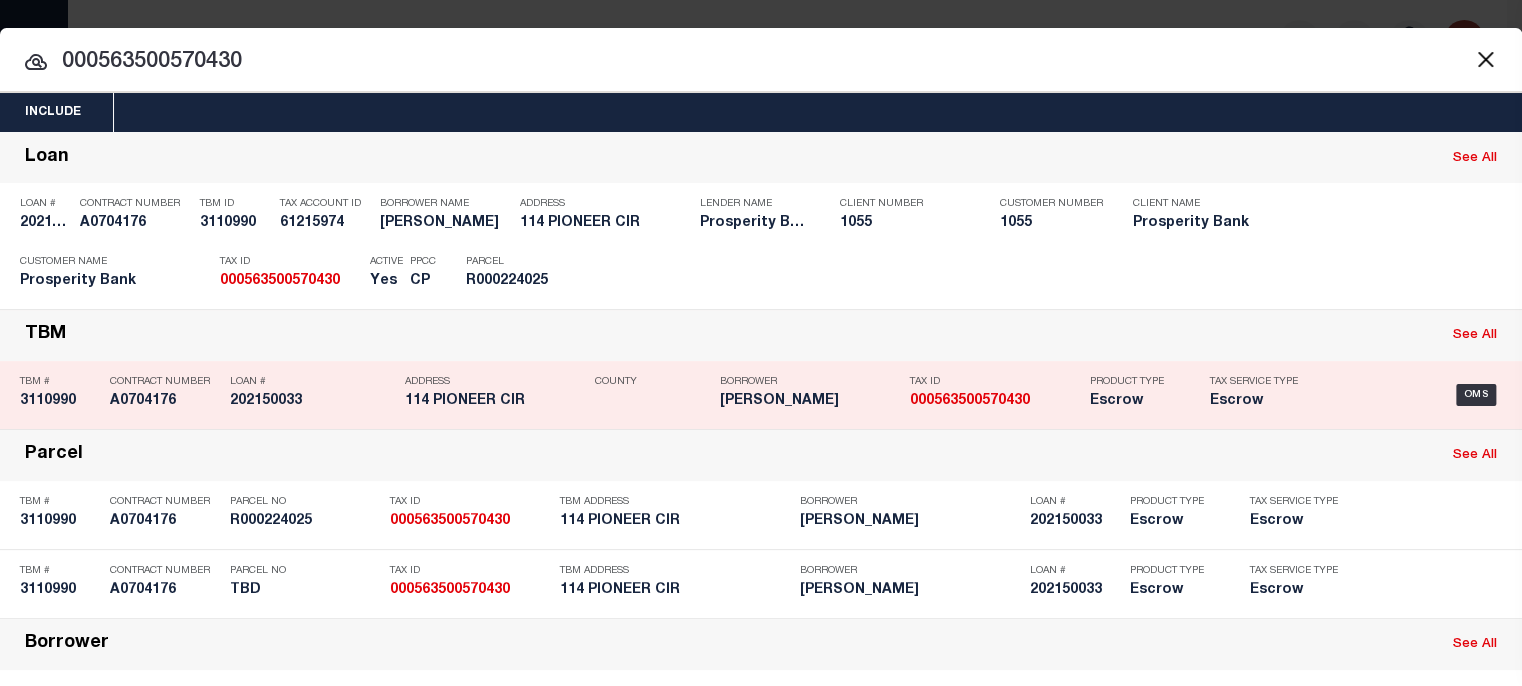 type 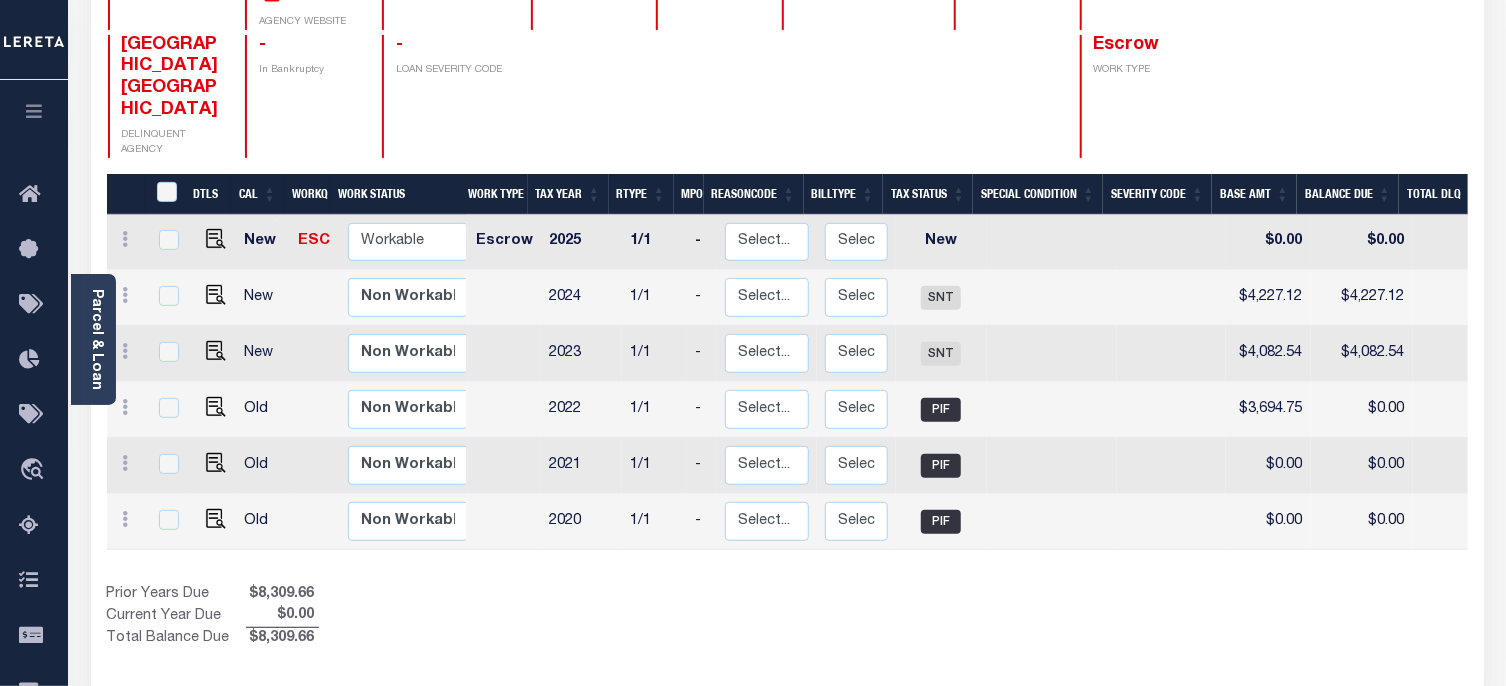 scroll, scrollTop: 300, scrollLeft: 0, axis: vertical 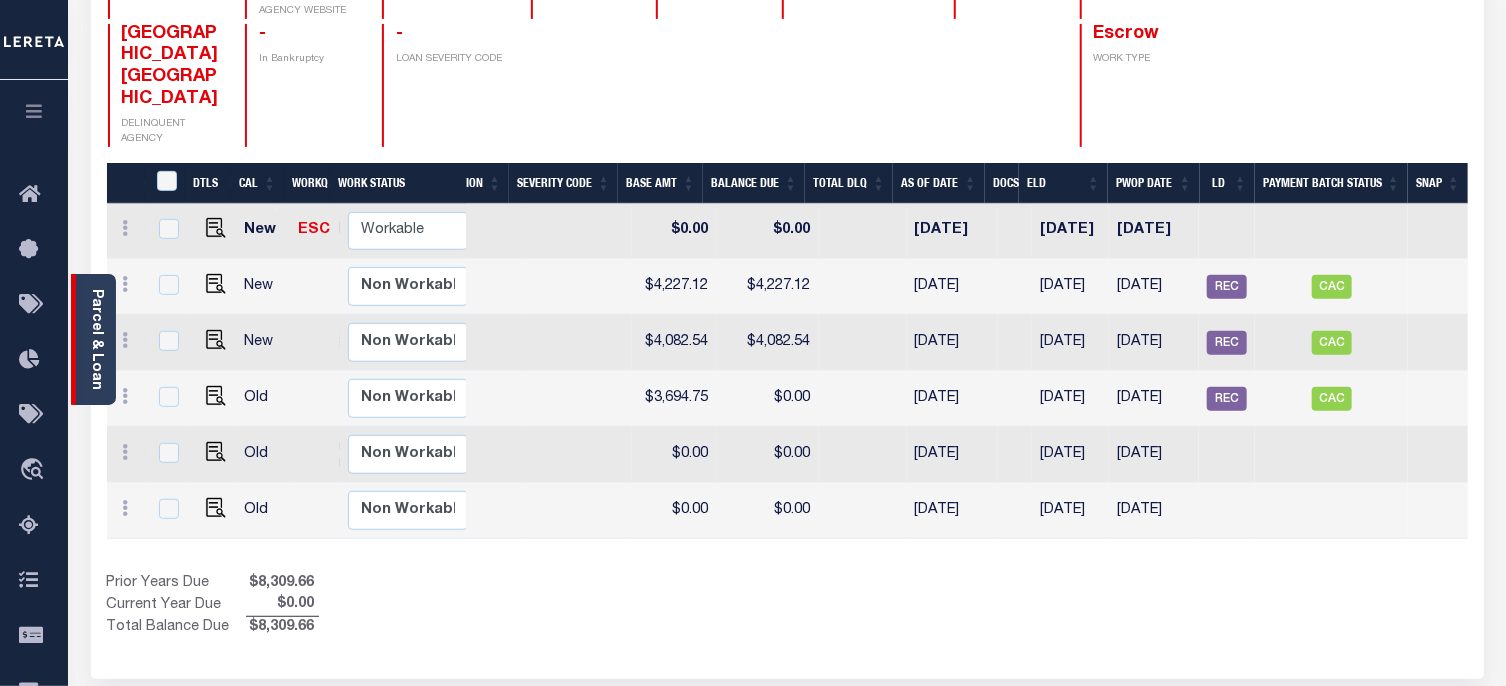 click on "Parcel & Loan" at bounding box center (96, 339) 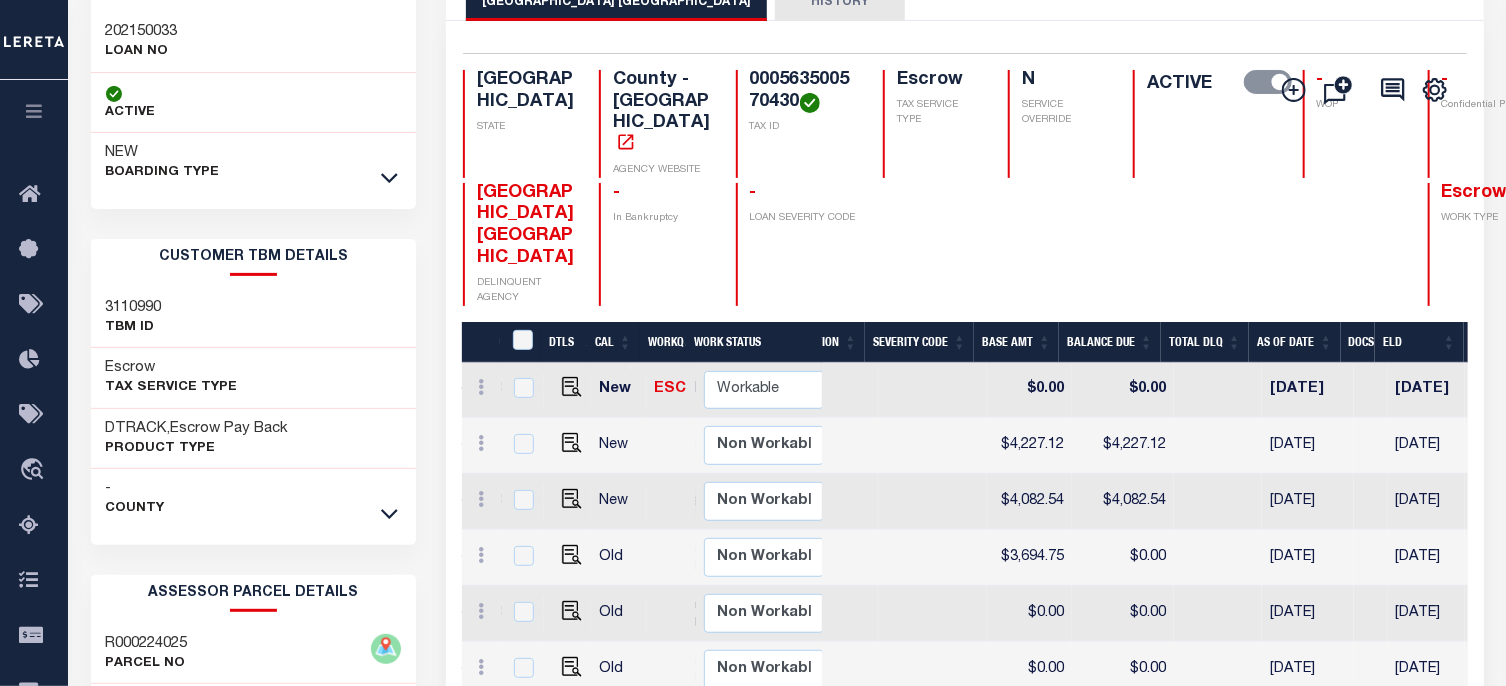 scroll, scrollTop: 0, scrollLeft: 0, axis: both 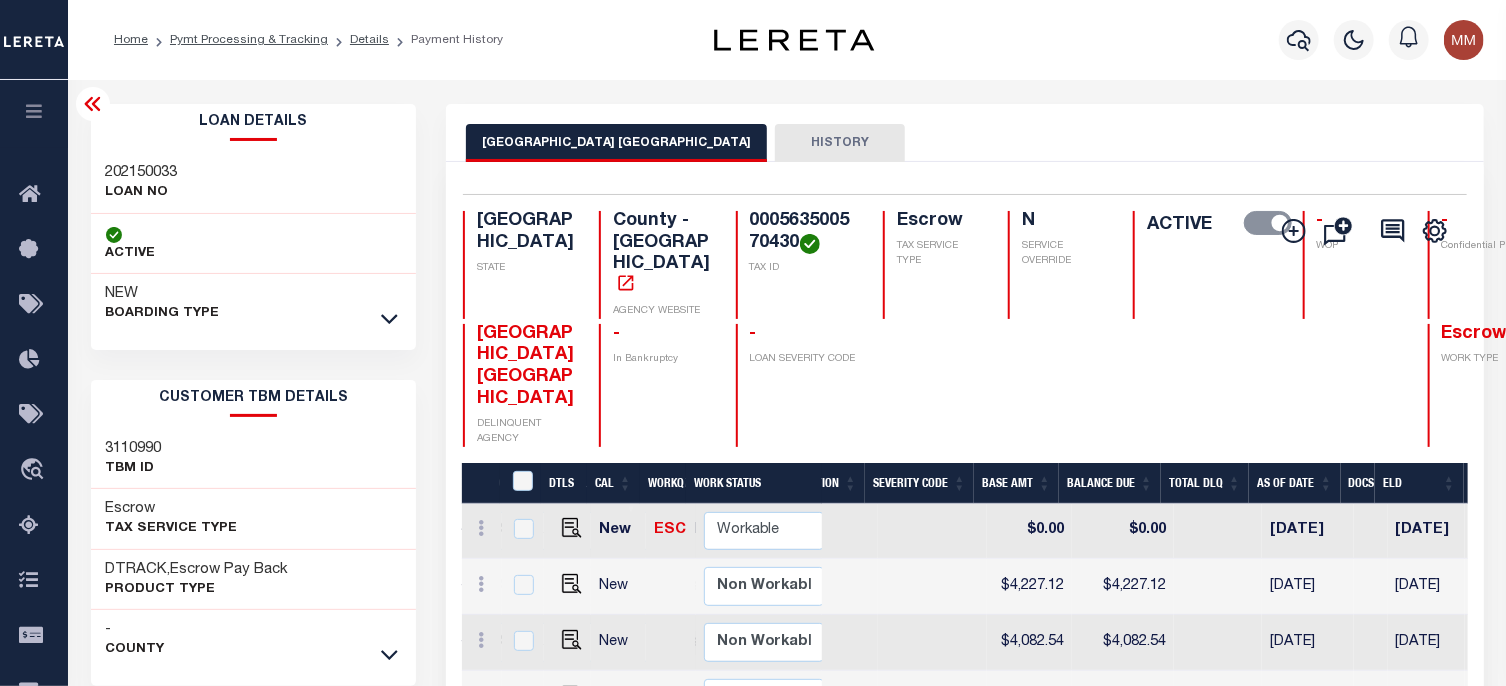 click on "NEW
BOARDING TYPE" at bounding box center (254, 304) 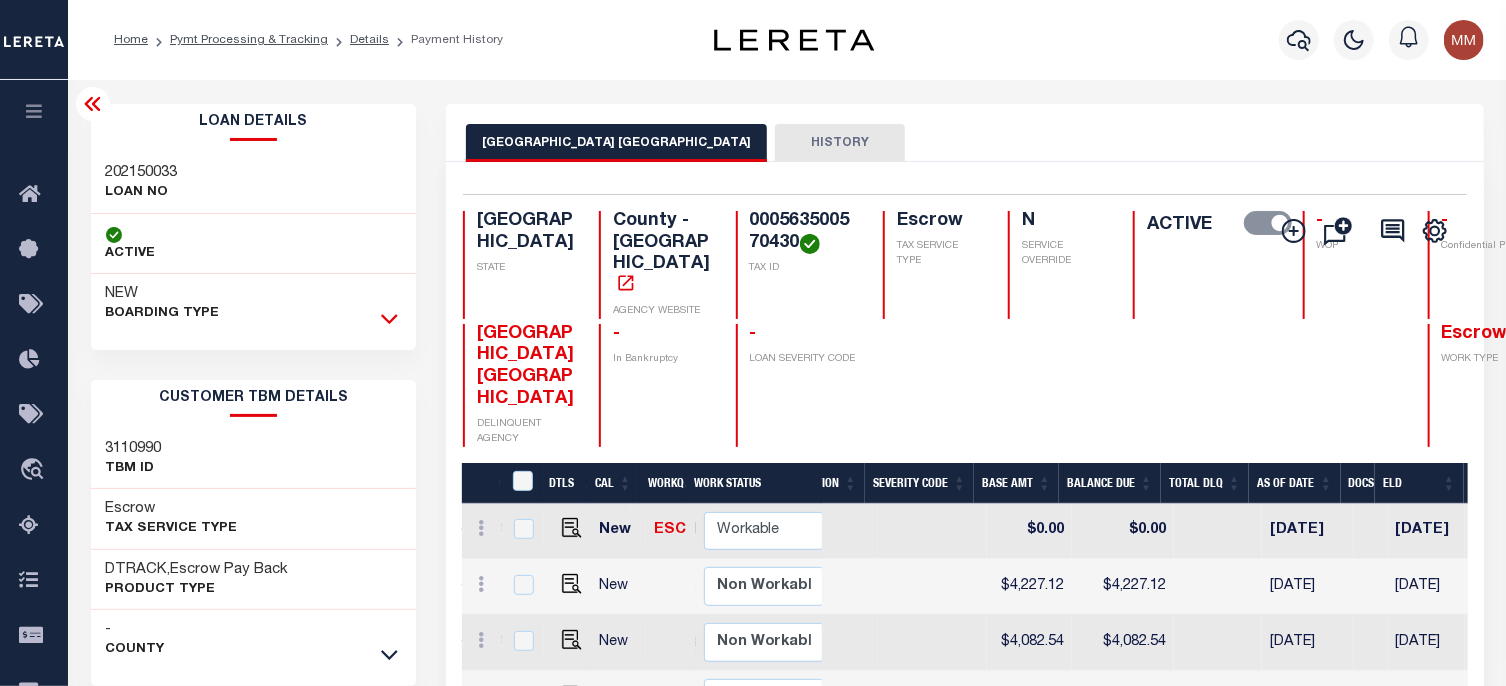 click 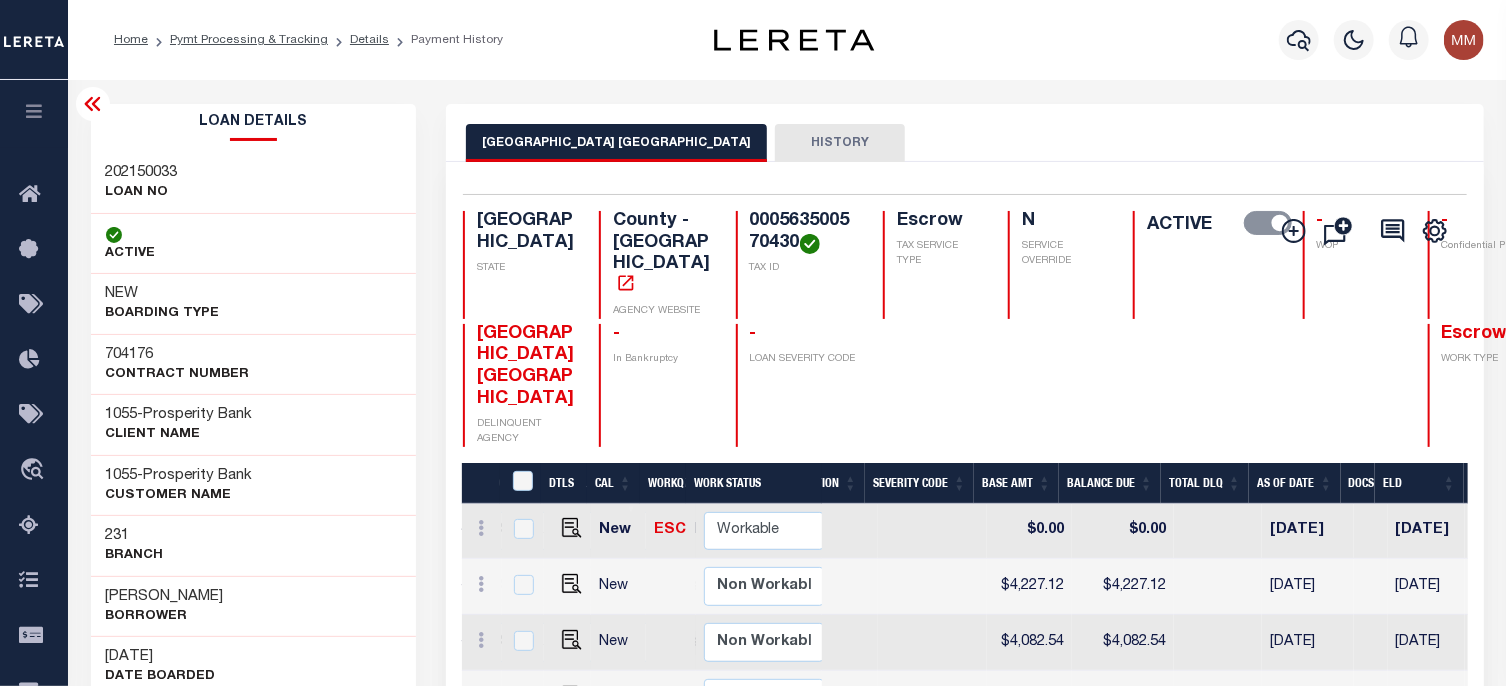scroll, scrollTop: 0, scrollLeft: 594, axis: horizontal 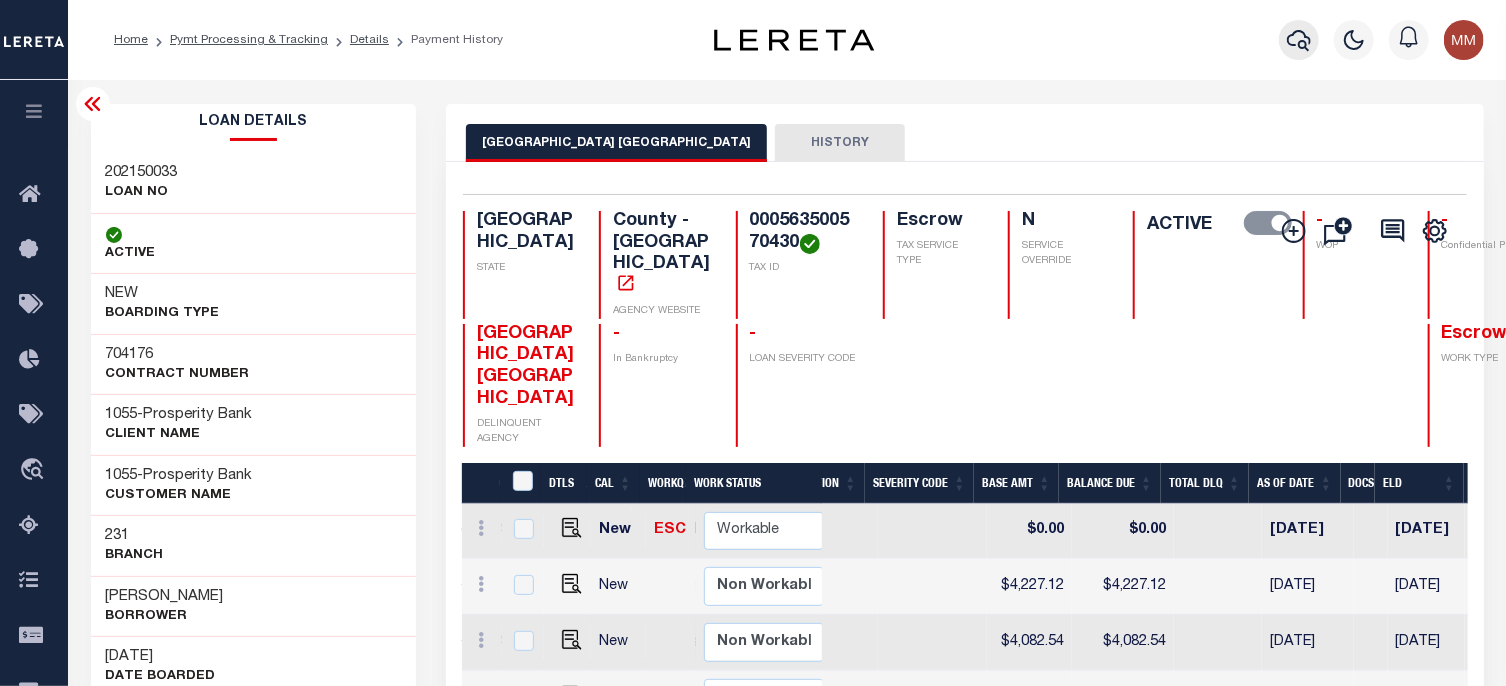 click 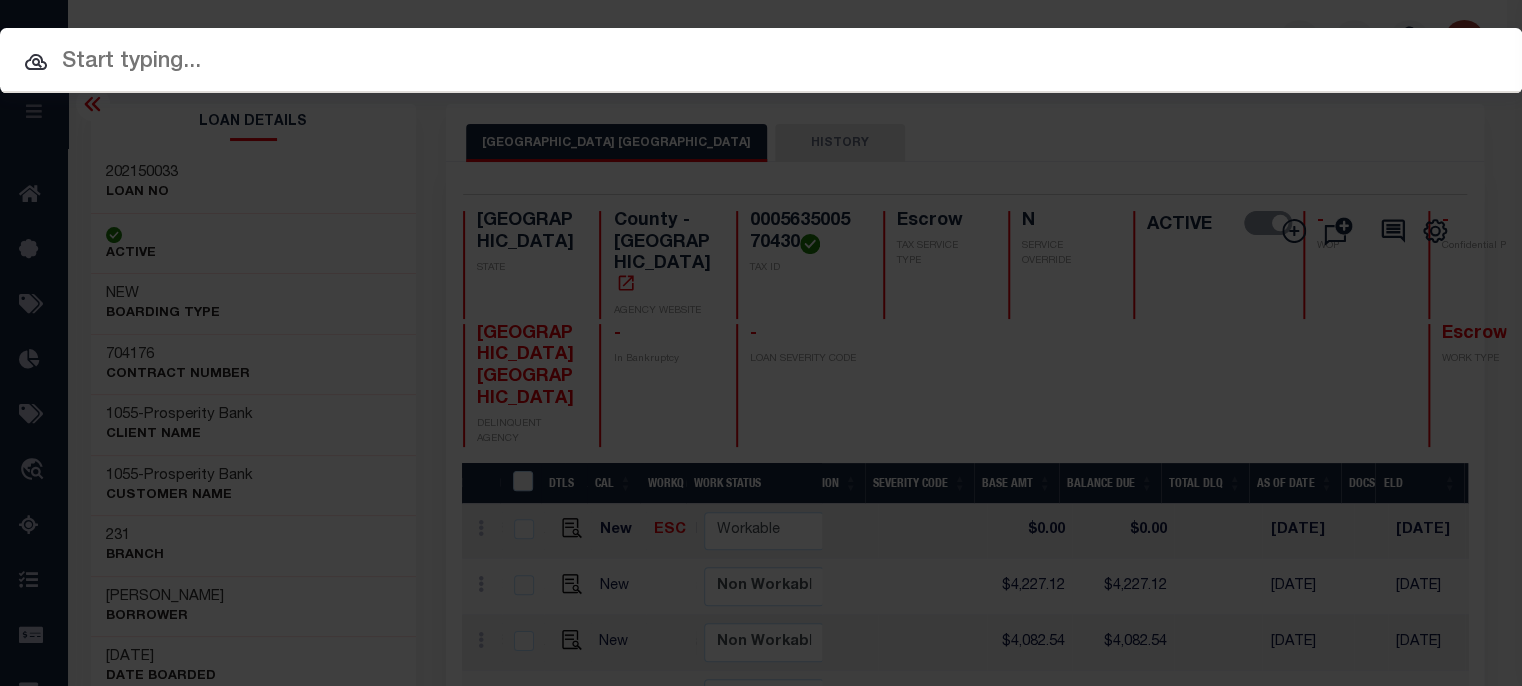 drag, startPoint x: 878, startPoint y: 53, endPoint x: 875, endPoint y: 70, distance: 17.262676 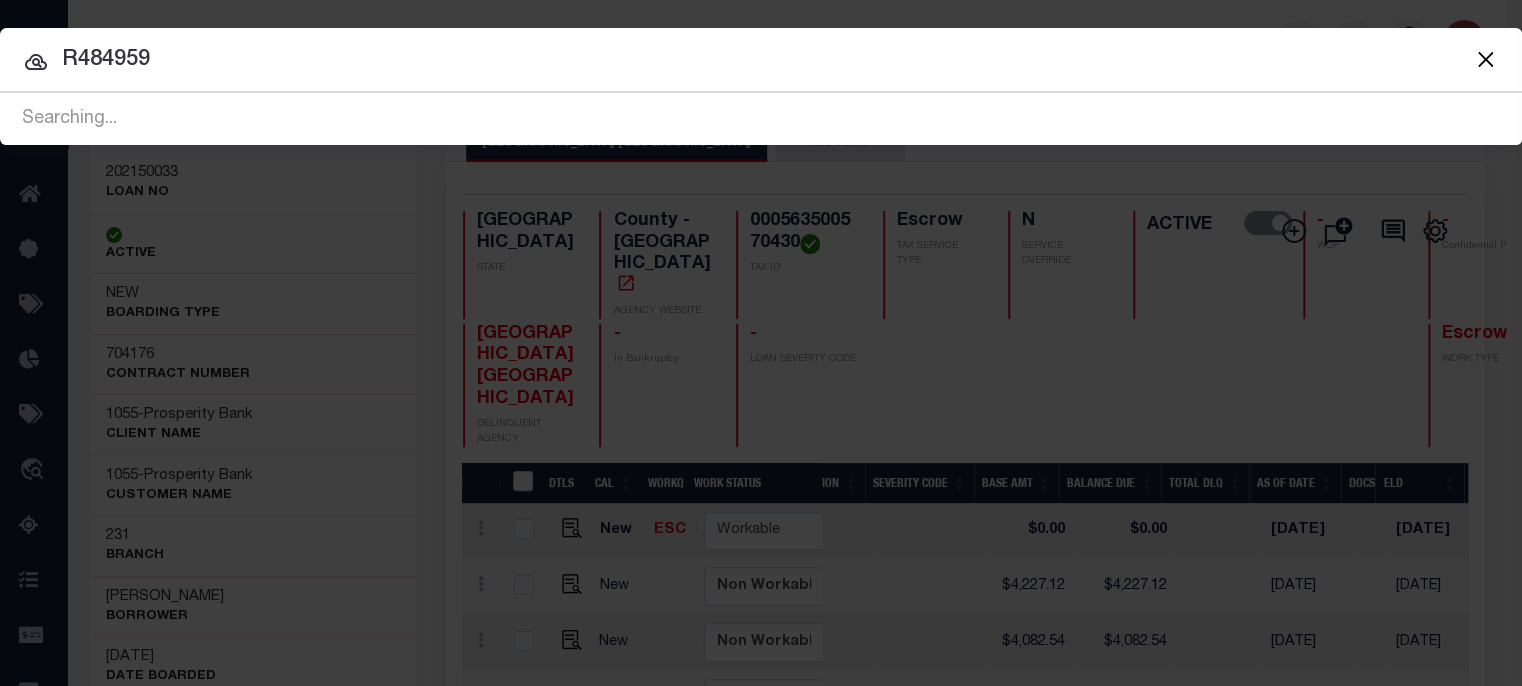 type on "R484959" 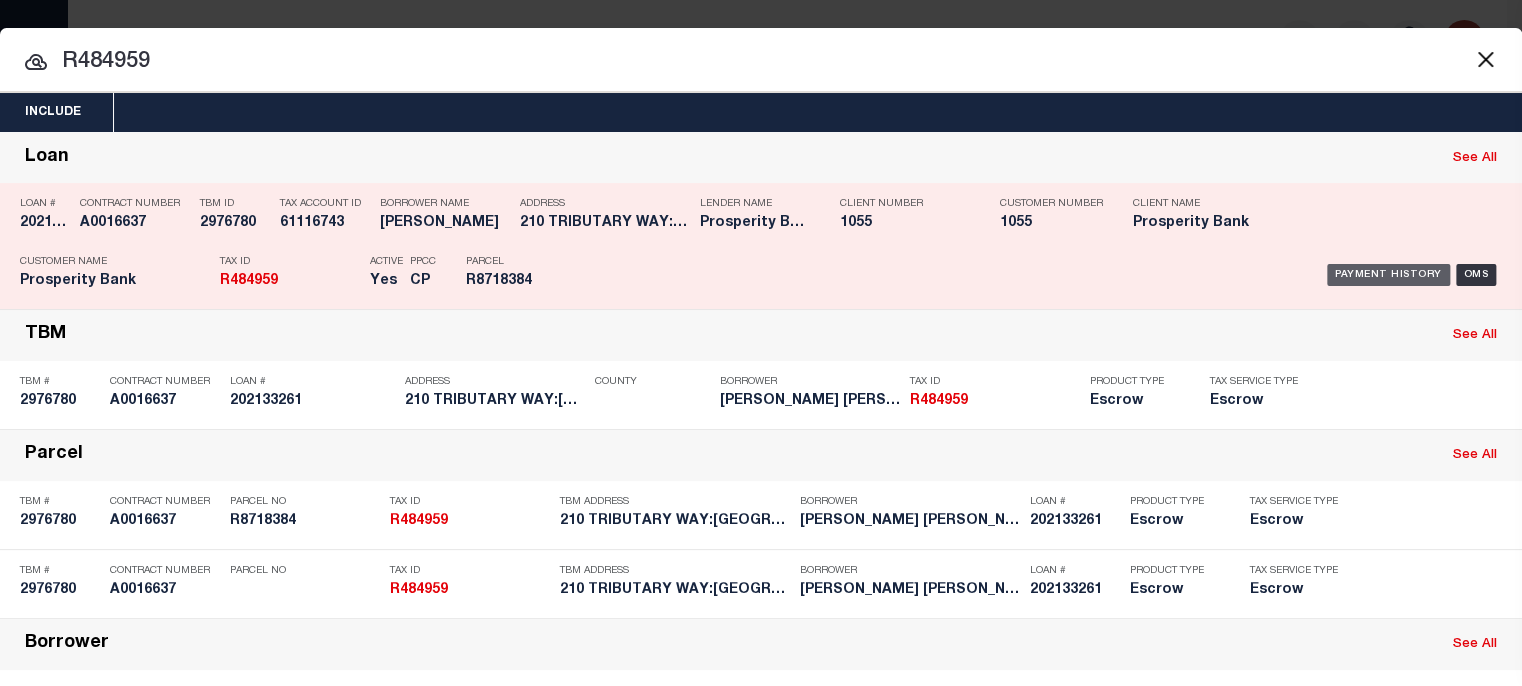 click on "Payment History" 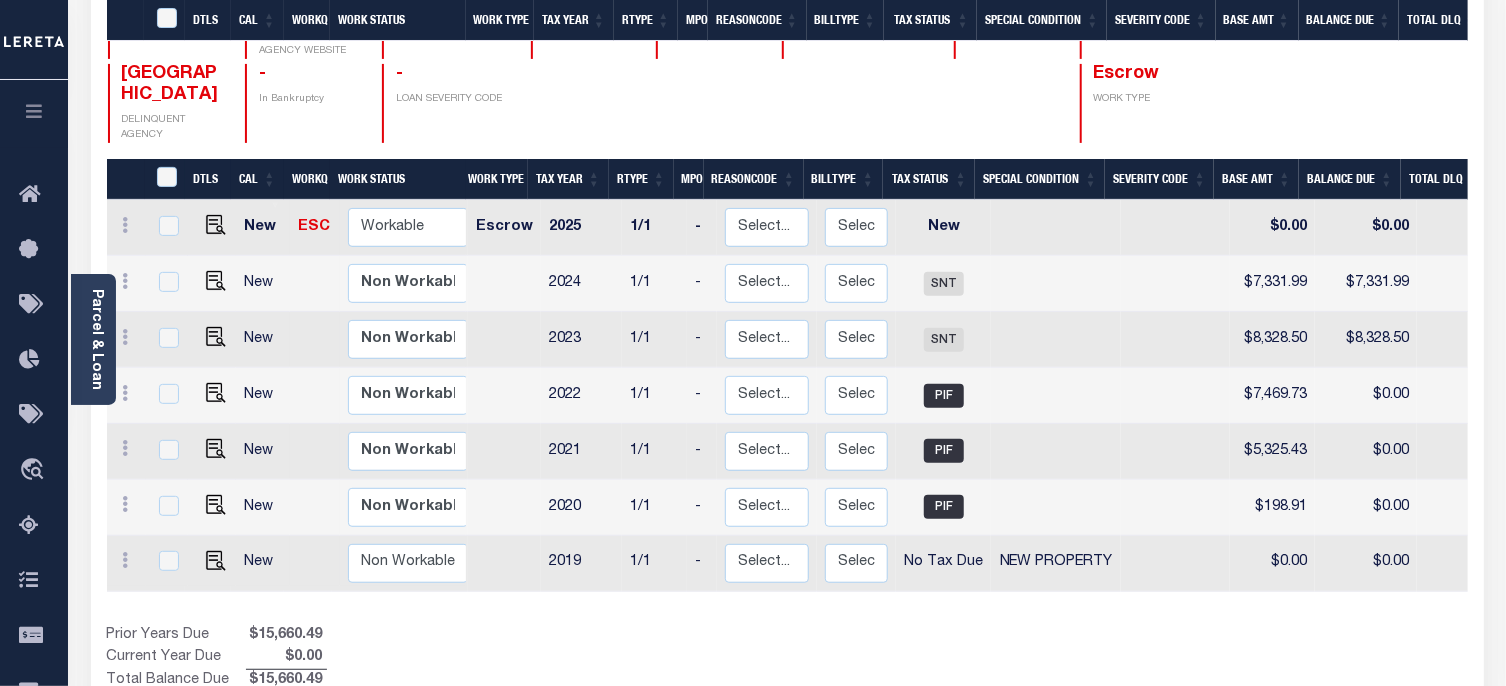scroll, scrollTop: 400, scrollLeft: 0, axis: vertical 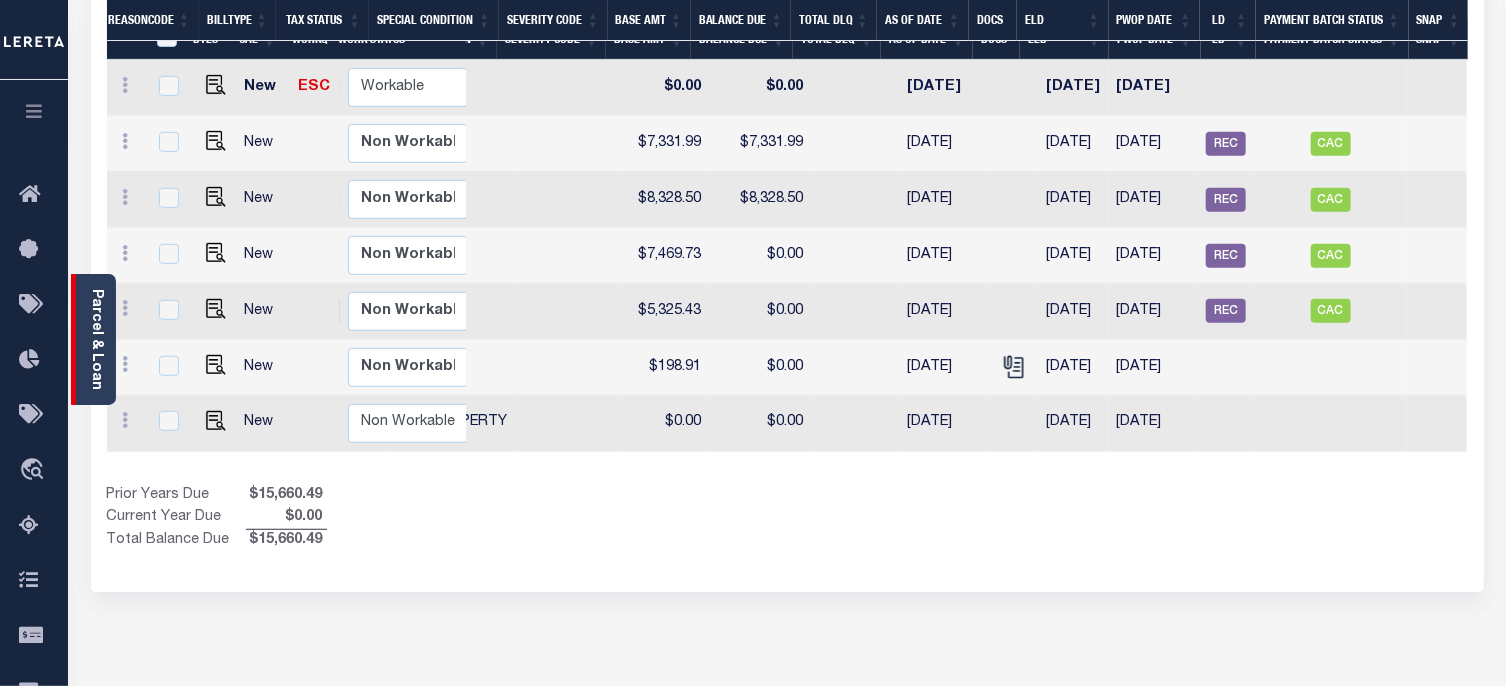 click on "Parcel & Loan" at bounding box center (93, 339) 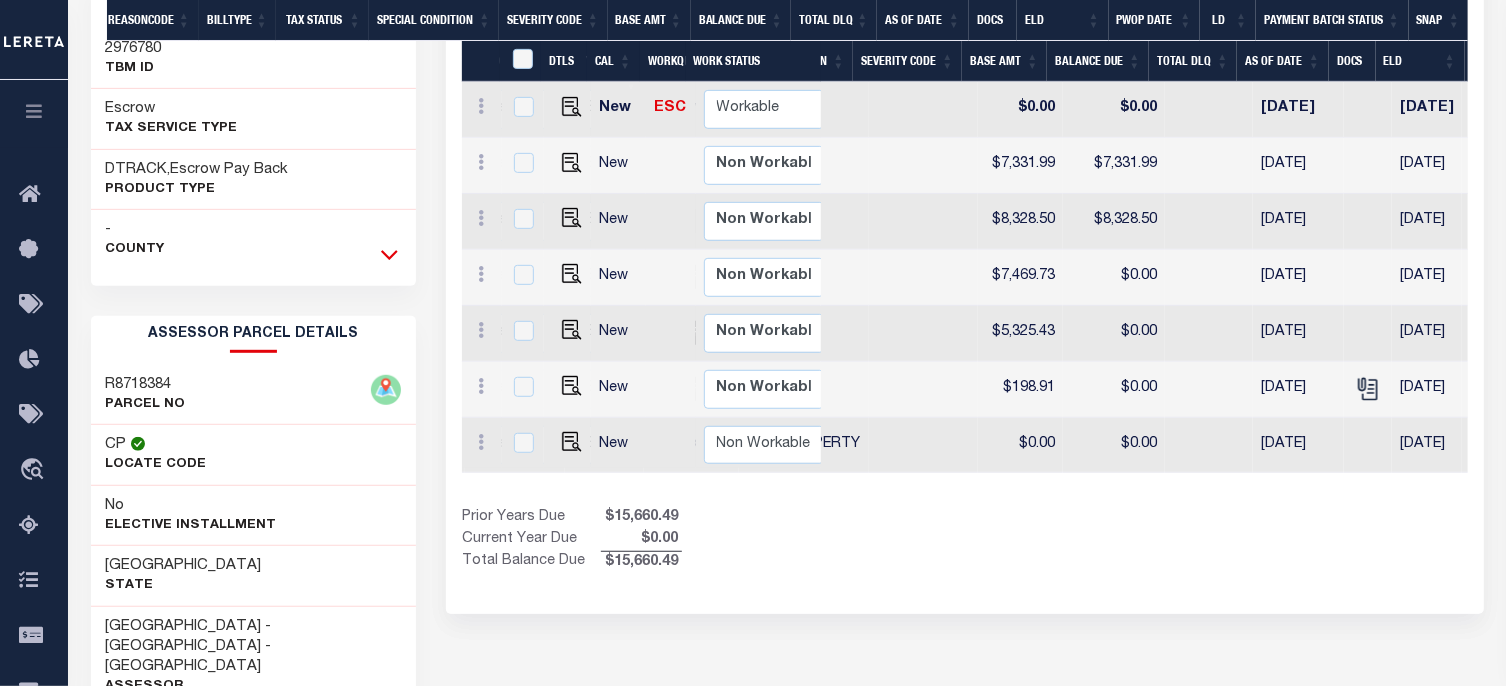 click 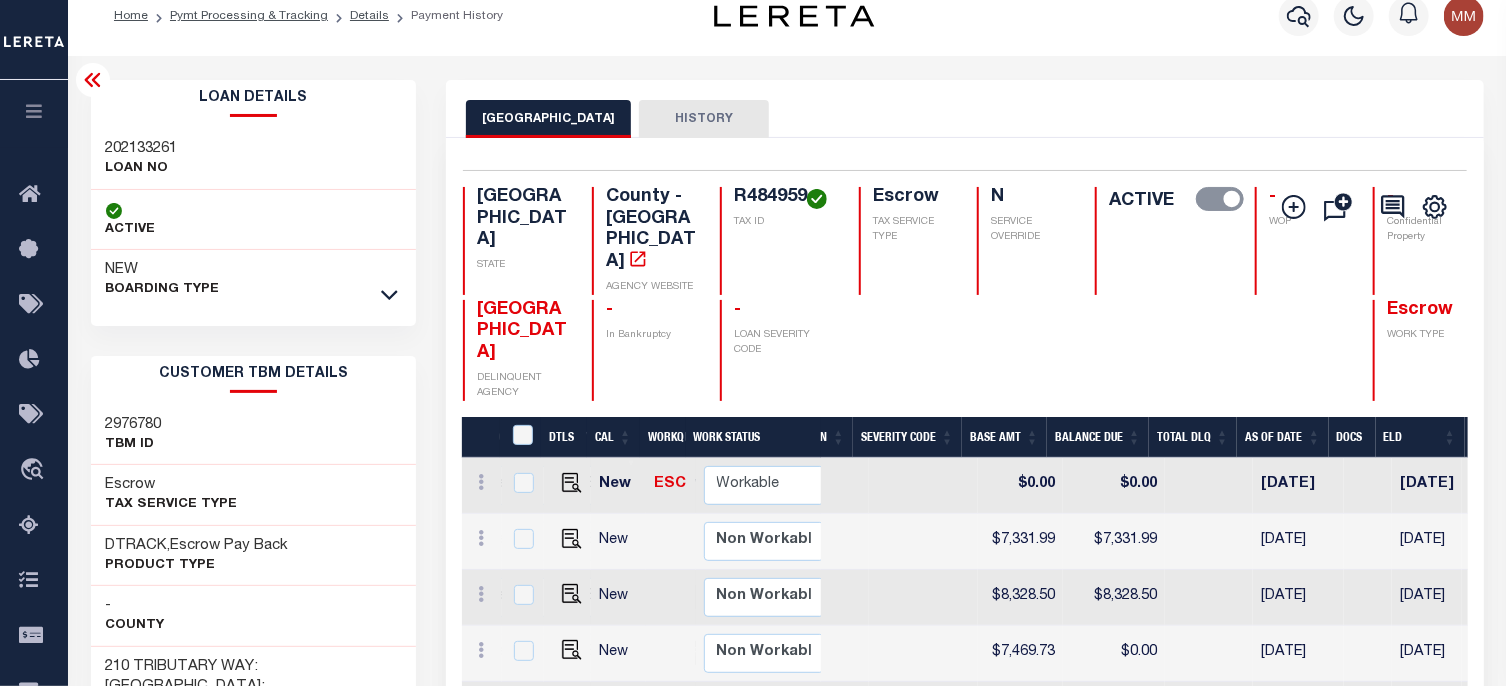 scroll, scrollTop: 0, scrollLeft: 0, axis: both 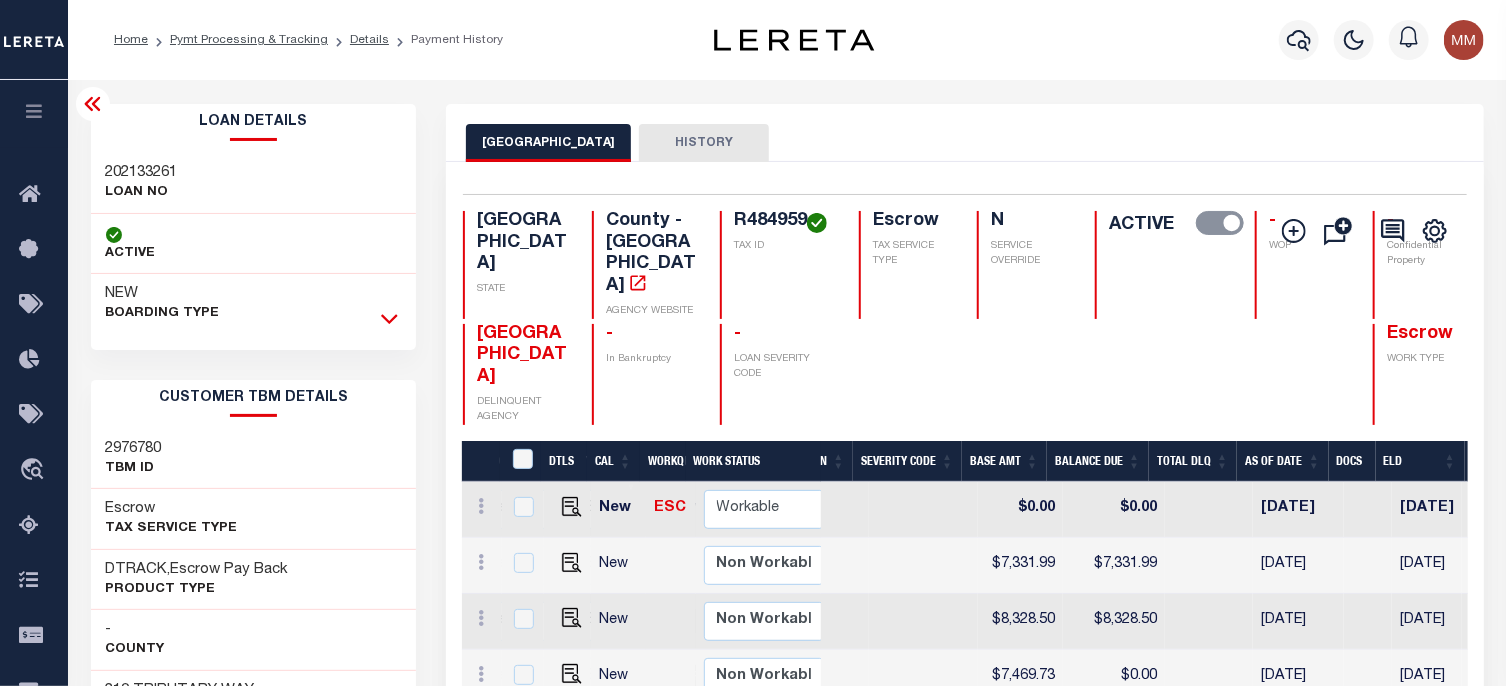 click 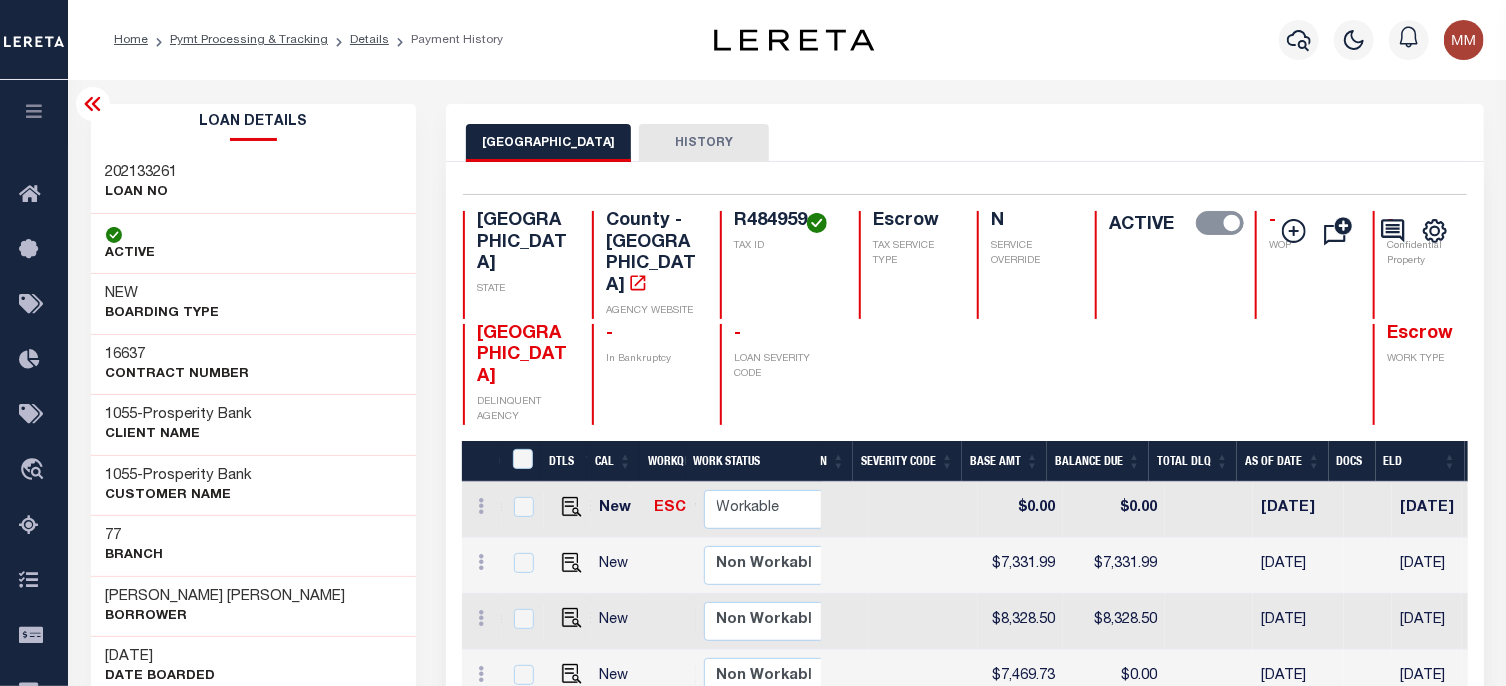 scroll, scrollTop: 0, scrollLeft: 608, axis: horizontal 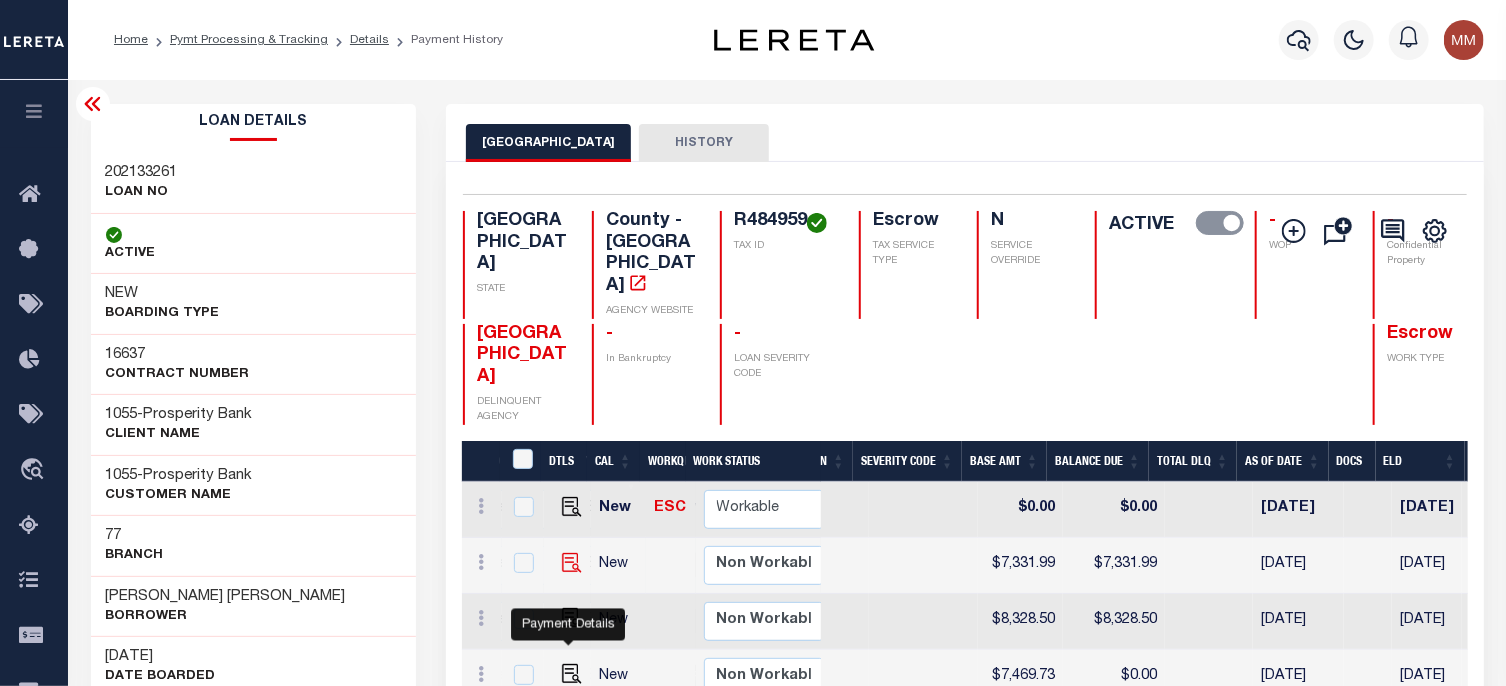 click at bounding box center (572, 563) 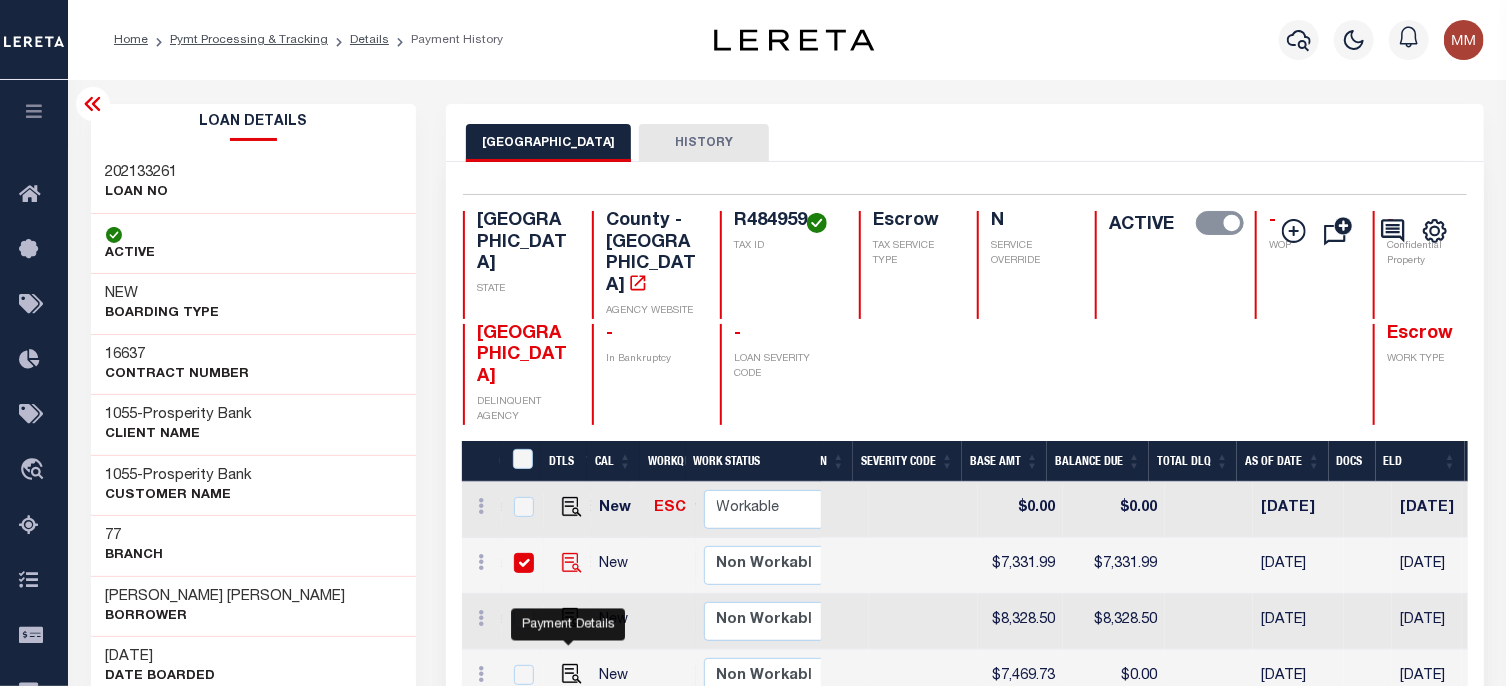 checkbox on "true" 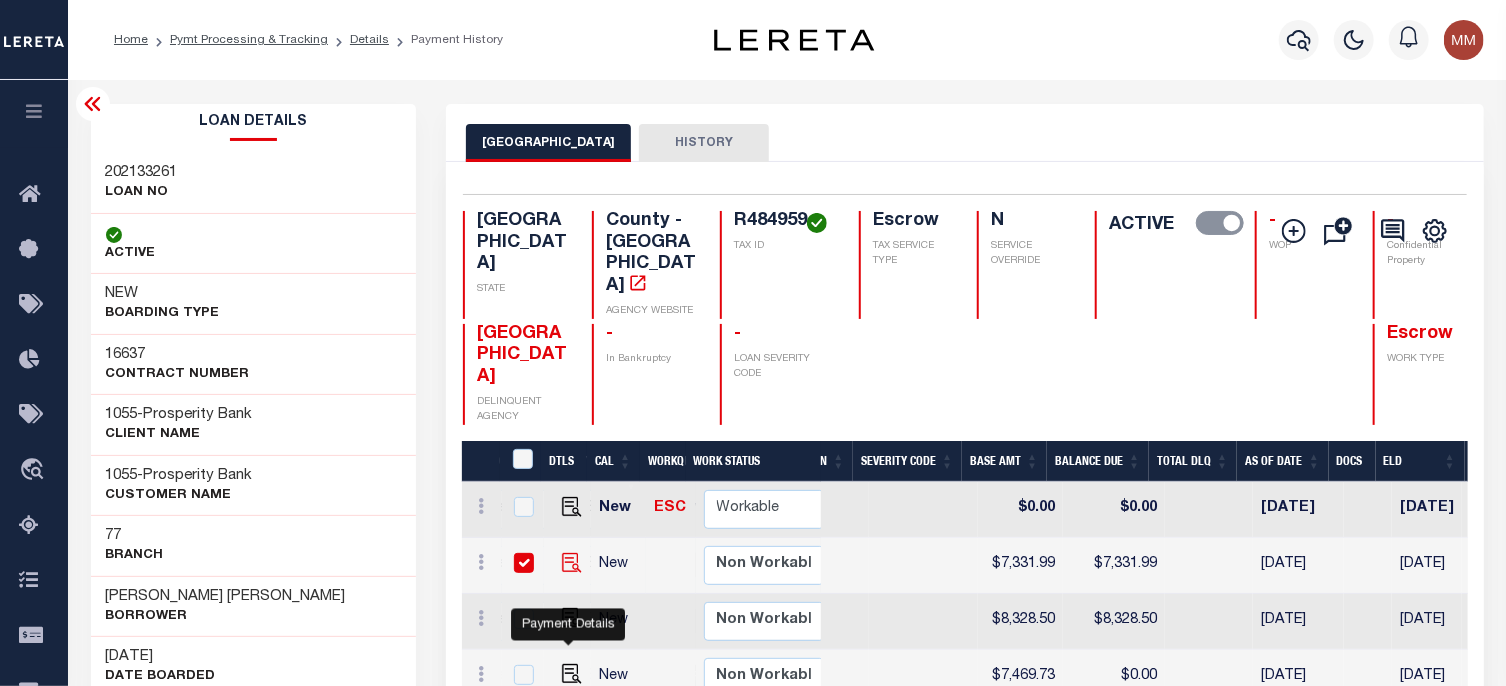 checkbox on "true" 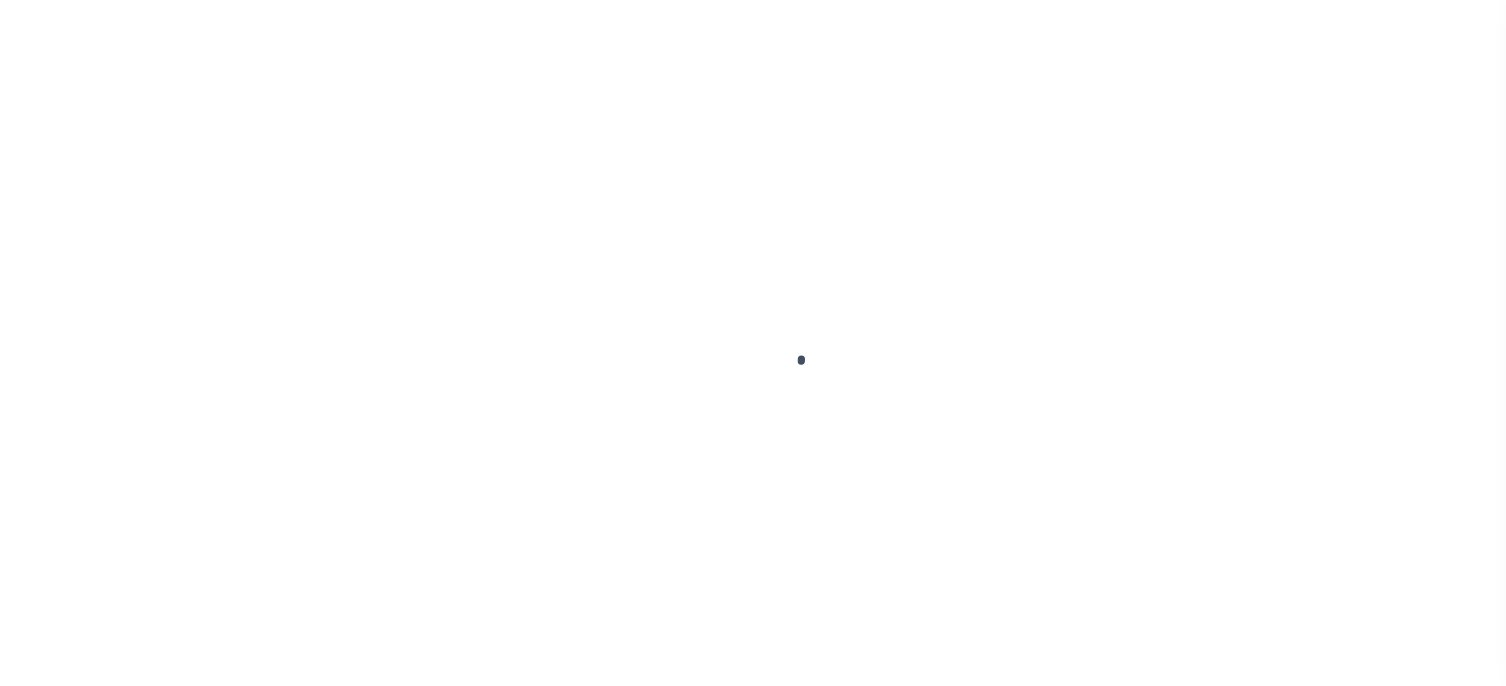 scroll, scrollTop: 0, scrollLeft: 0, axis: both 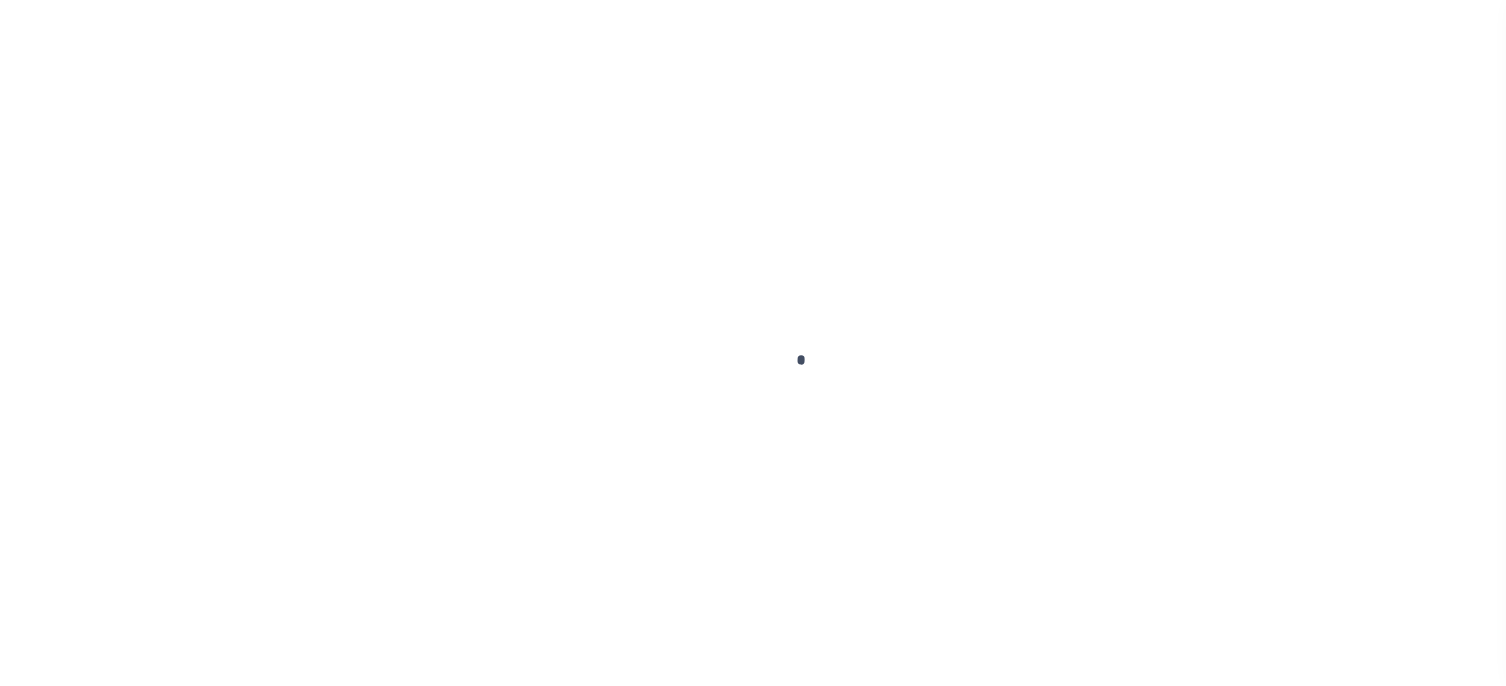 type on "TPS" 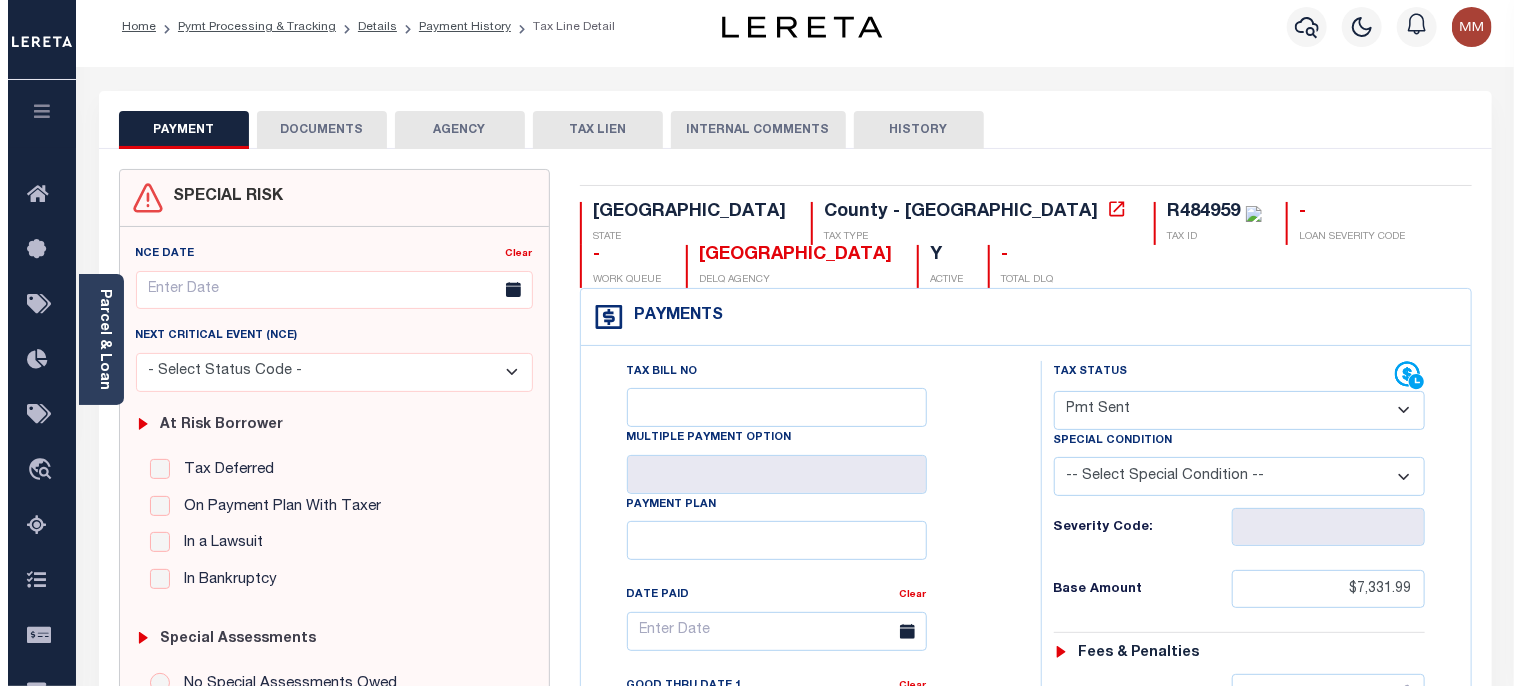 scroll, scrollTop: 0, scrollLeft: 0, axis: both 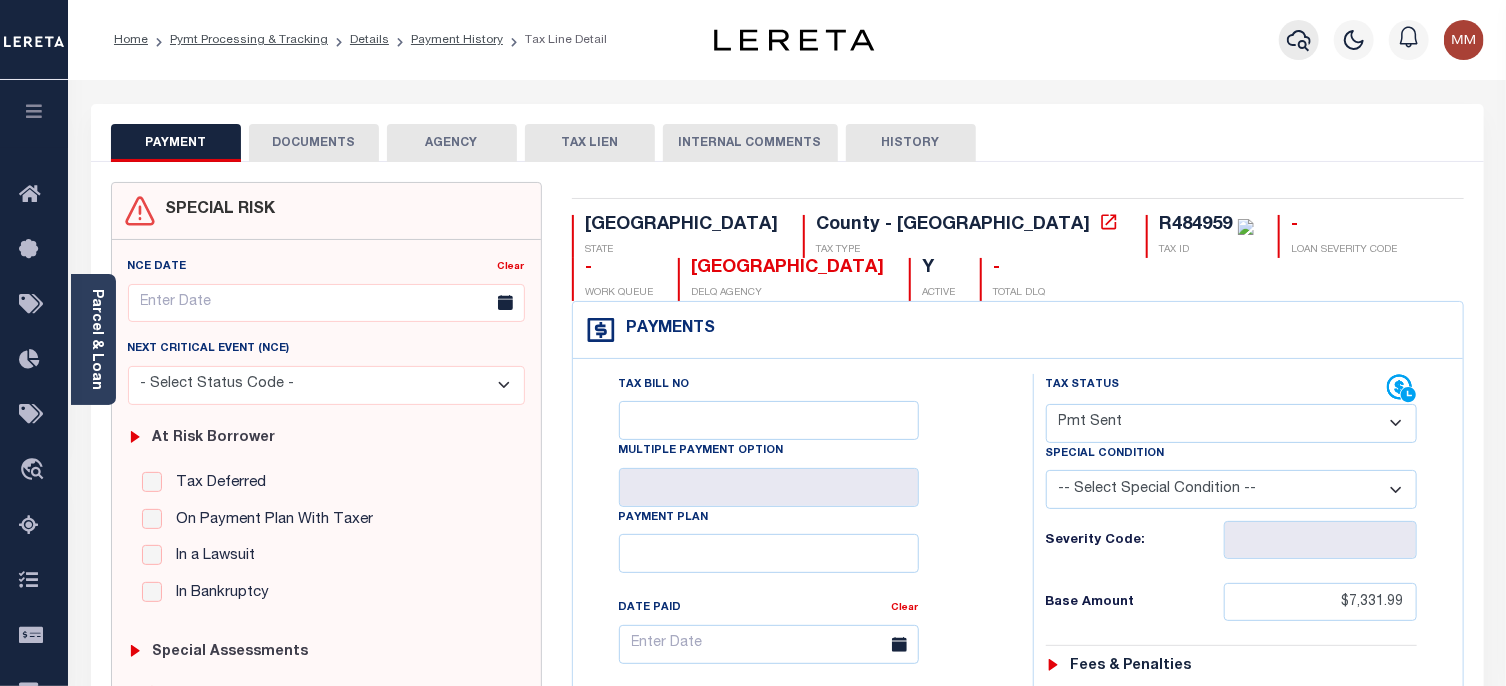 click 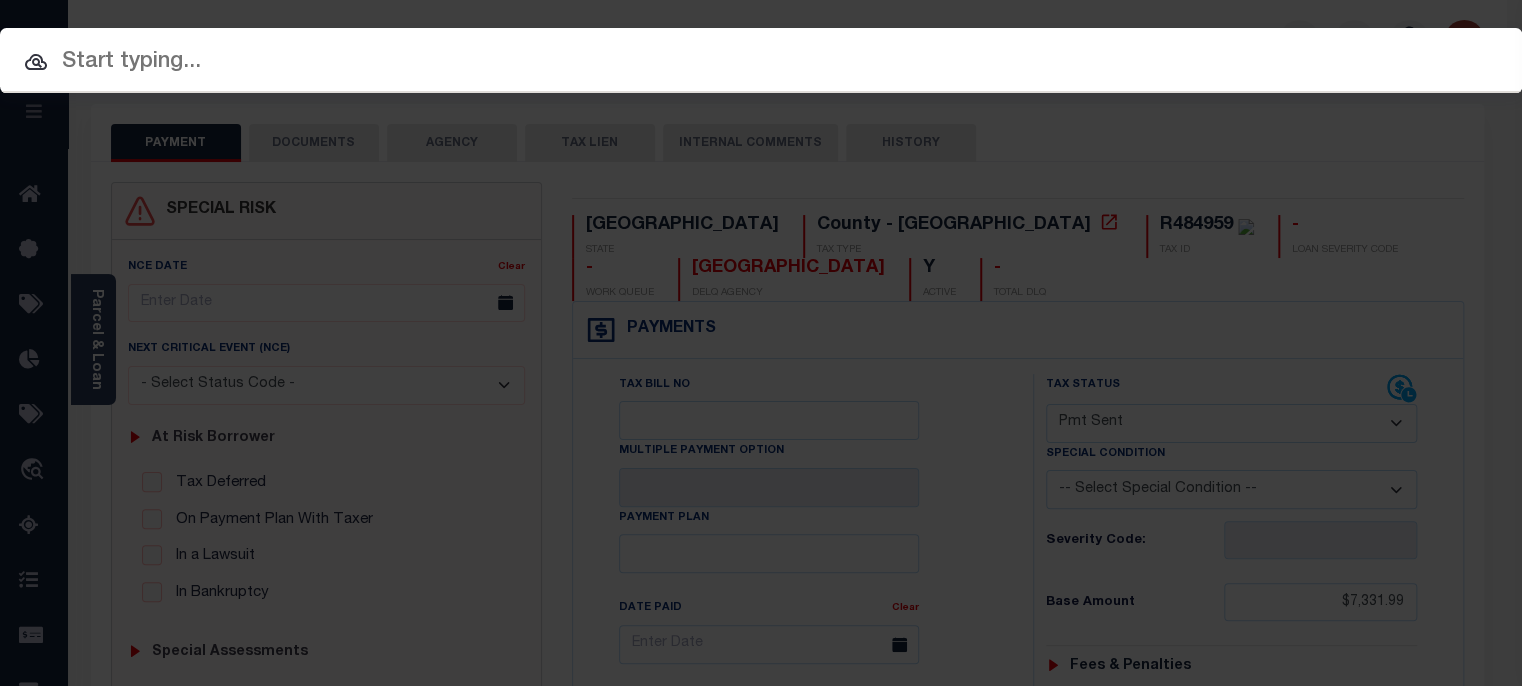 click at bounding box center [761, 62] 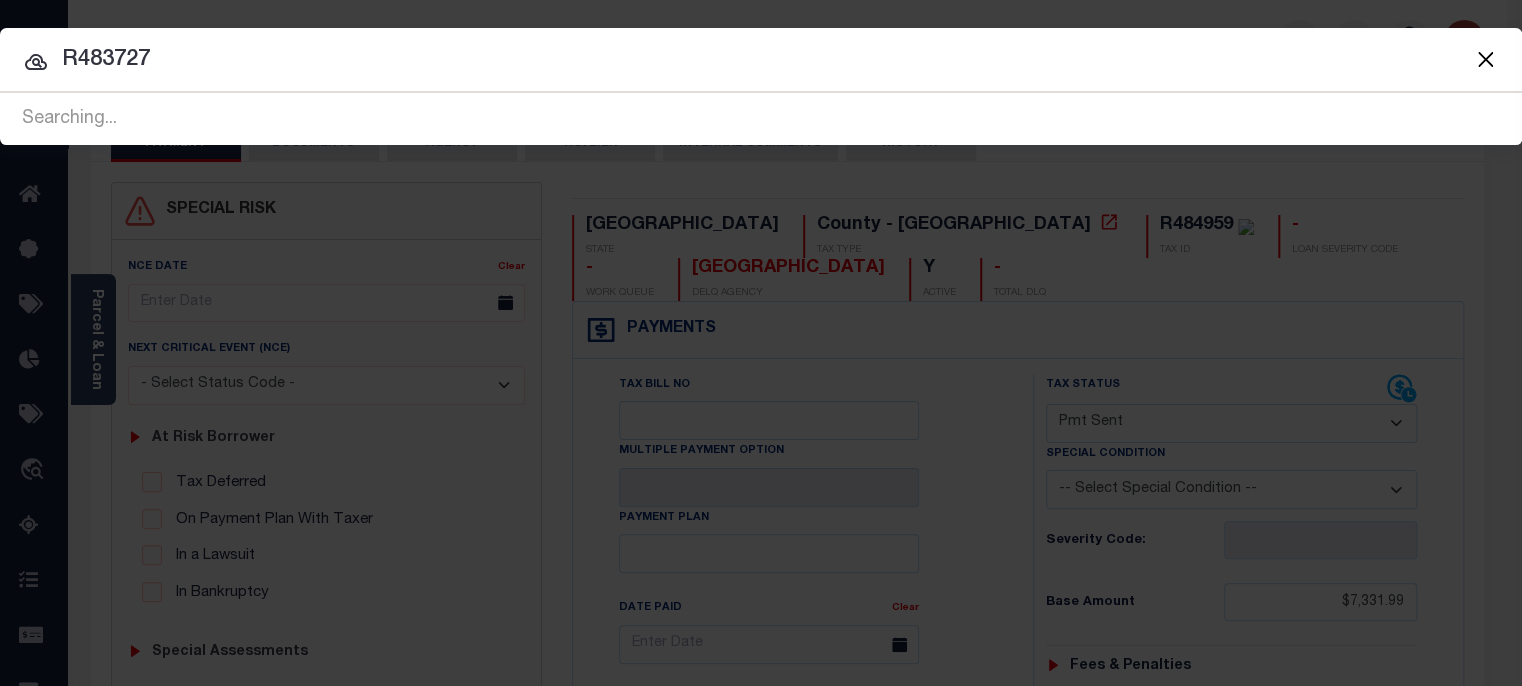 type on "R483727" 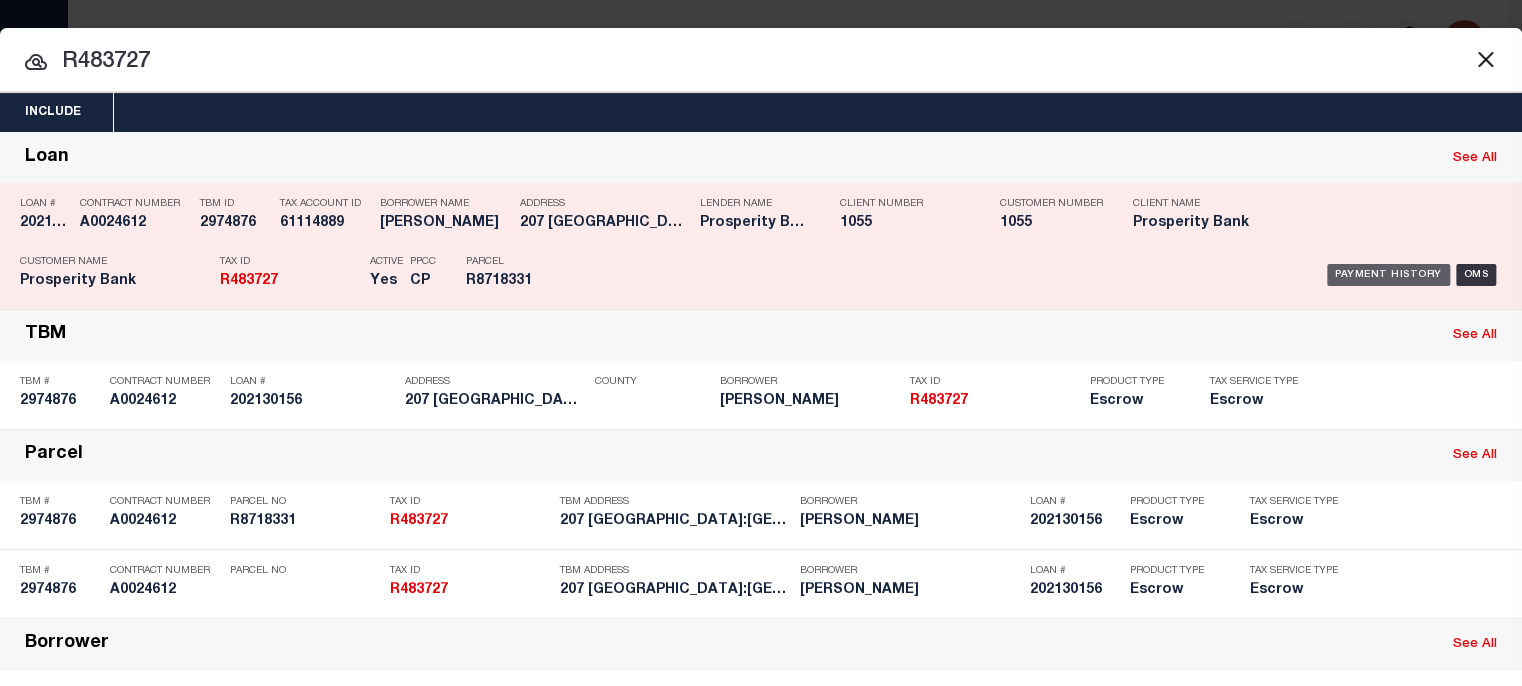 click on "Payment History" at bounding box center [1388, 275] 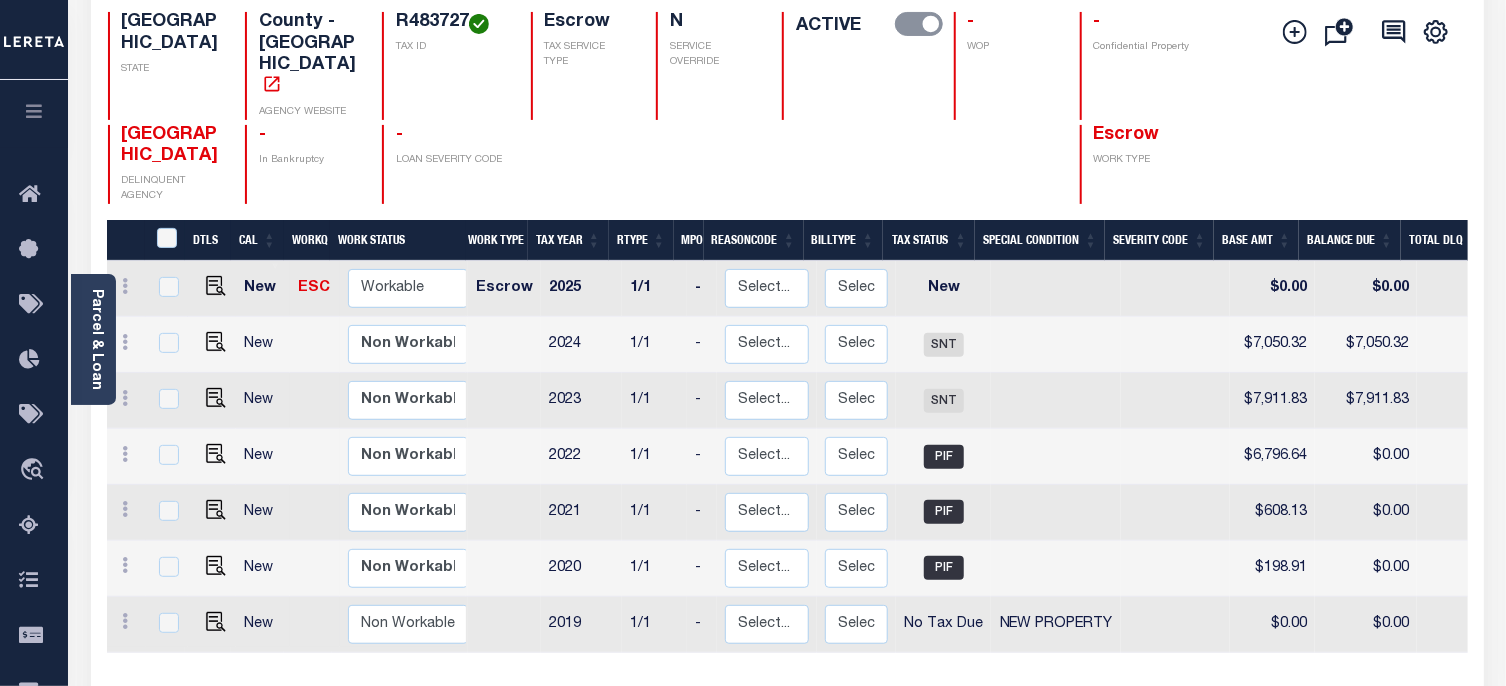 scroll, scrollTop: 200, scrollLeft: 0, axis: vertical 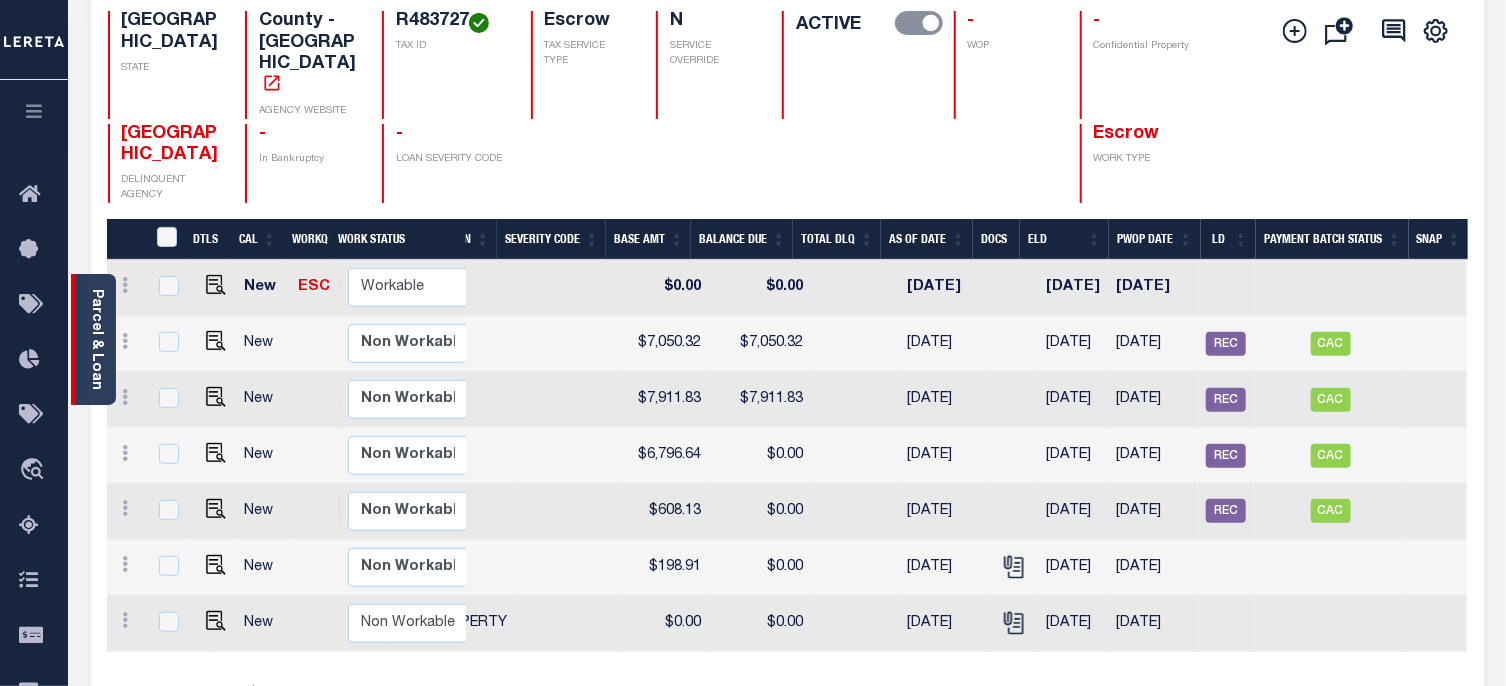 click on "Parcel & Loan" at bounding box center (96, 339) 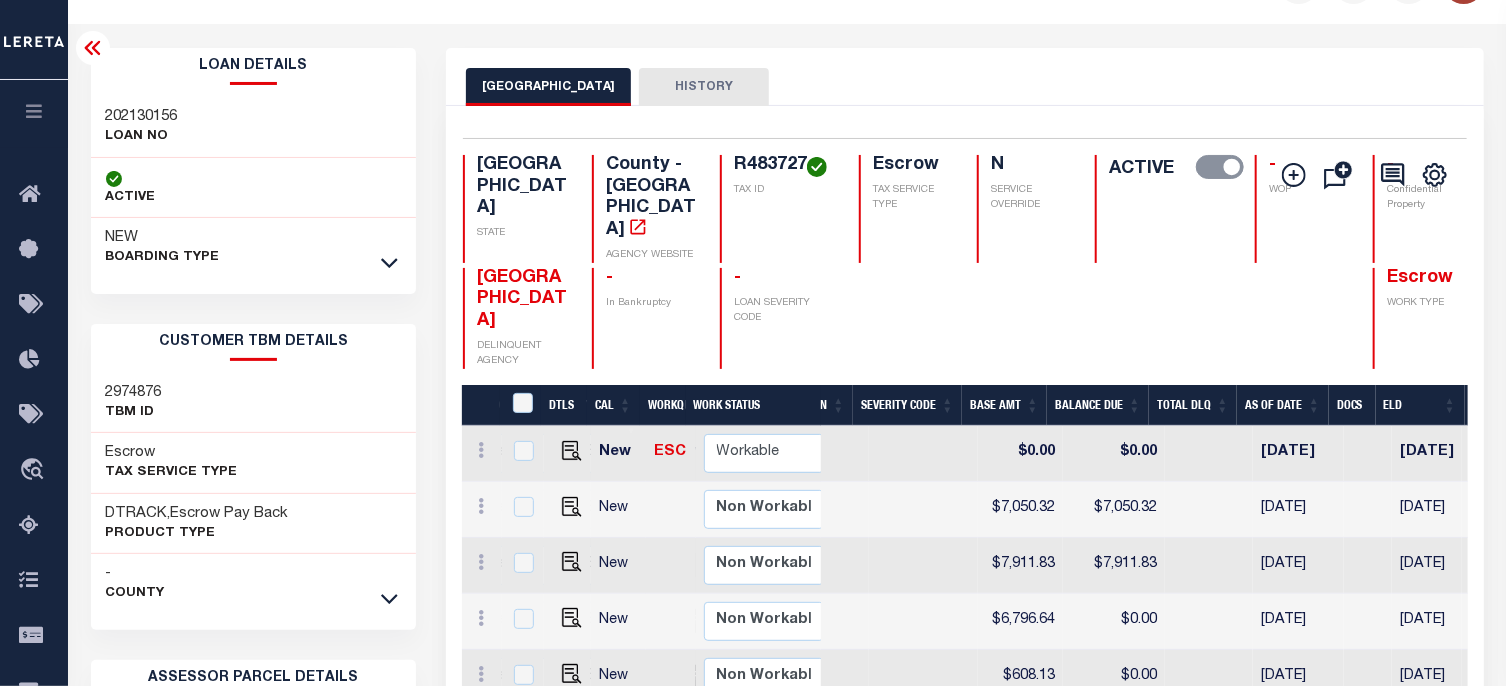 scroll, scrollTop: 0, scrollLeft: 0, axis: both 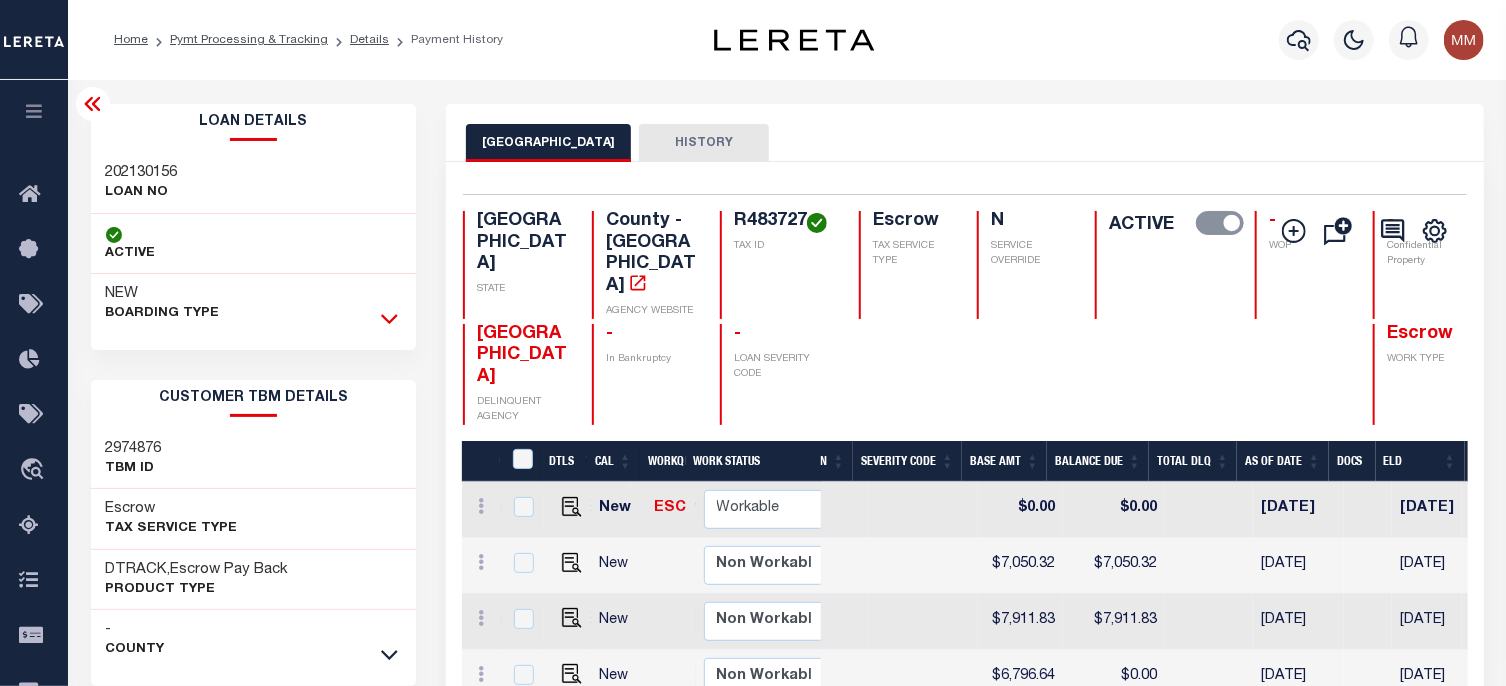 click 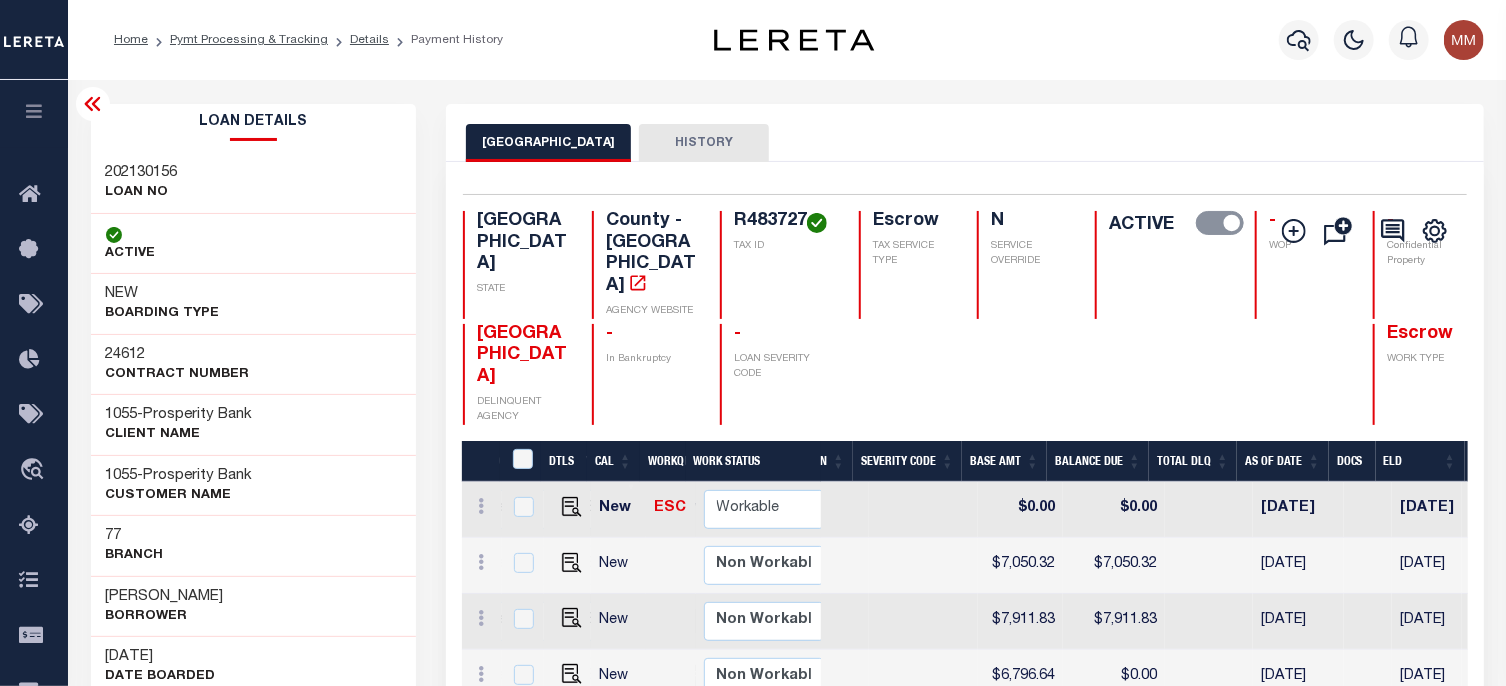 scroll, scrollTop: 0, scrollLeft: 608, axis: horizontal 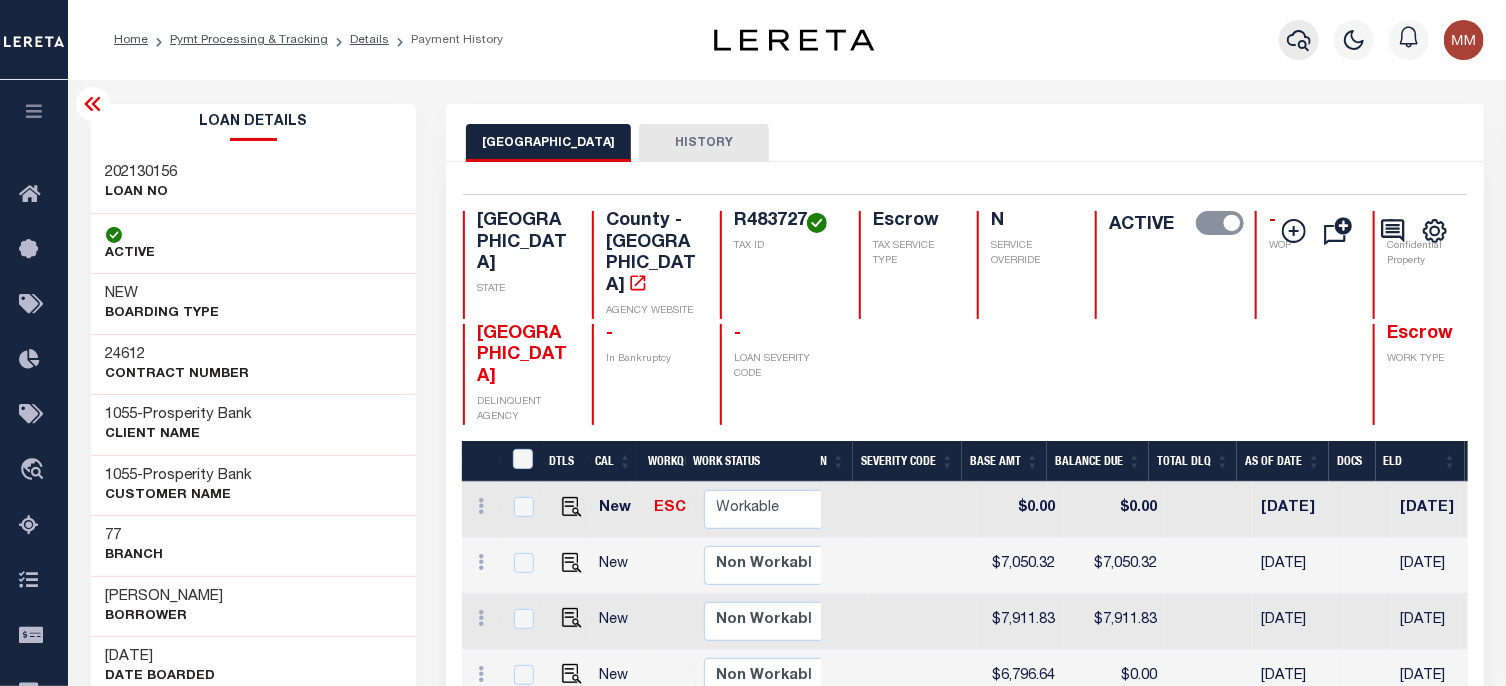 click 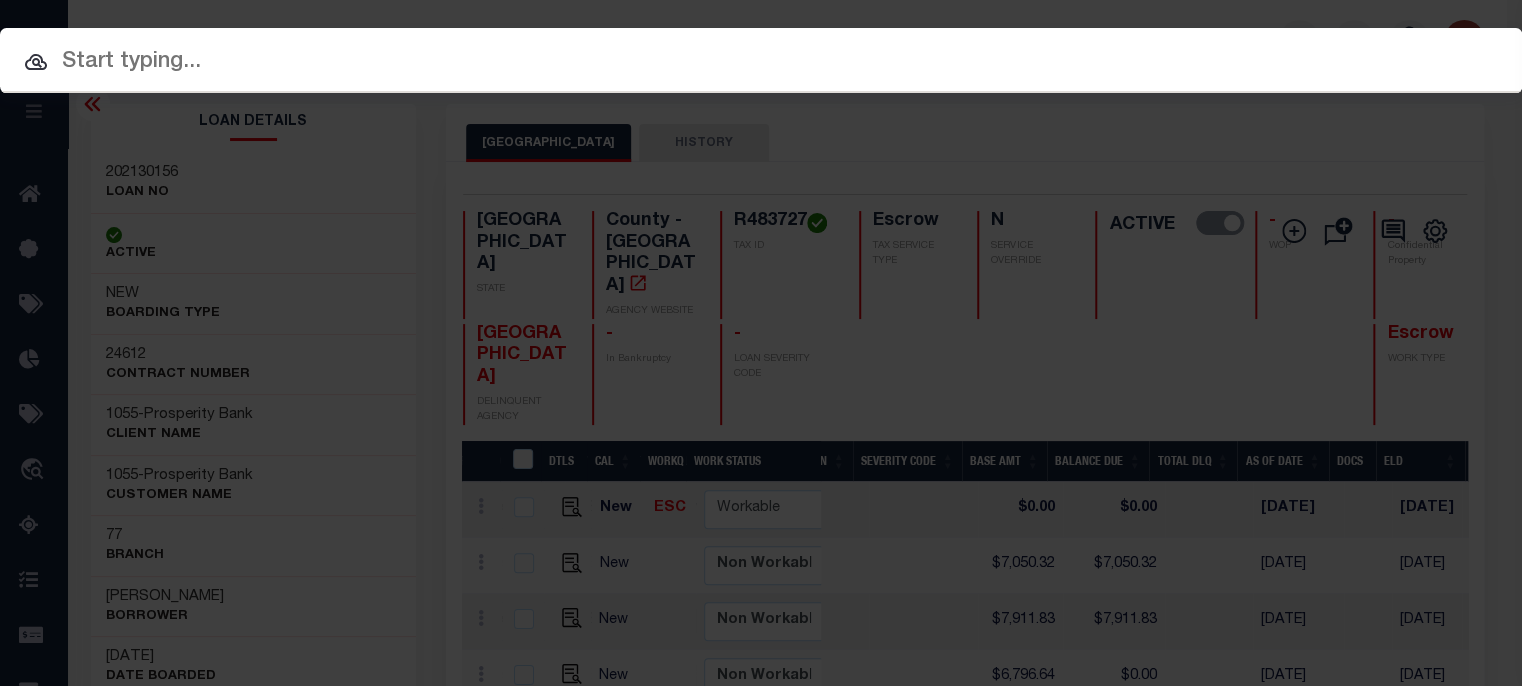 click at bounding box center [761, 62] 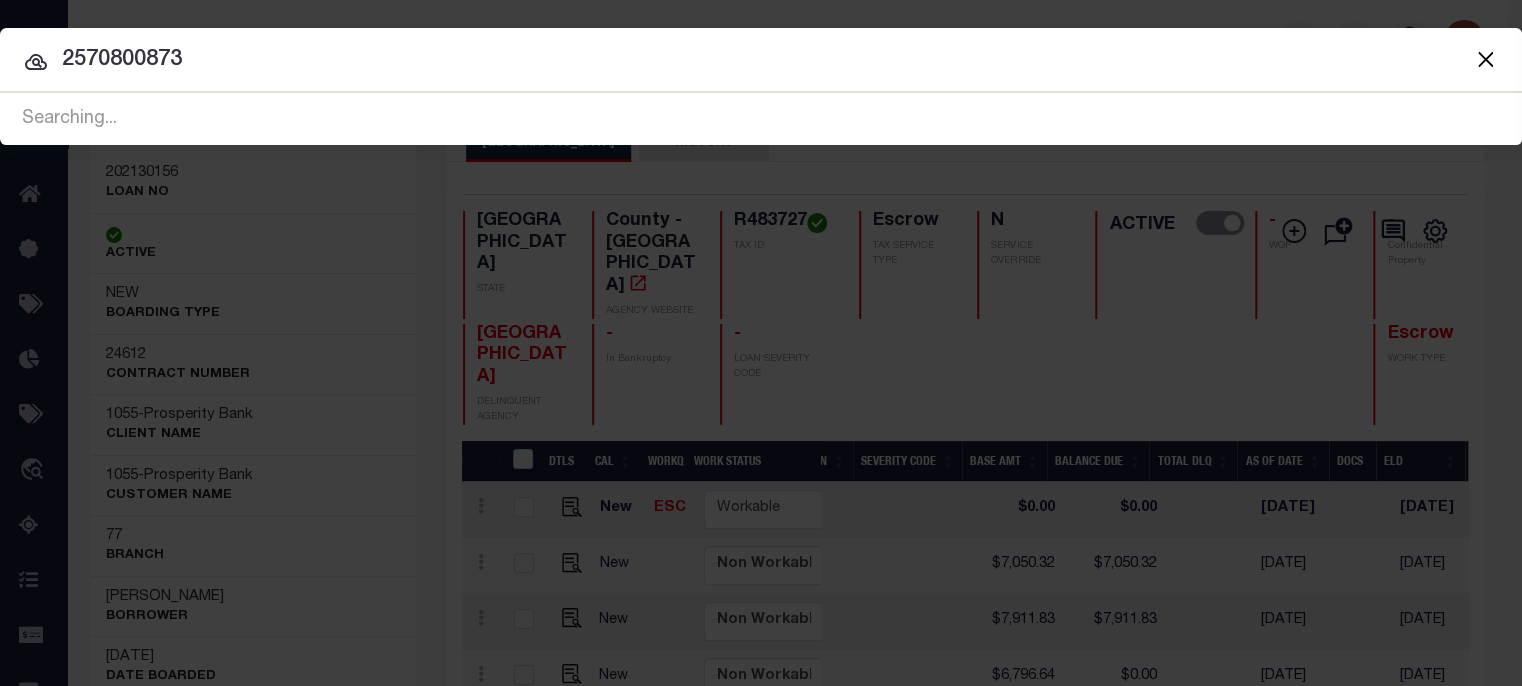 type on "2570800873" 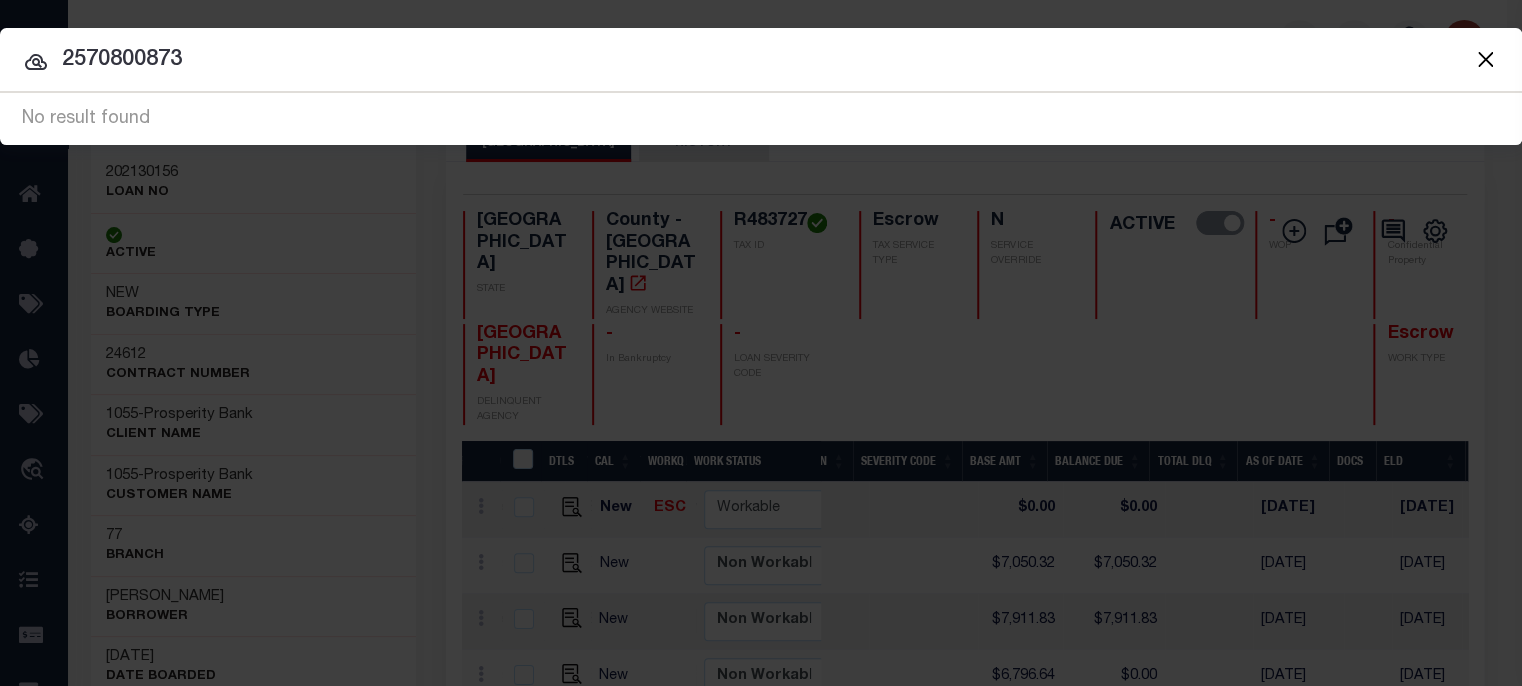 click on "Home Pymt Processing & Tracking Details Payment History
Profile Sign out" at bounding box center [761, 949] 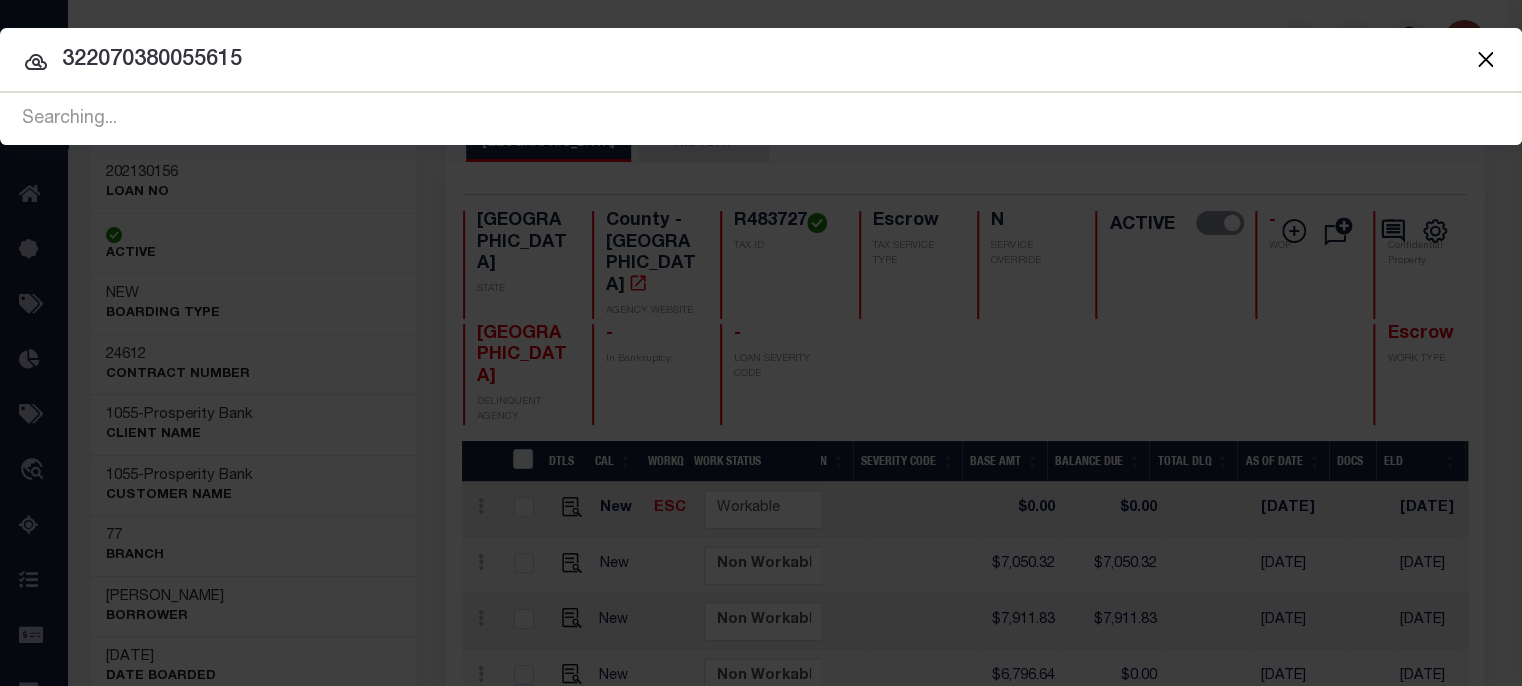 type on "322070380055615" 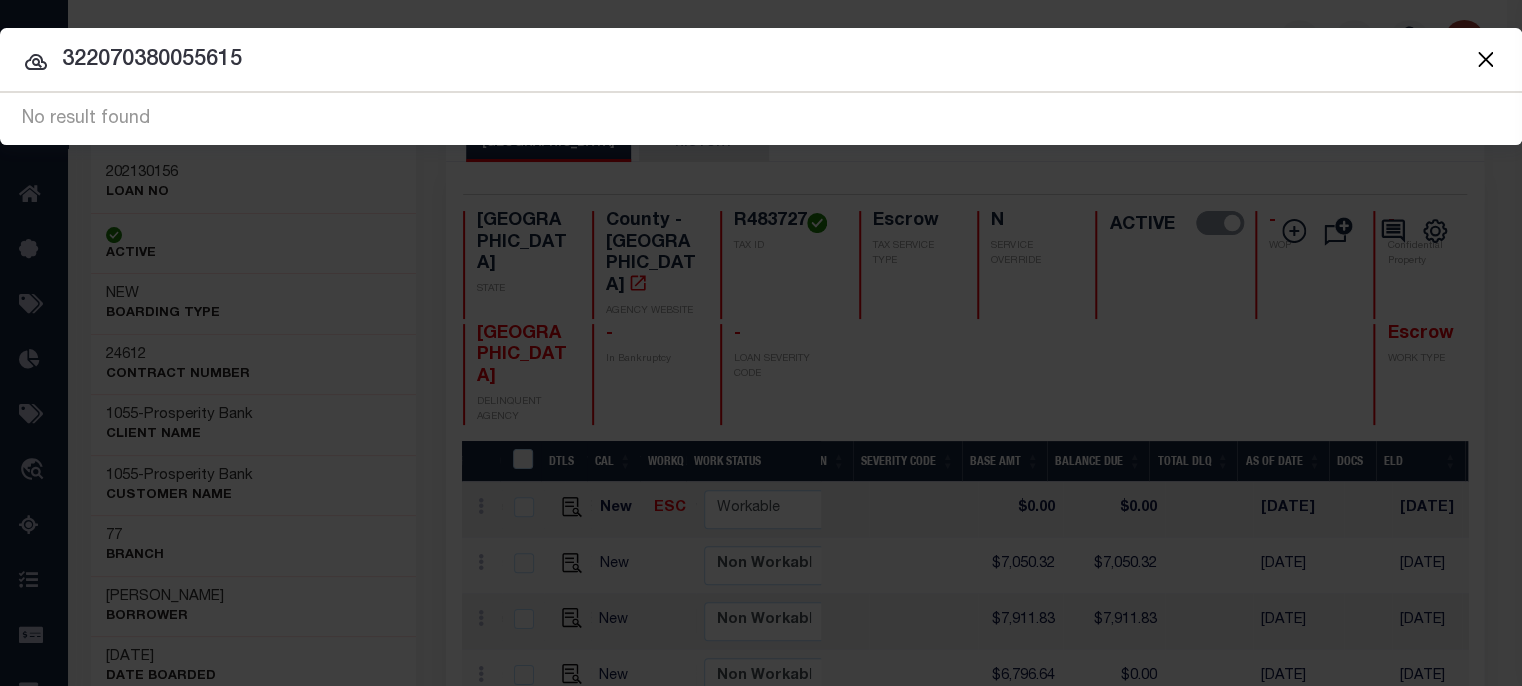 drag, startPoint x: 293, startPoint y: 66, endPoint x: -719, endPoint y: 115, distance: 1013.18555 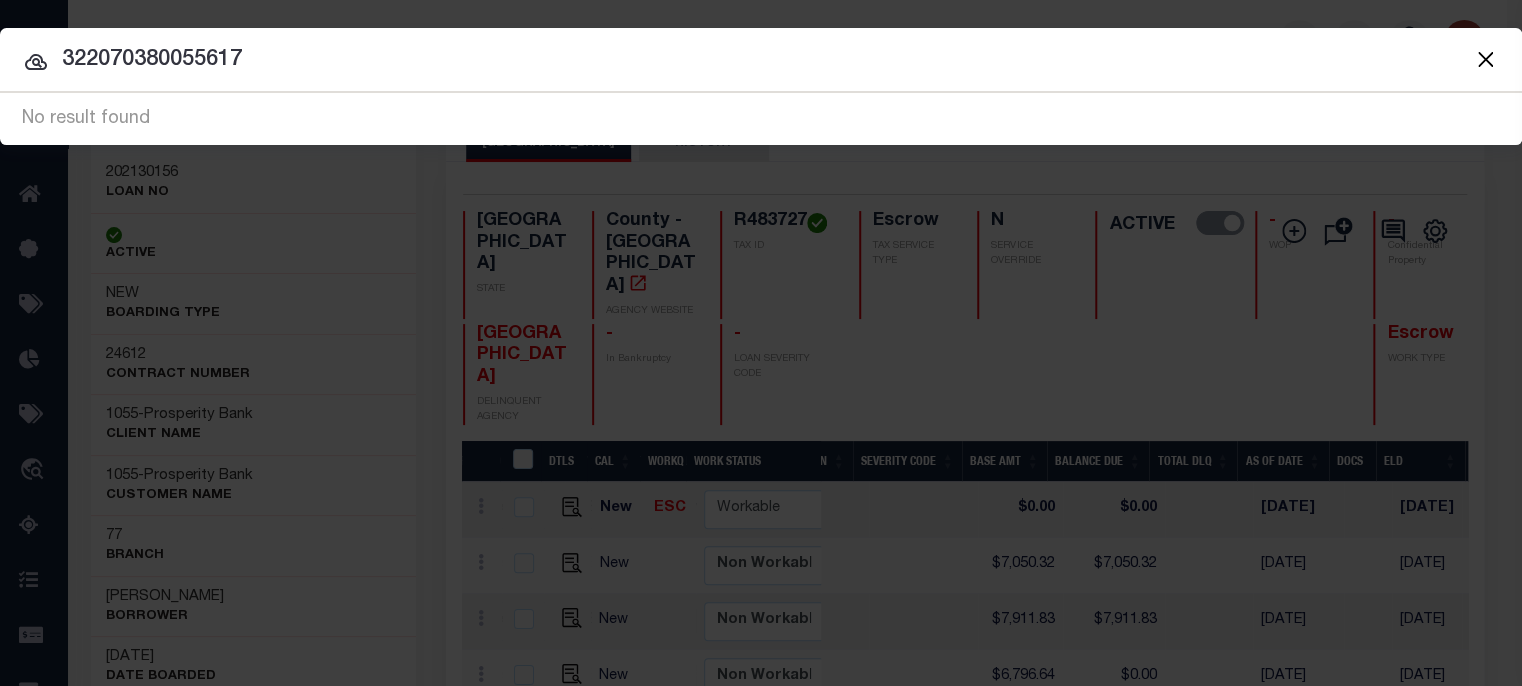drag, startPoint x: 1011, startPoint y: 52, endPoint x: 311, endPoint y: 49, distance: 700.0064 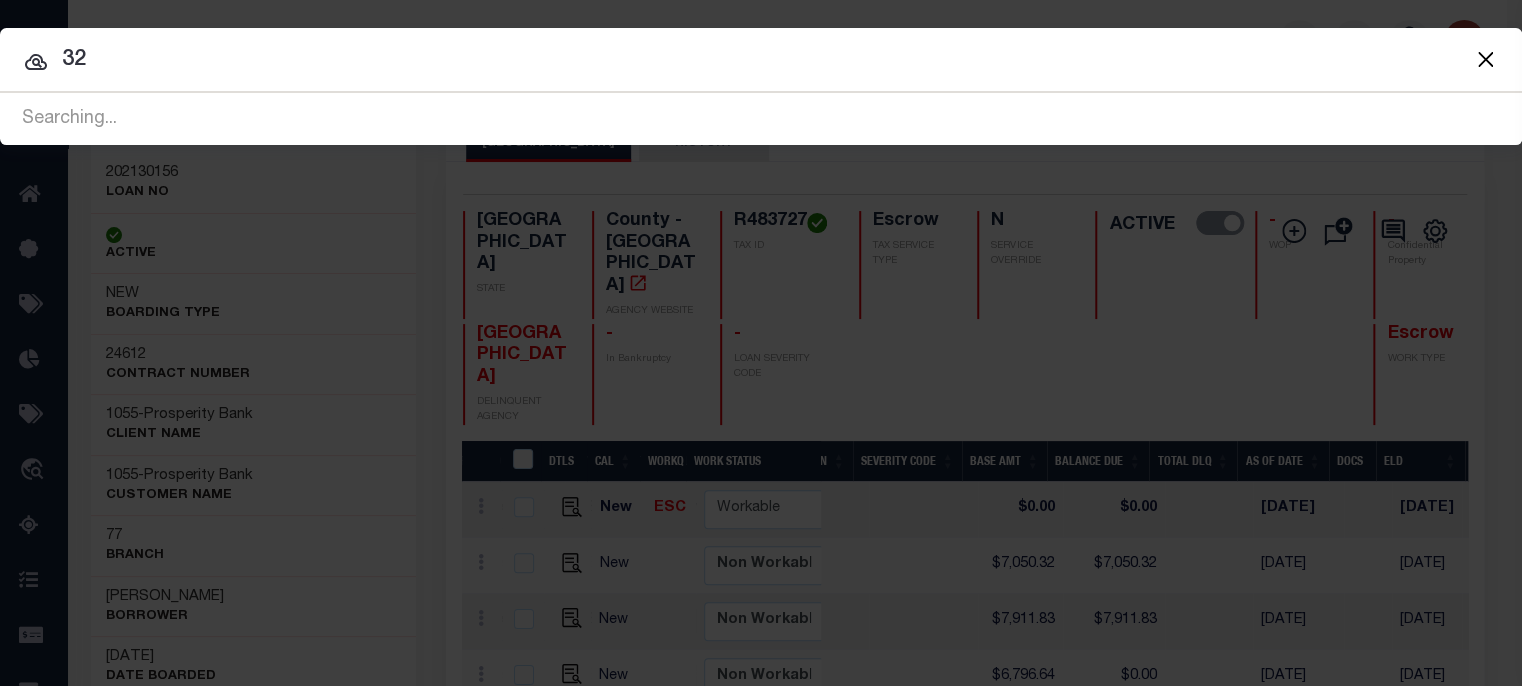 type on "3" 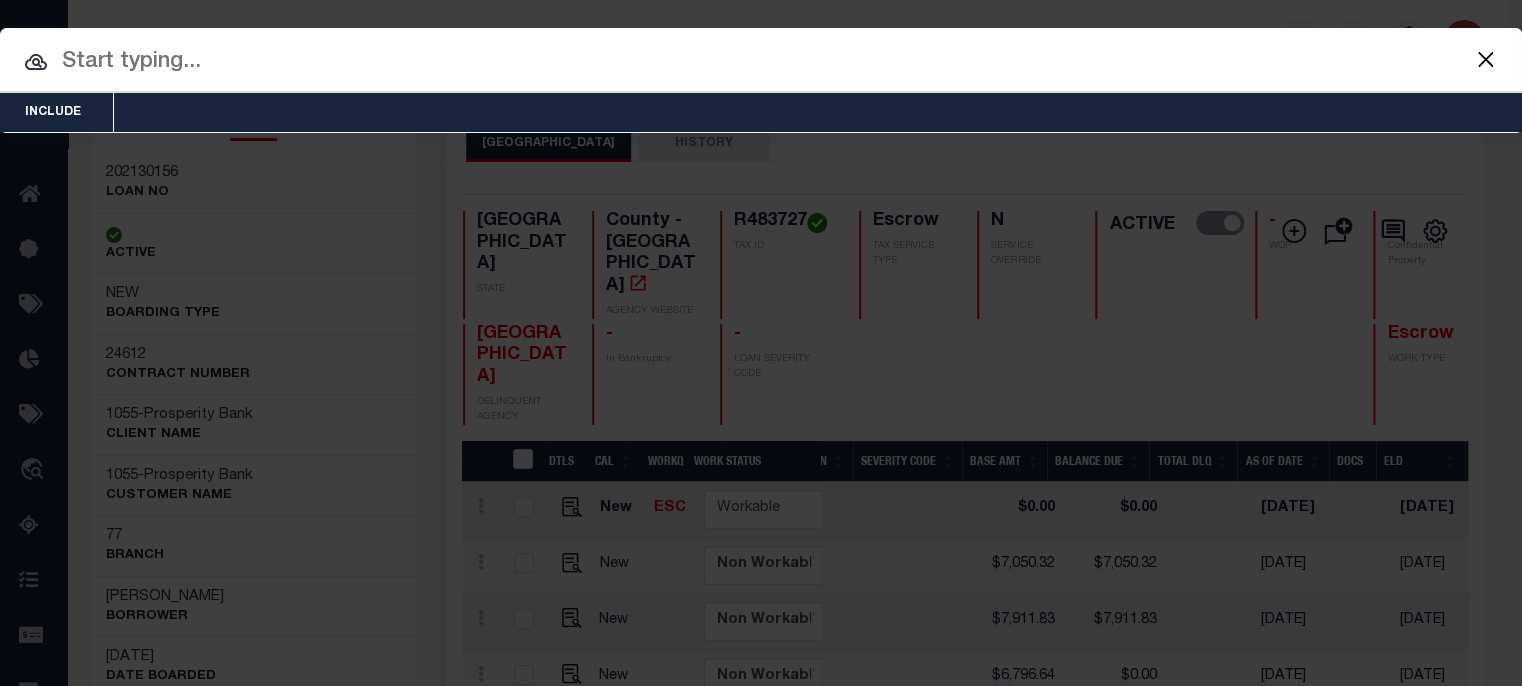 paste on "202022002" 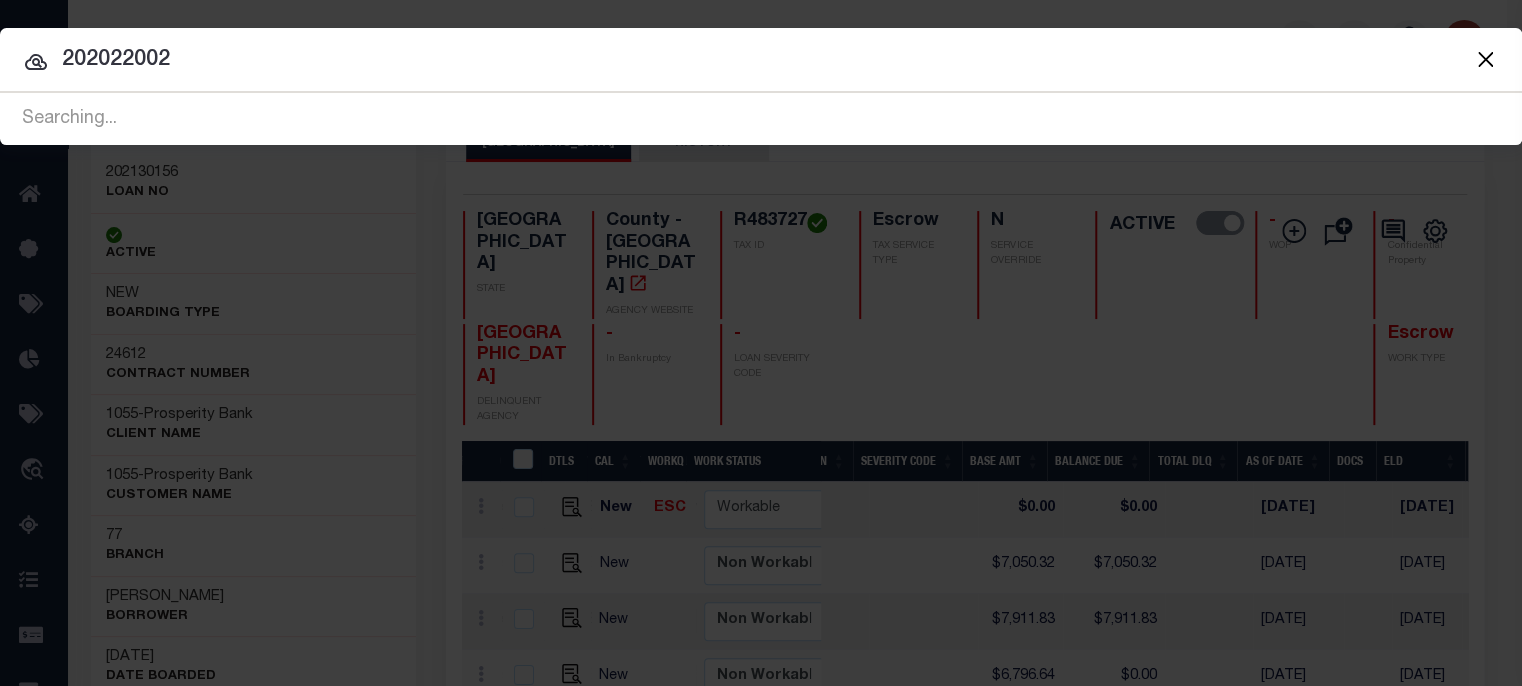 type on "202022002" 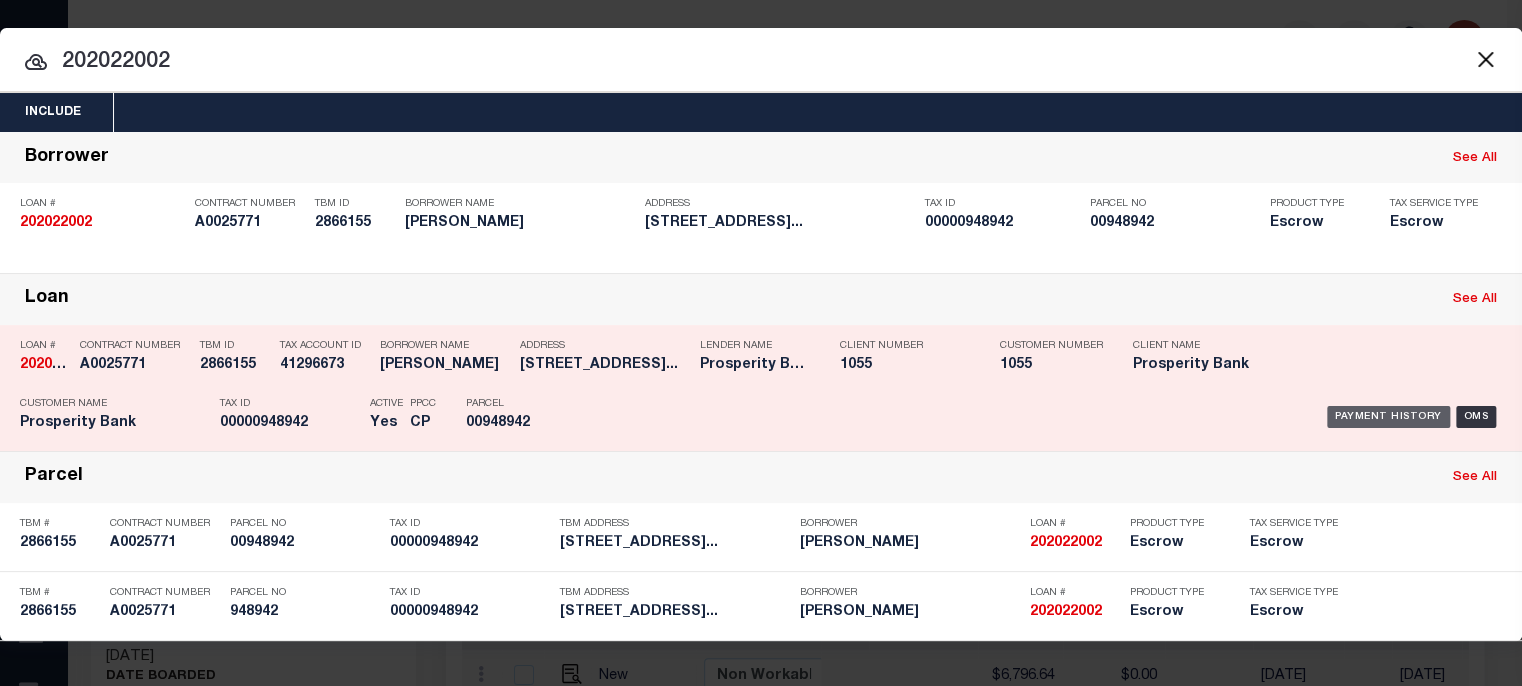 click on "Payment History" at bounding box center (1388, 417) 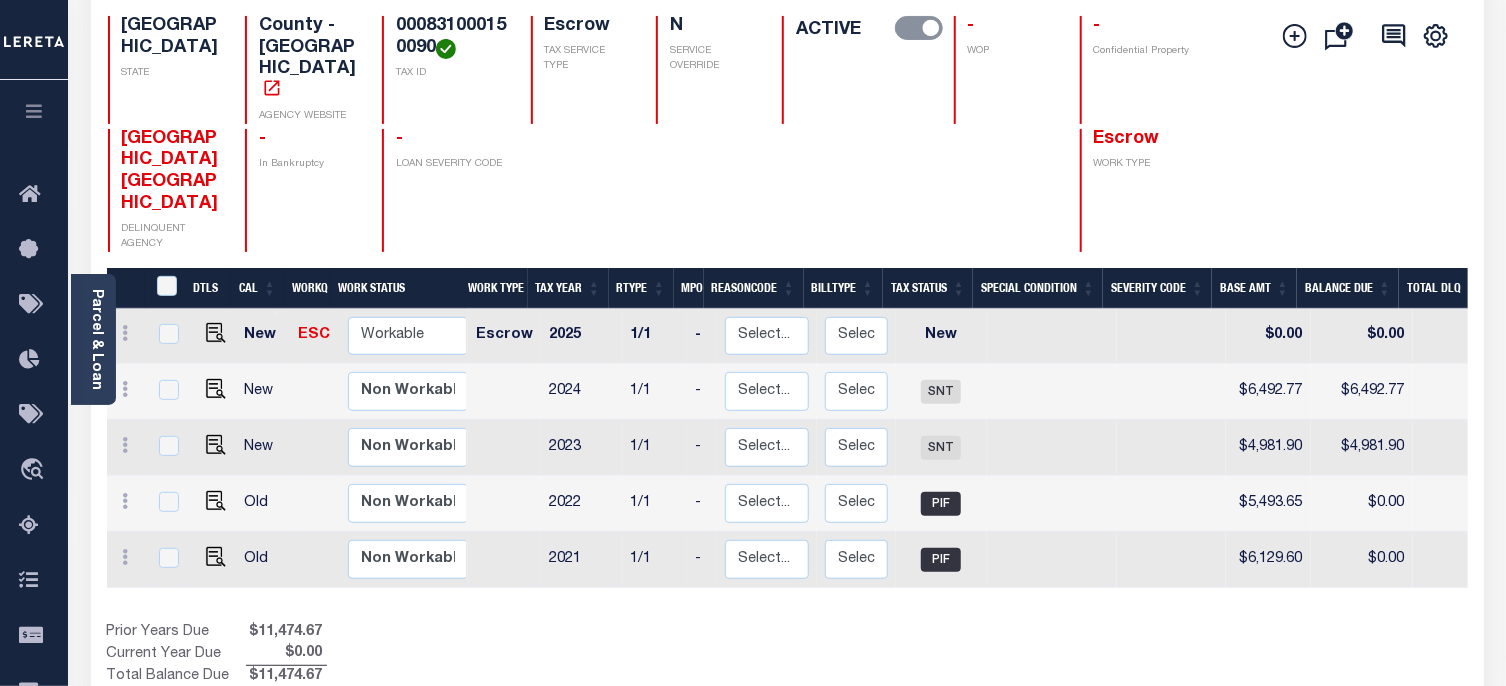 scroll, scrollTop: 200, scrollLeft: 0, axis: vertical 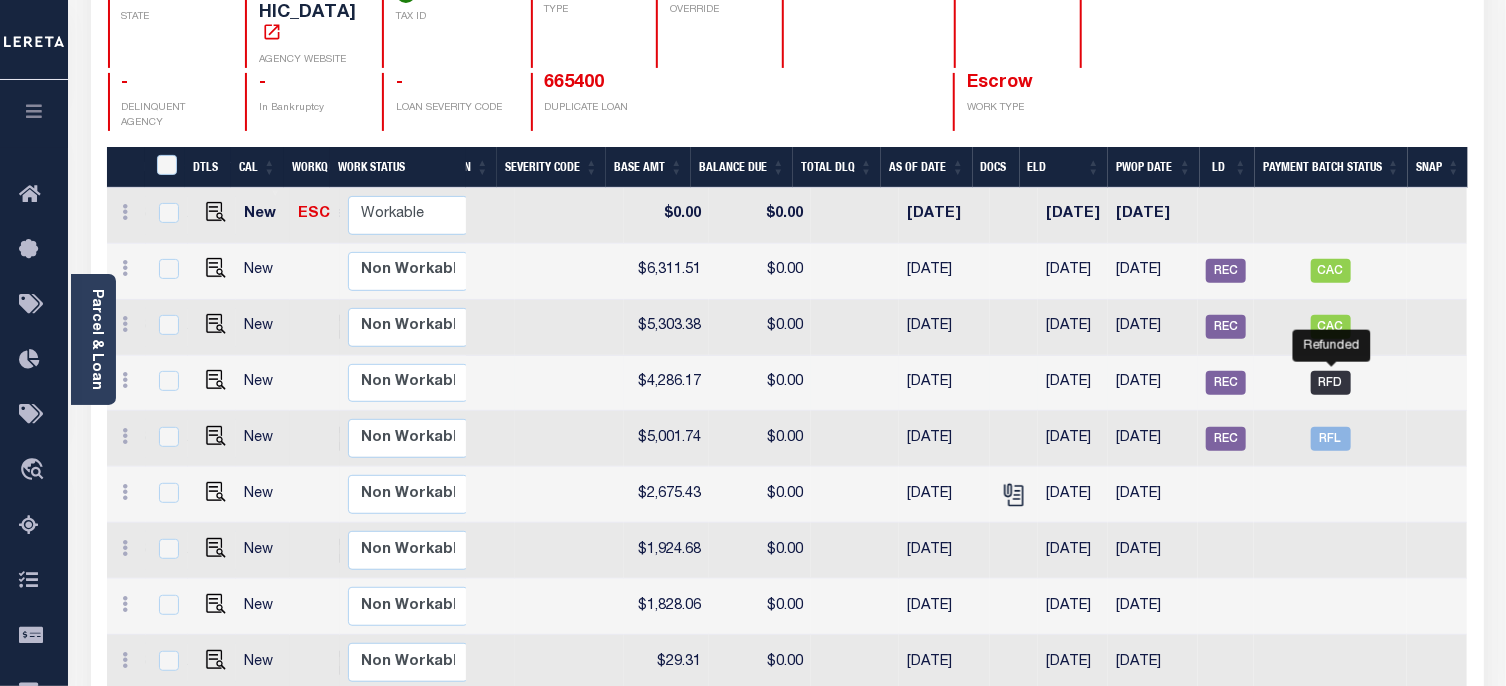 click on "RFD" at bounding box center [1331, 383] 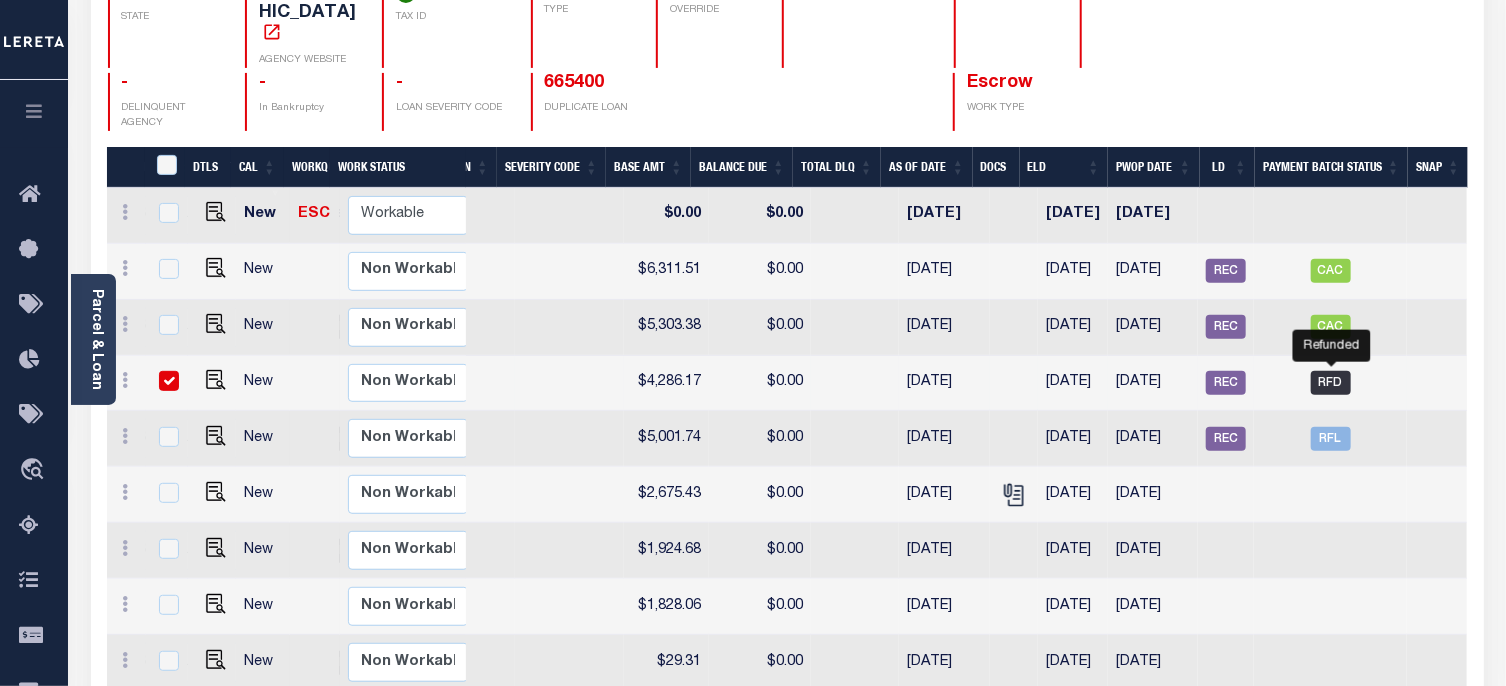 checkbox on "true" 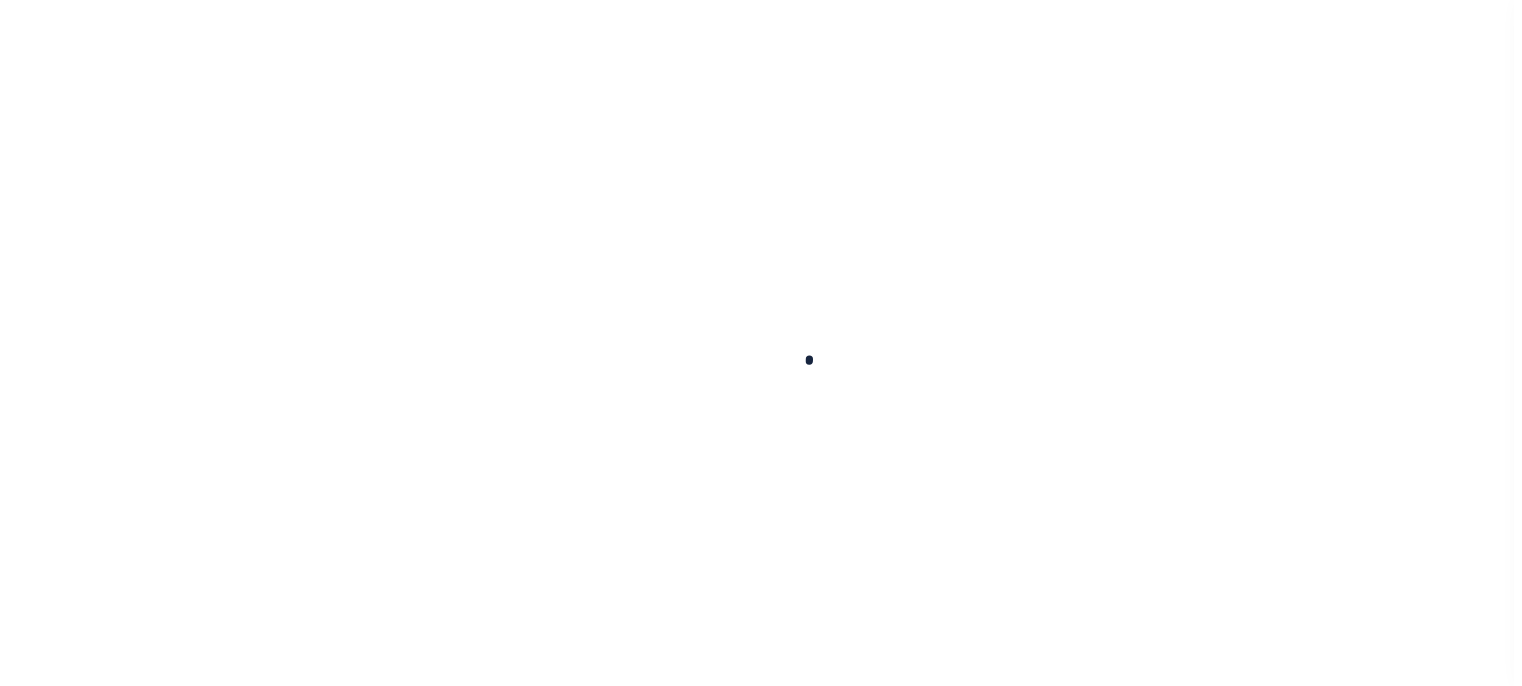 scroll, scrollTop: 0, scrollLeft: 0, axis: both 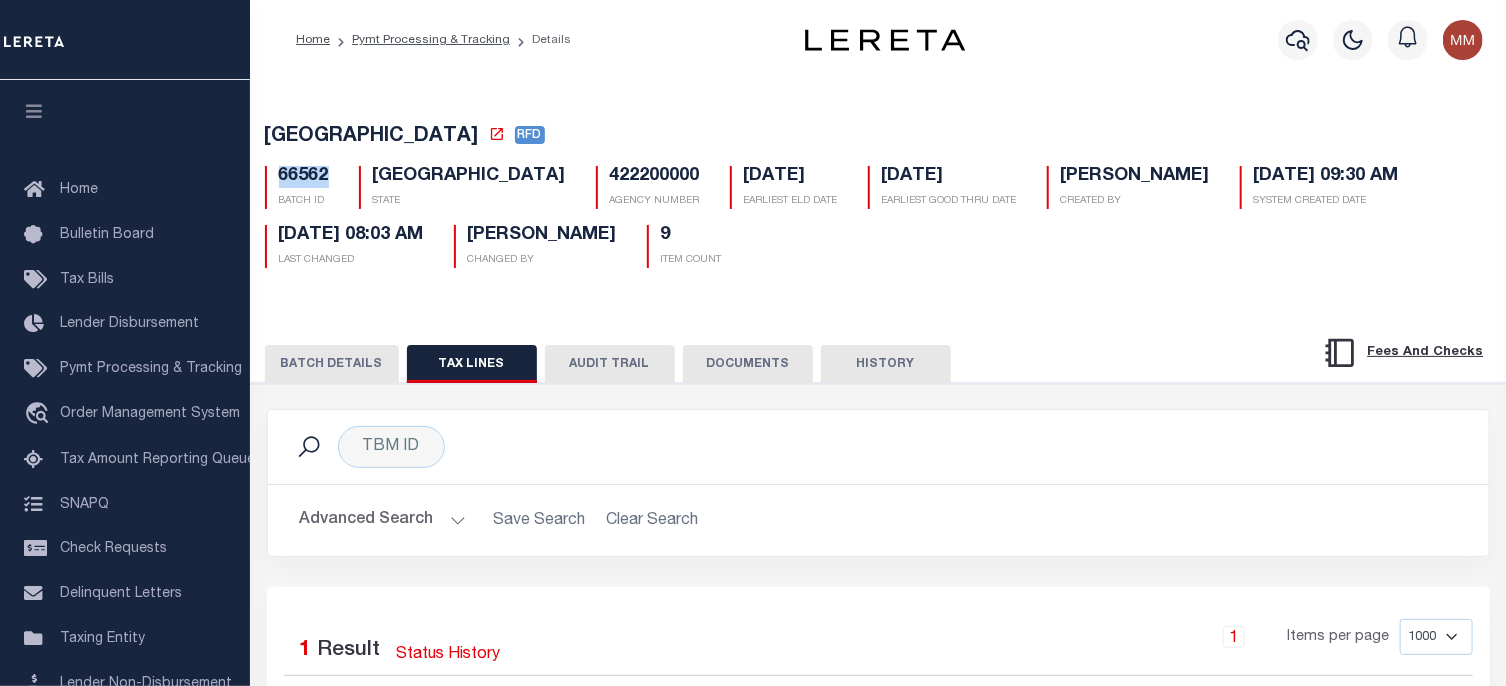 drag, startPoint x: 274, startPoint y: 177, endPoint x: 336, endPoint y: 186, distance: 62.649822 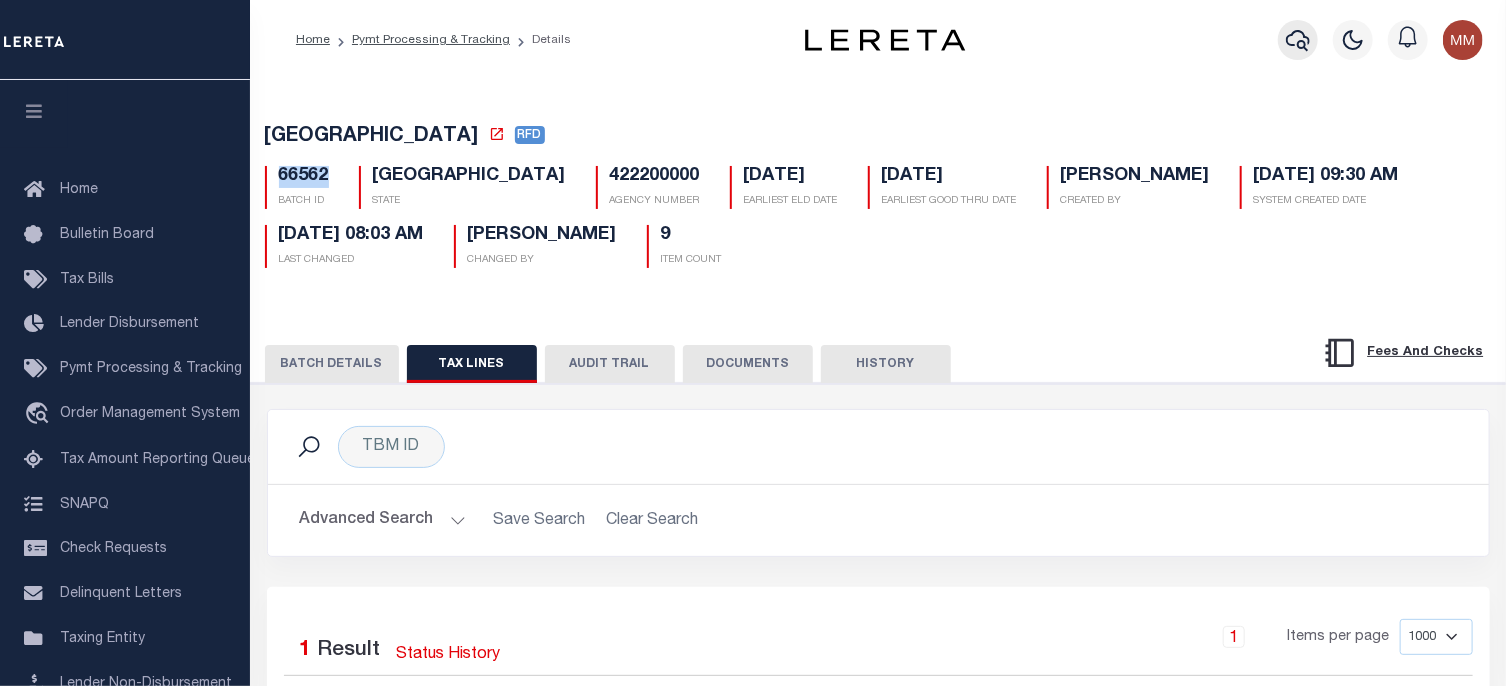 click 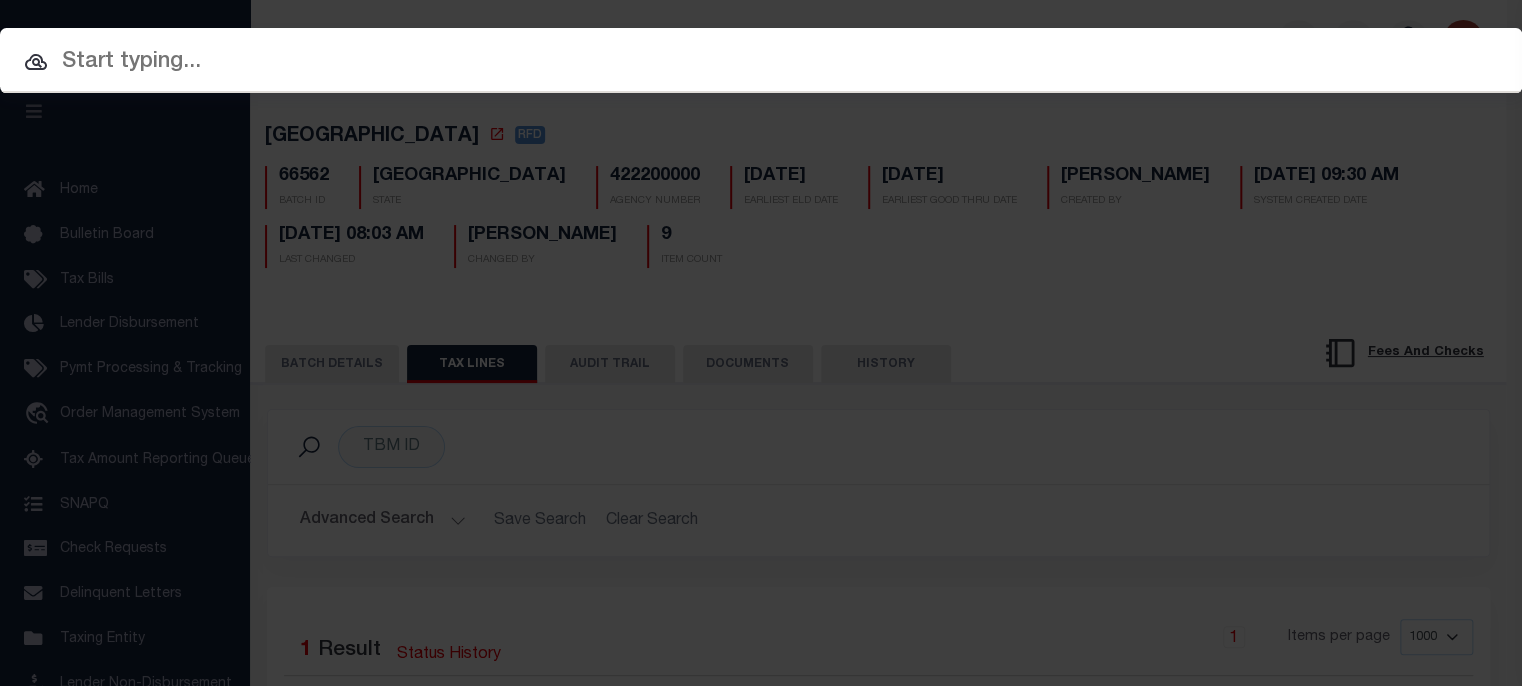 click at bounding box center [761, 62] 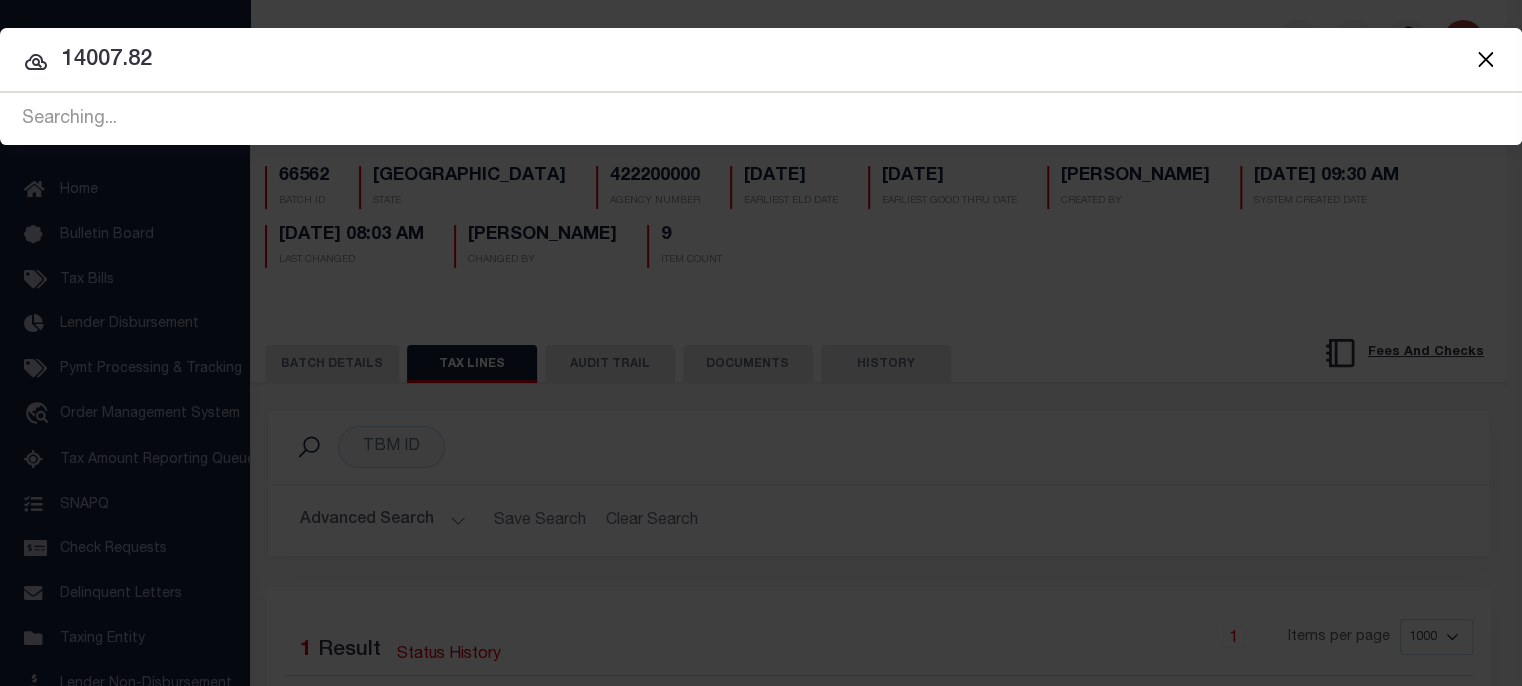 type on "14007.82" 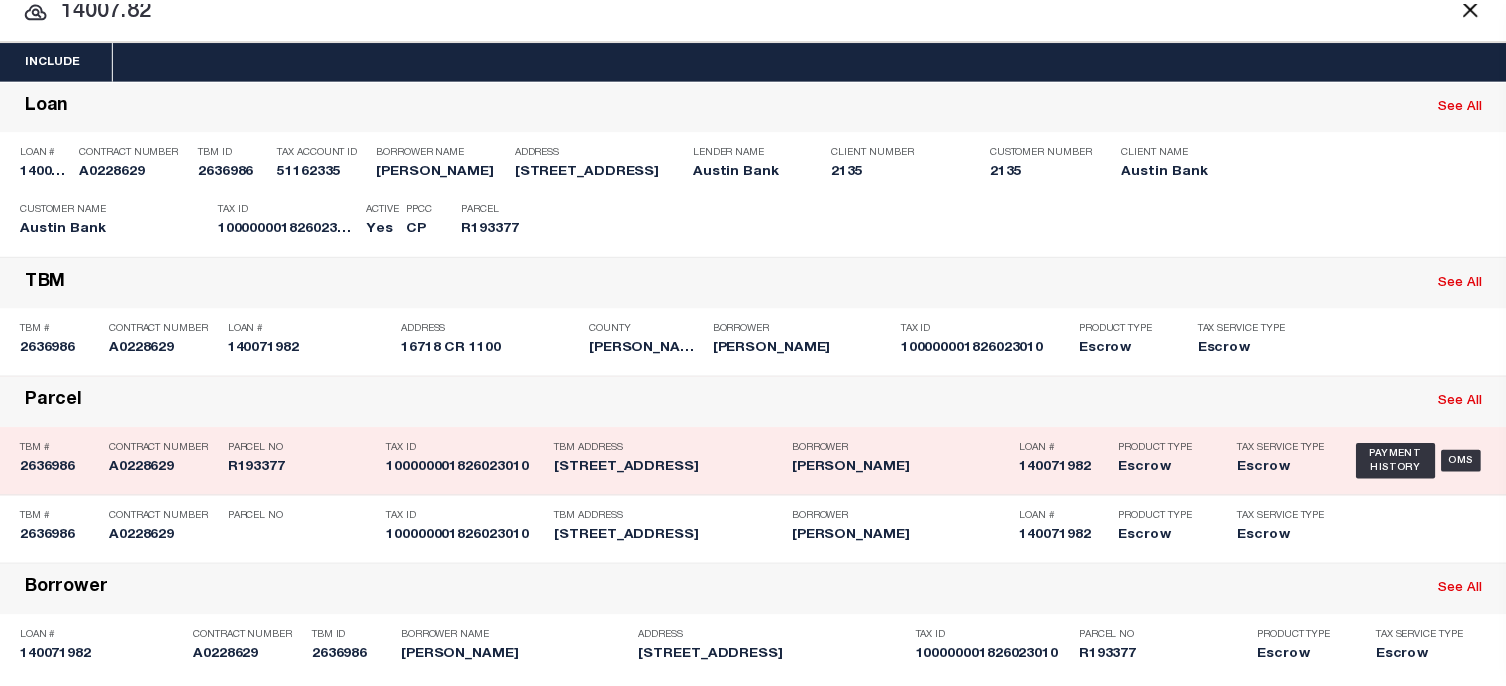 scroll, scrollTop: 0, scrollLeft: 0, axis: both 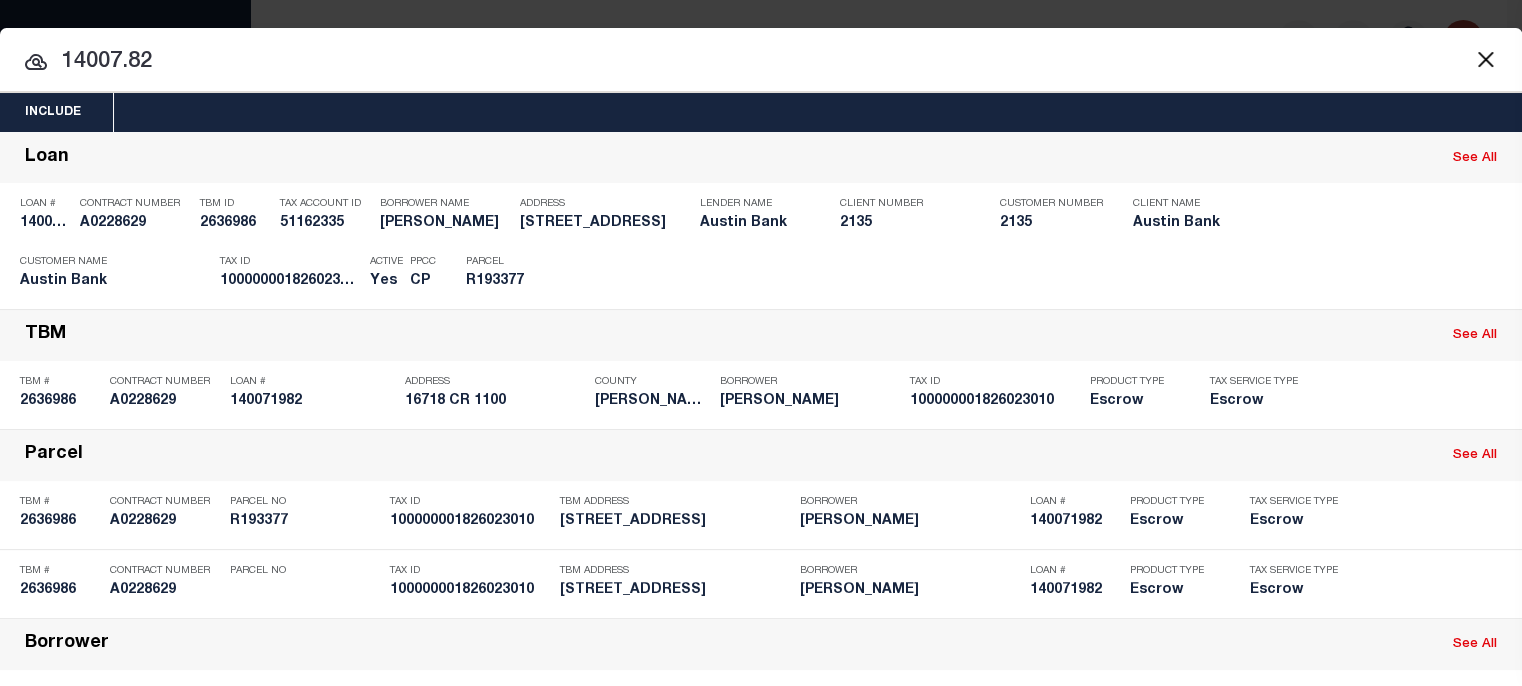 drag, startPoint x: 158, startPoint y: 60, endPoint x: -32, endPoint y: 60, distance: 190 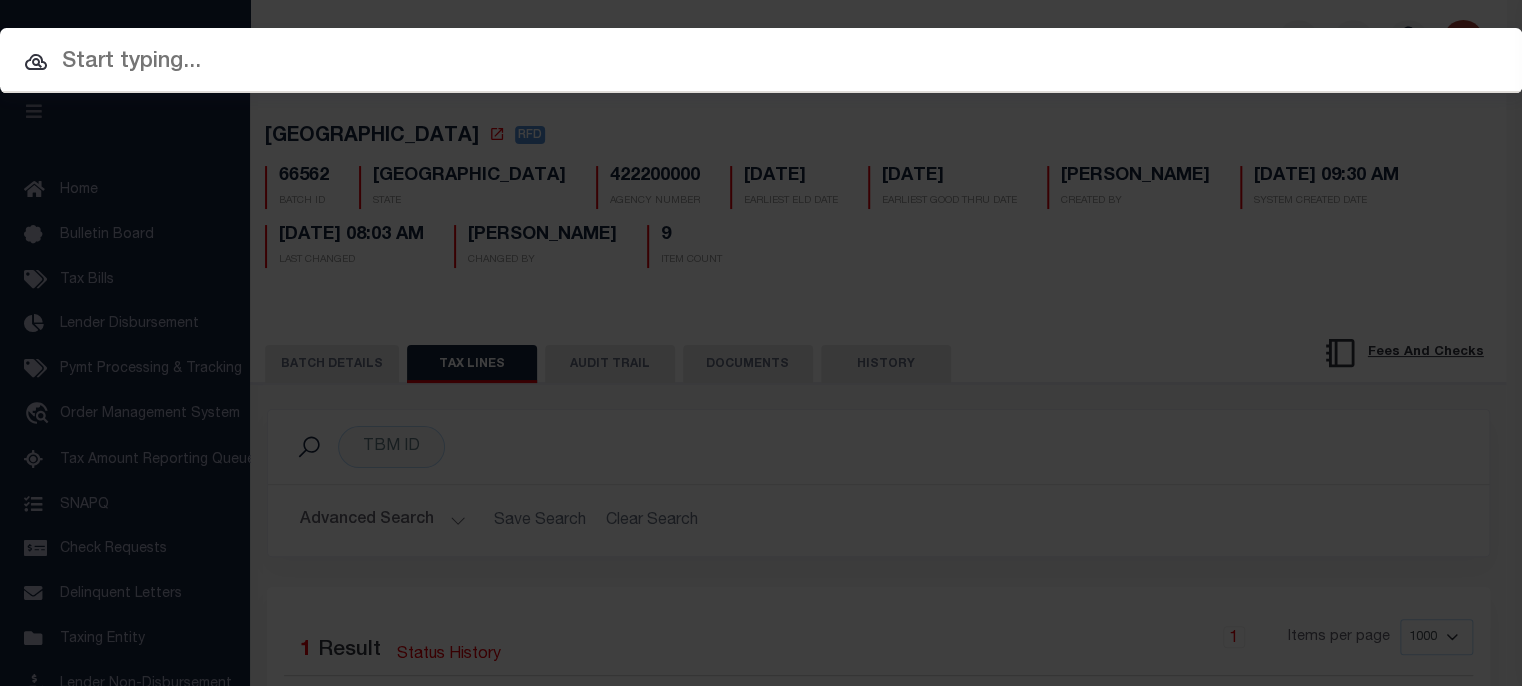 type 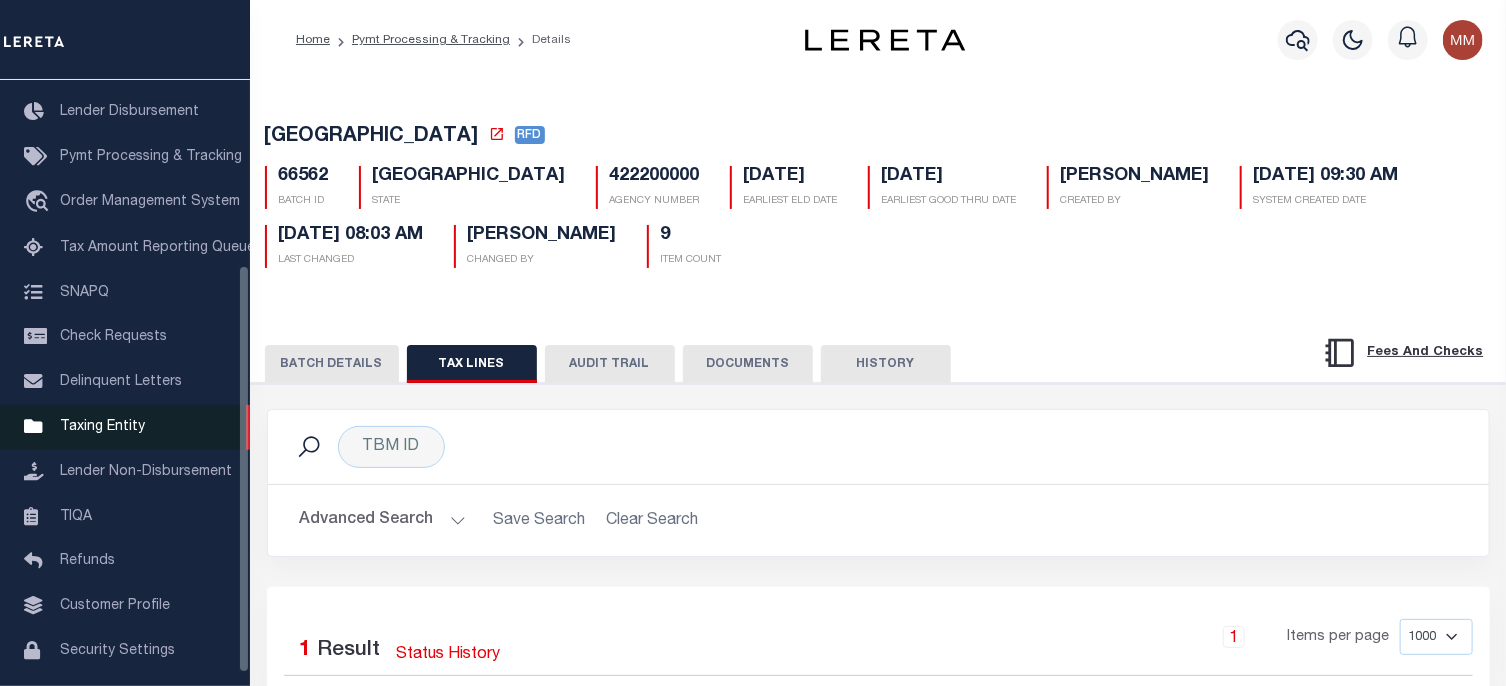 scroll, scrollTop: 292, scrollLeft: 0, axis: vertical 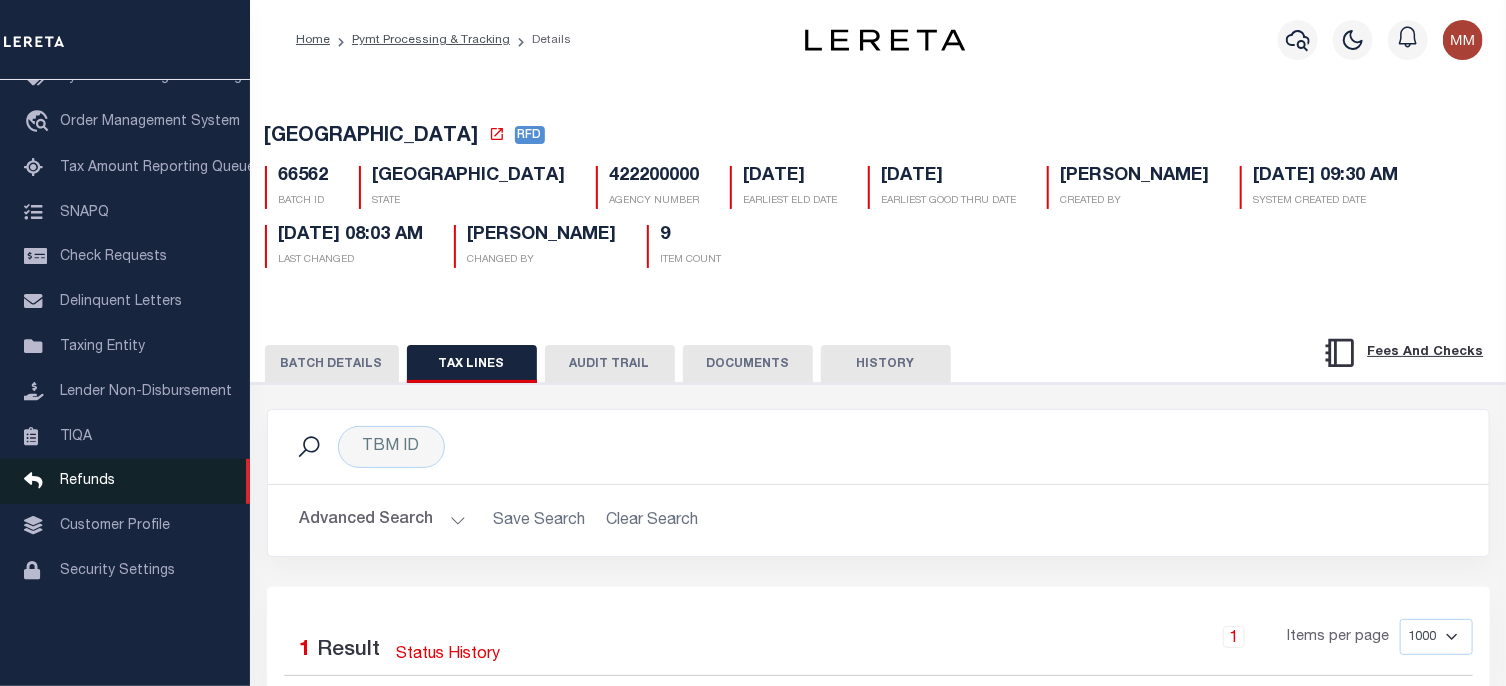 click on "Refunds" at bounding box center [87, 481] 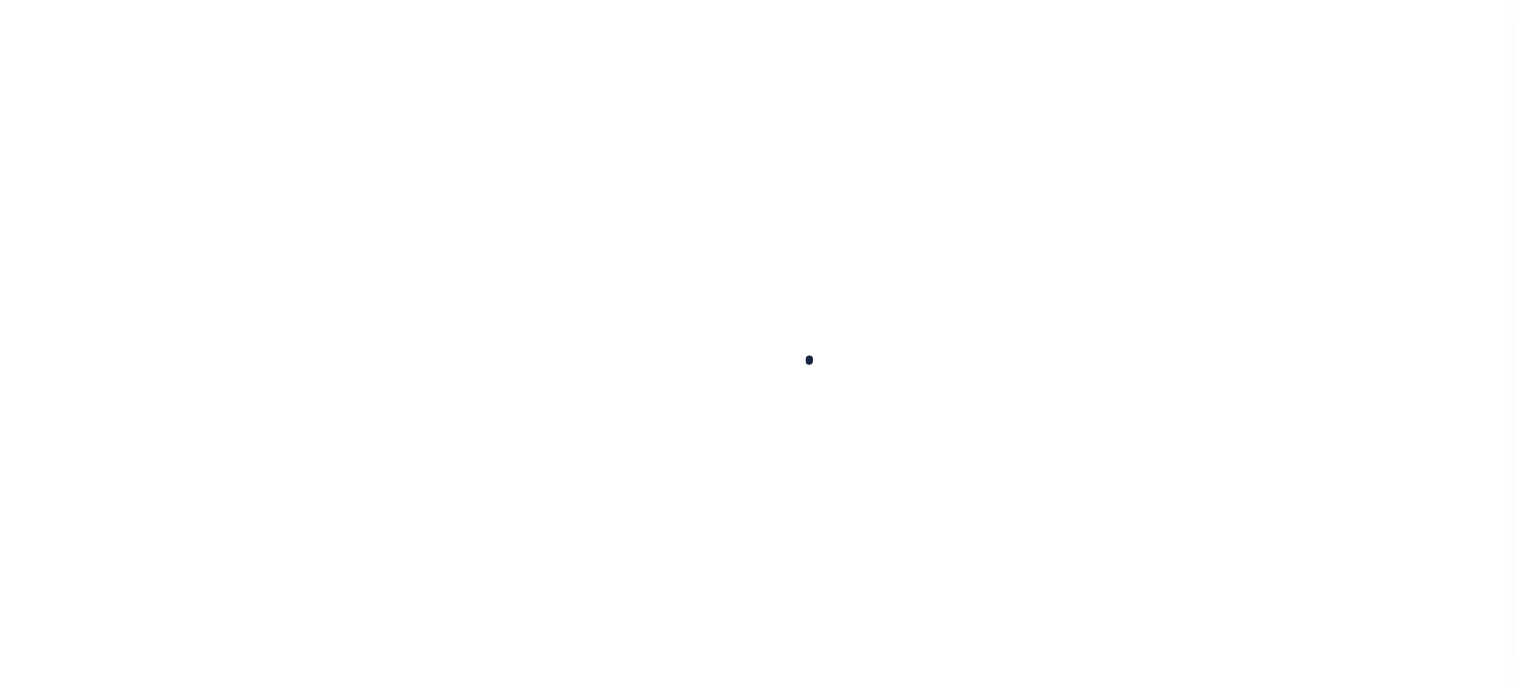 scroll, scrollTop: 0, scrollLeft: 0, axis: both 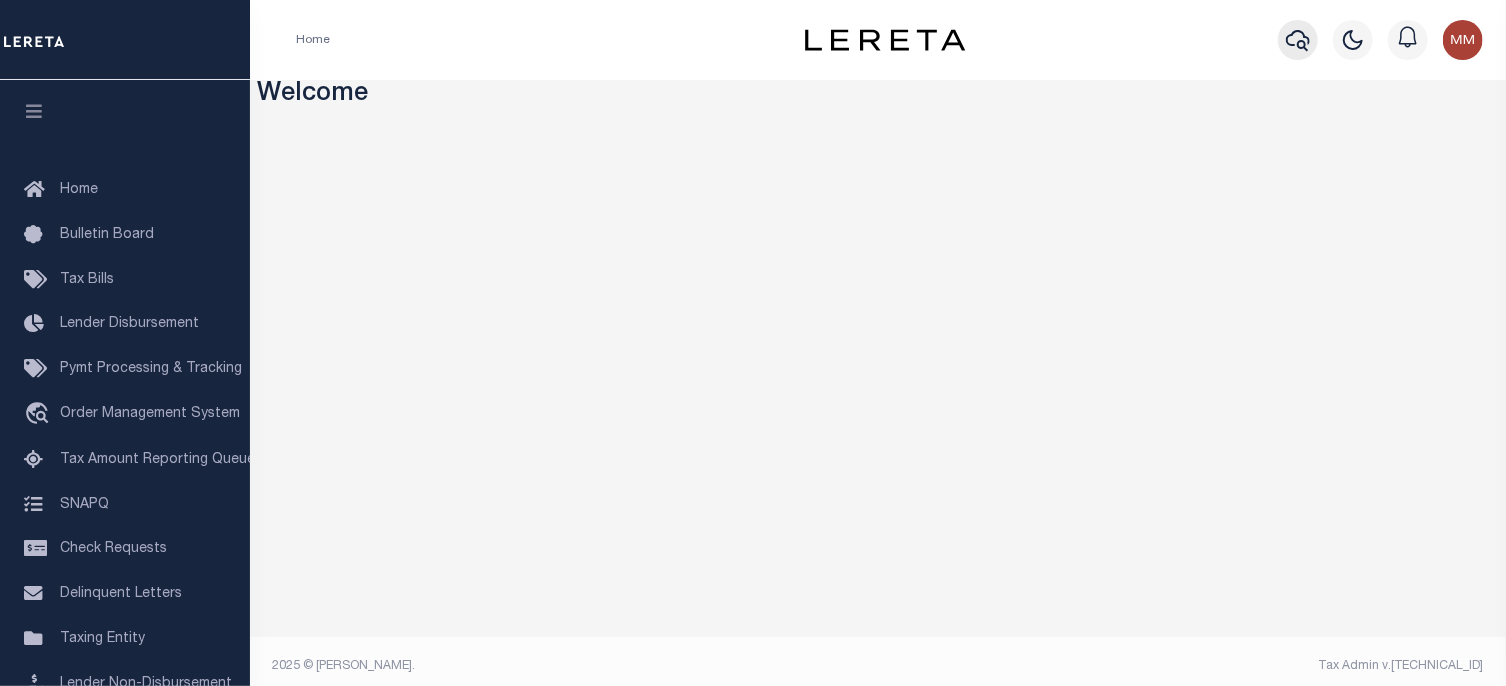 click 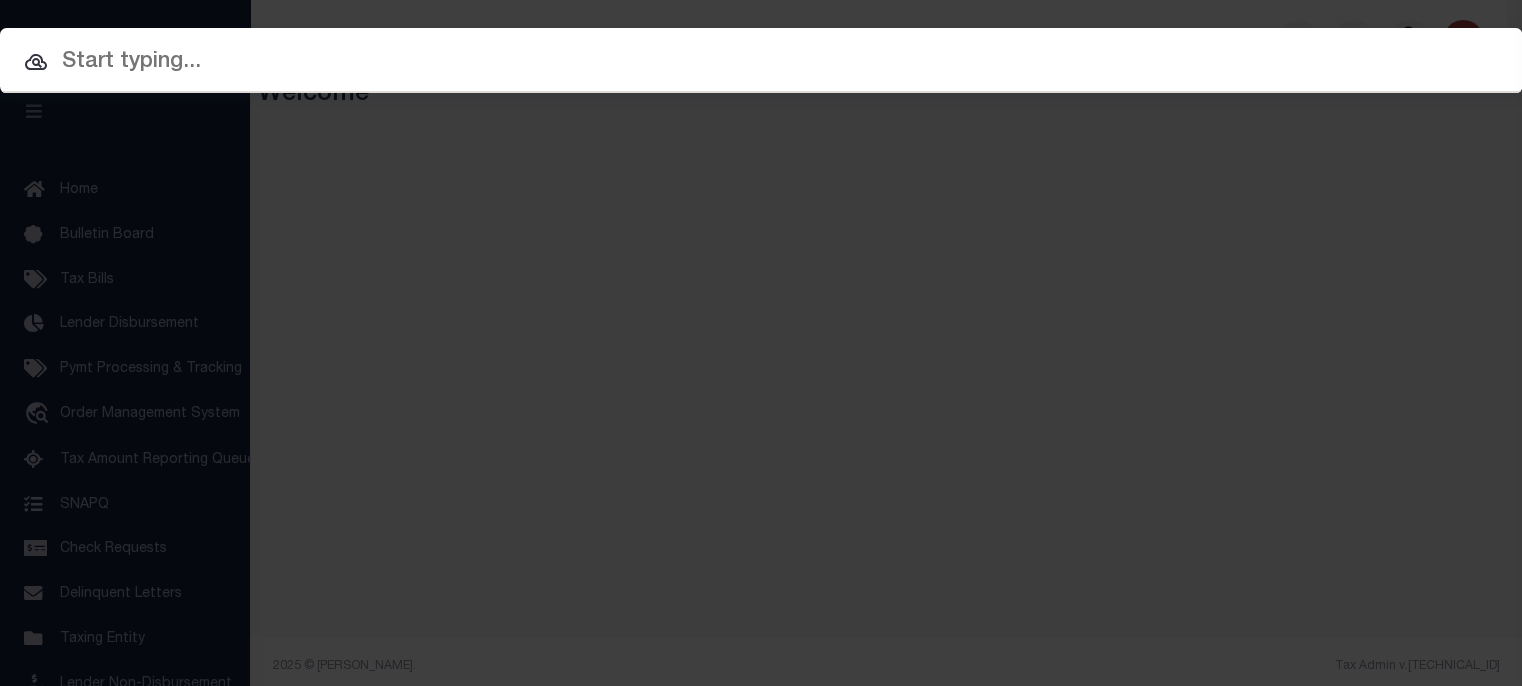 click at bounding box center [761, 62] 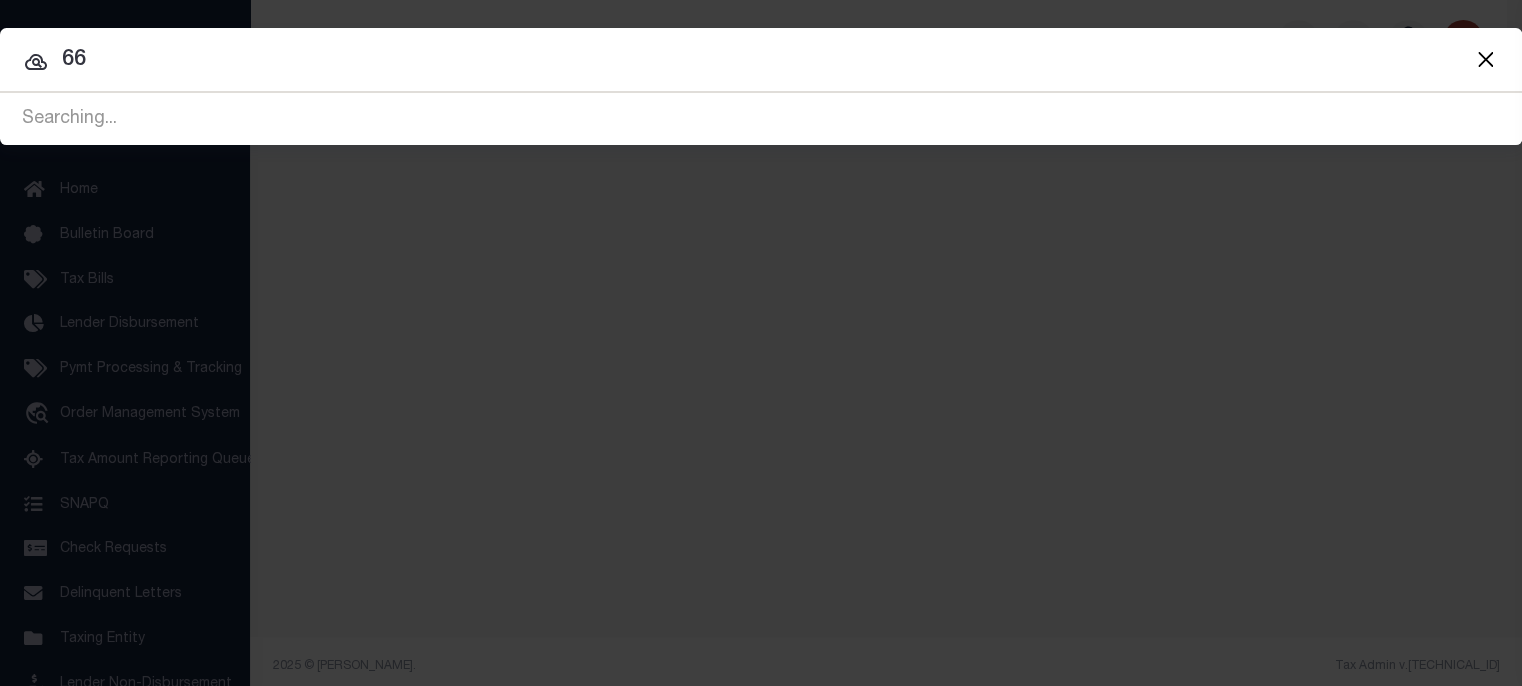type on "6" 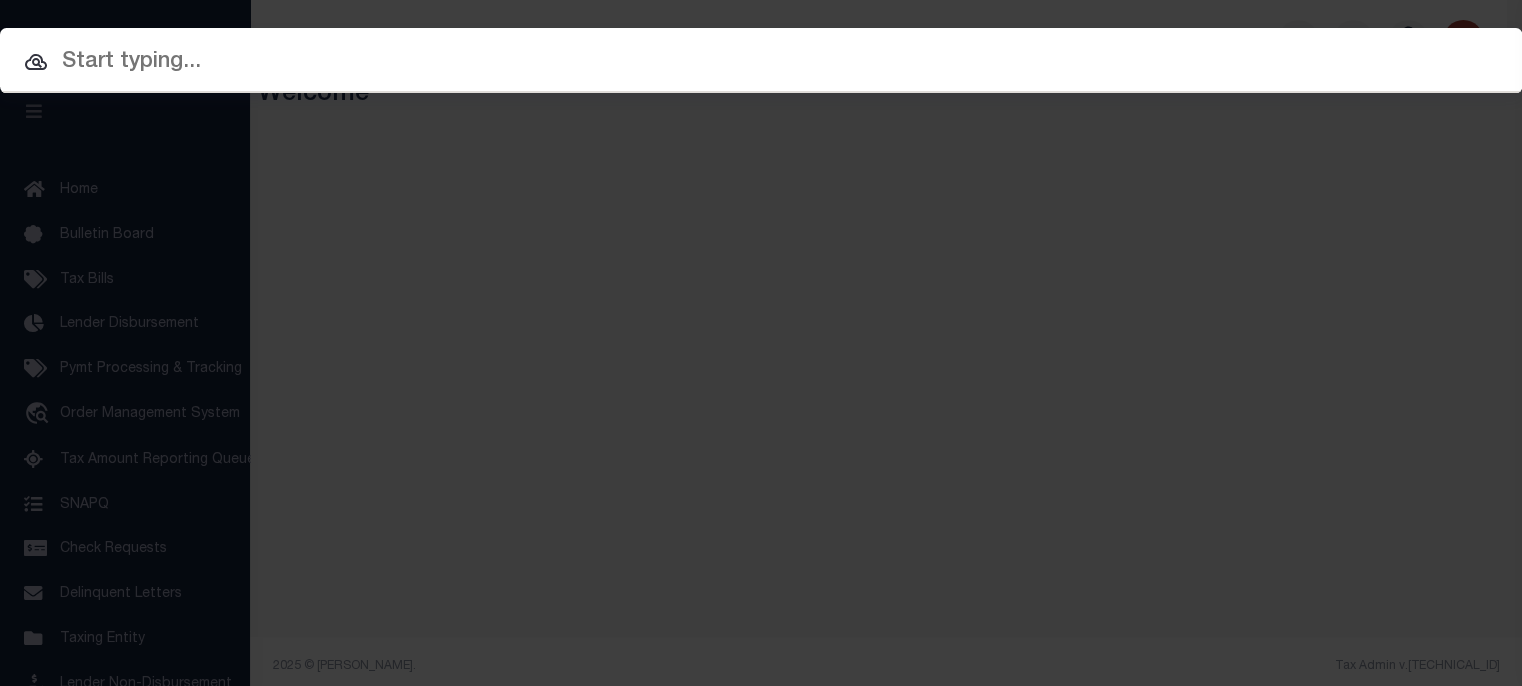 click at bounding box center (761, 62) 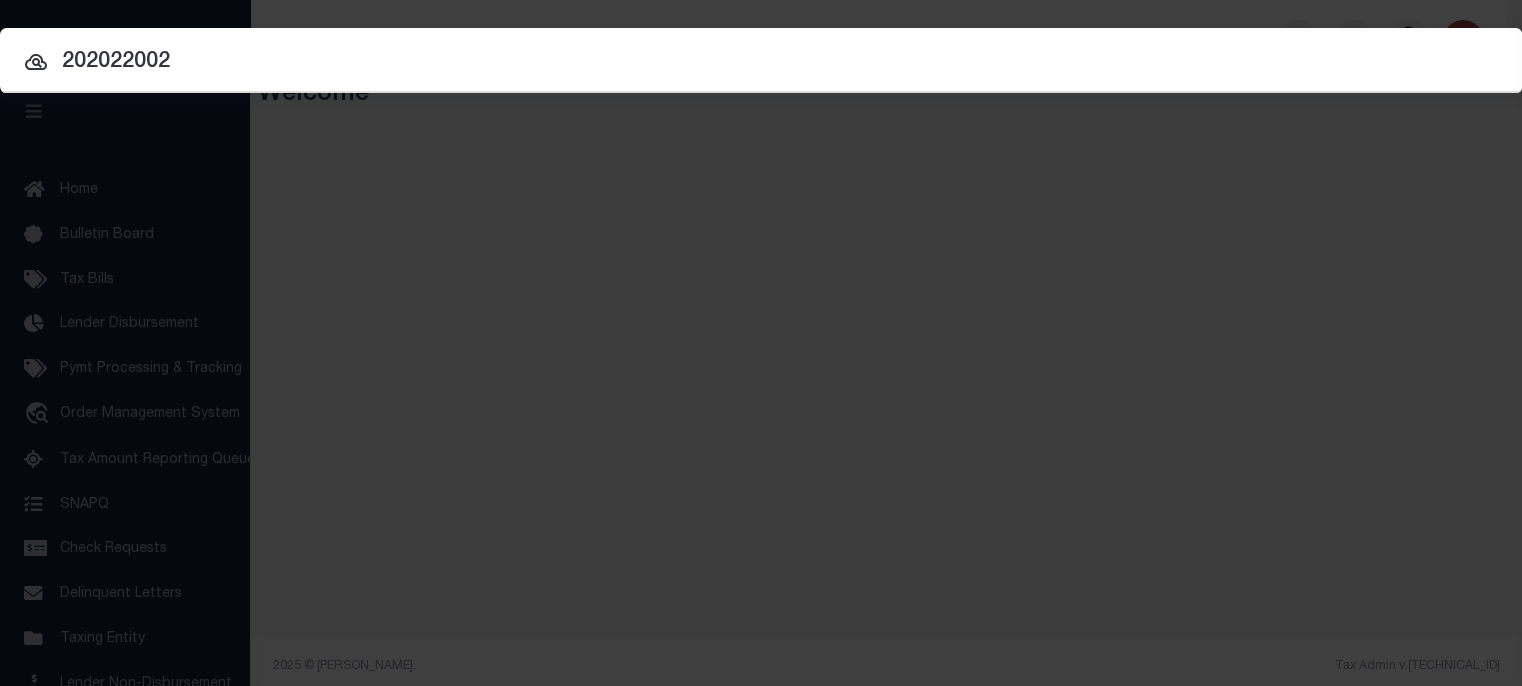 type on "202022002" 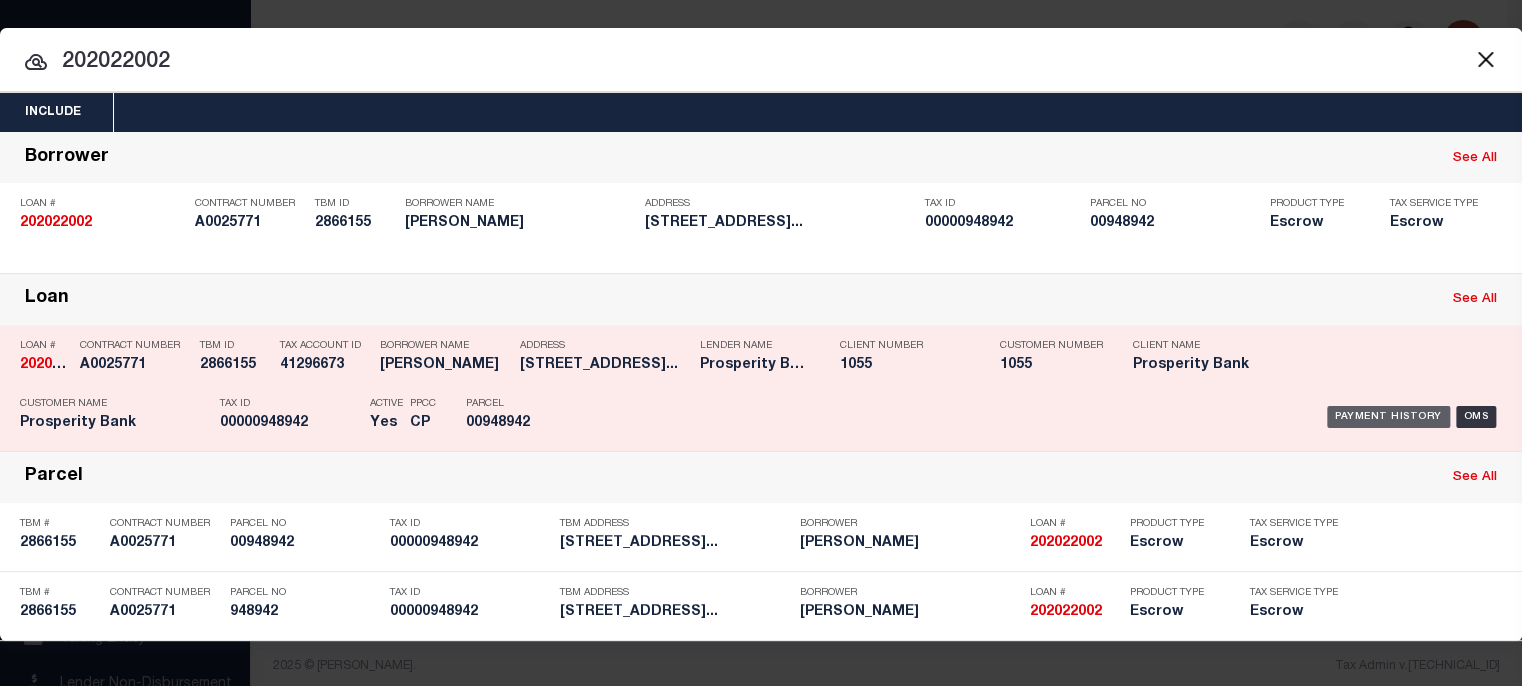 click on "Payment History" at bounding box center (1388, 417) 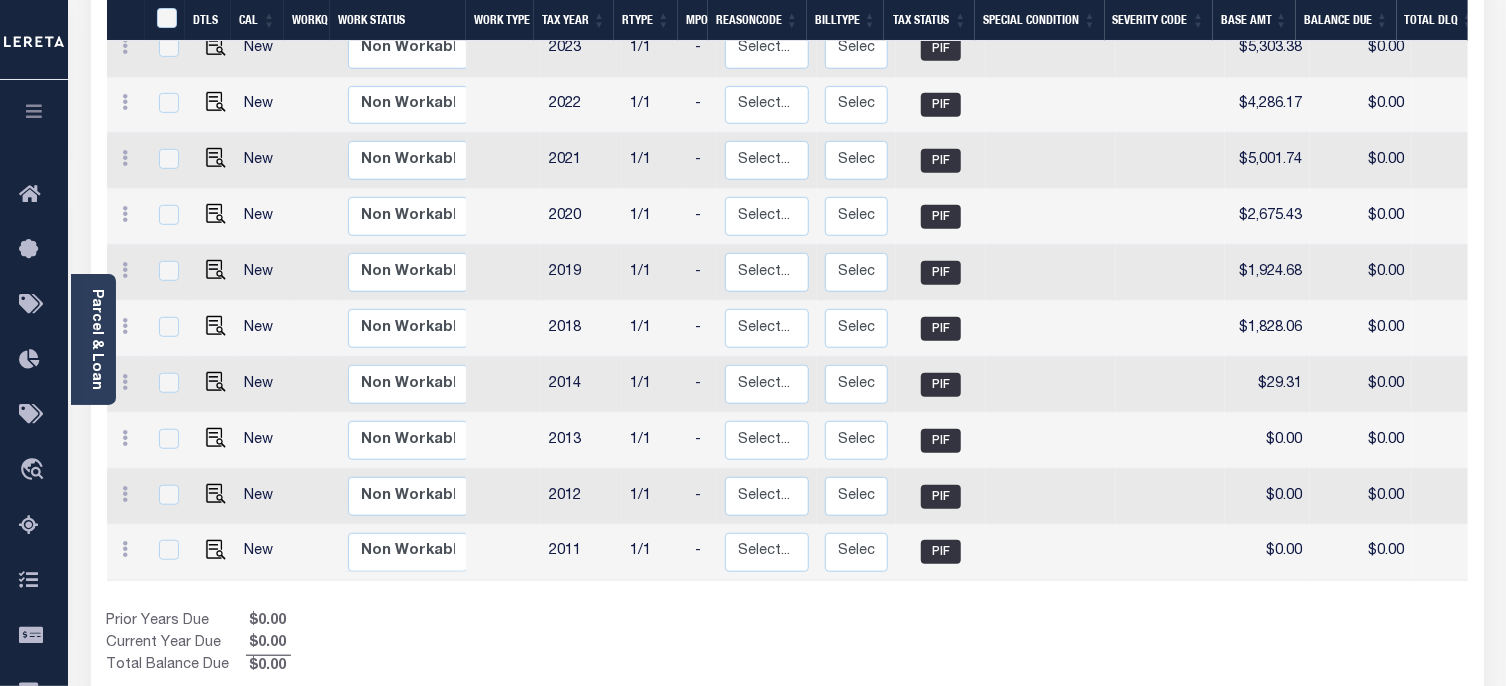 scroll, scrollTop: 551, scrollLeft: 0, axis: vertical 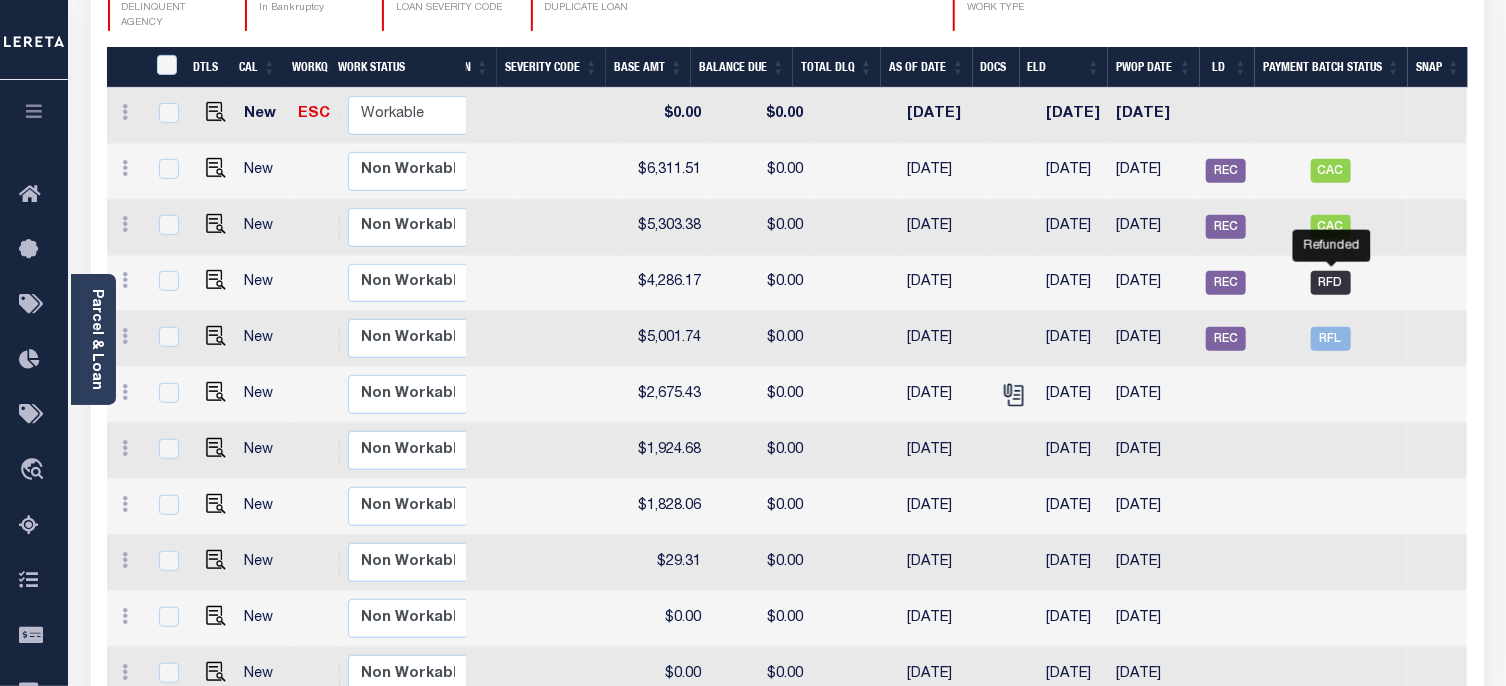 click on "RFD" at bounding box center (1331, 283) 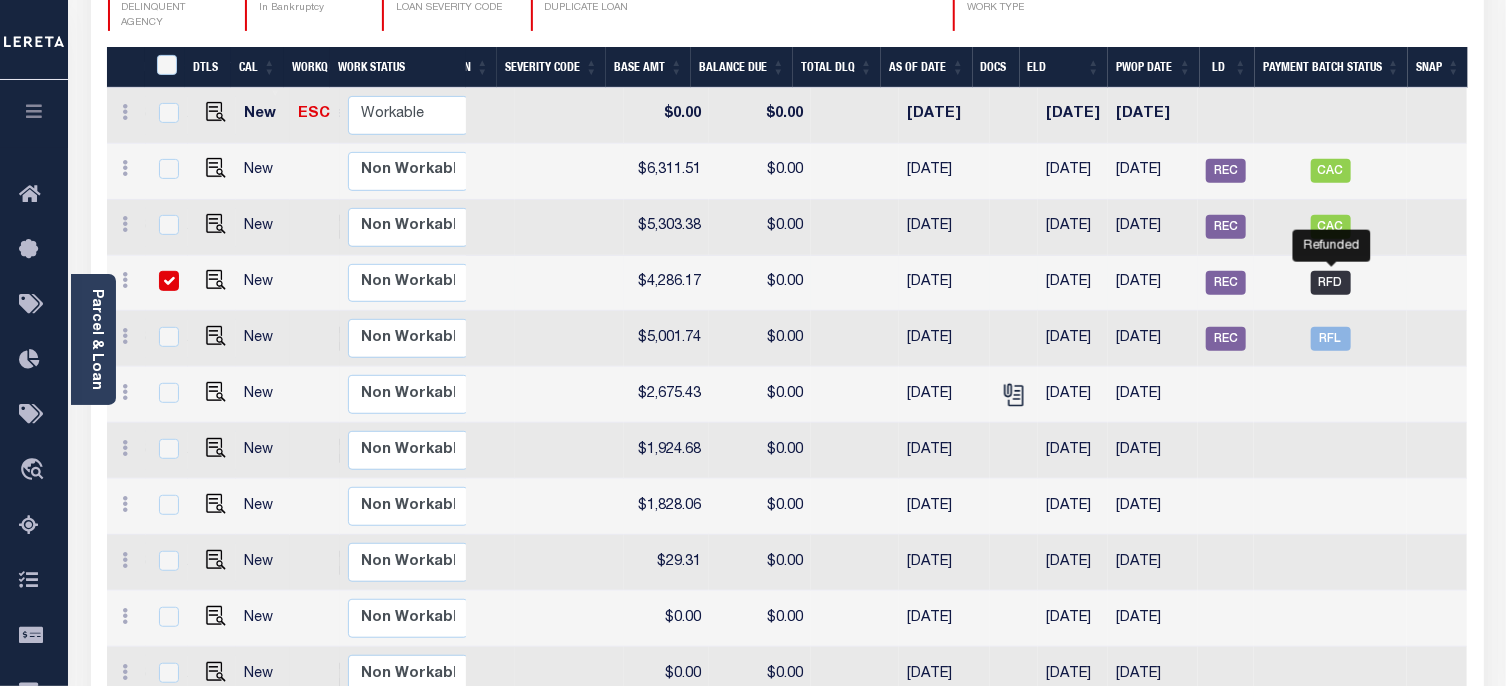 checkbox on "true" 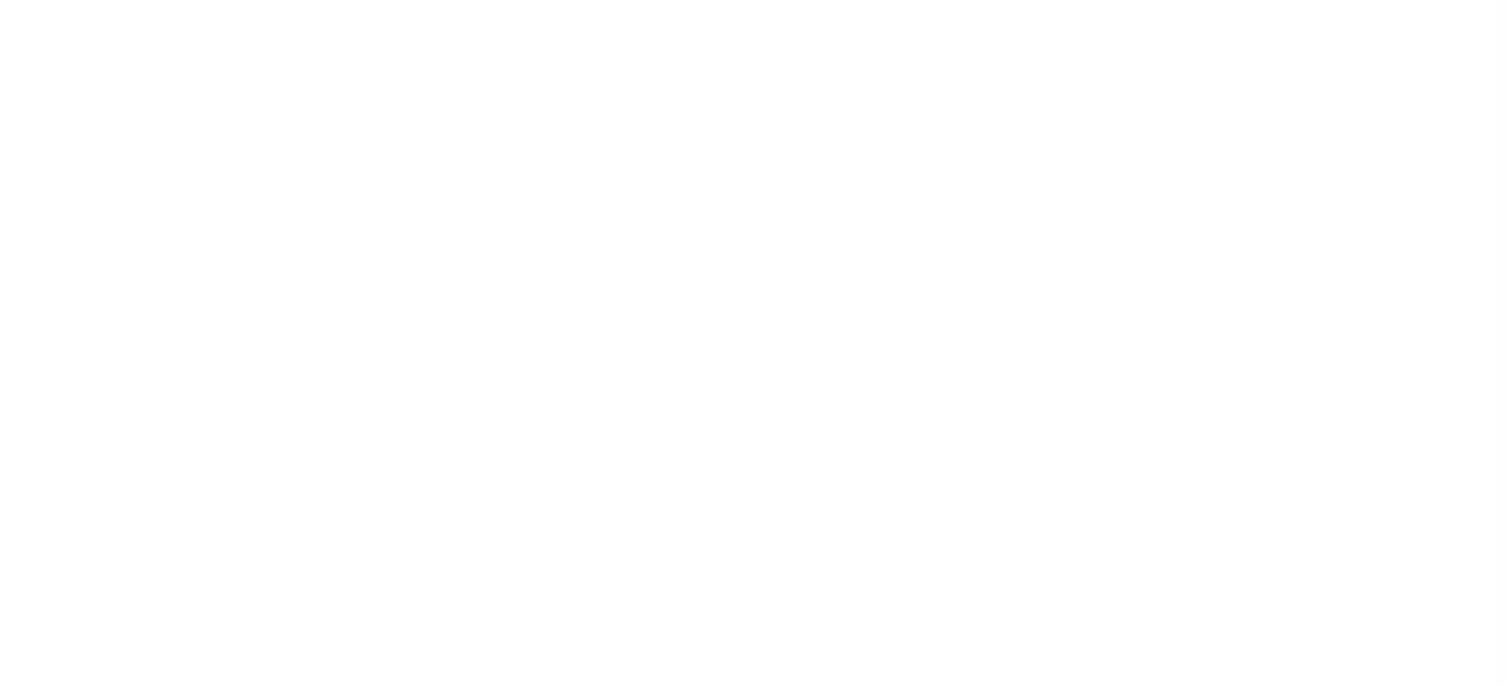 select on "RFD" 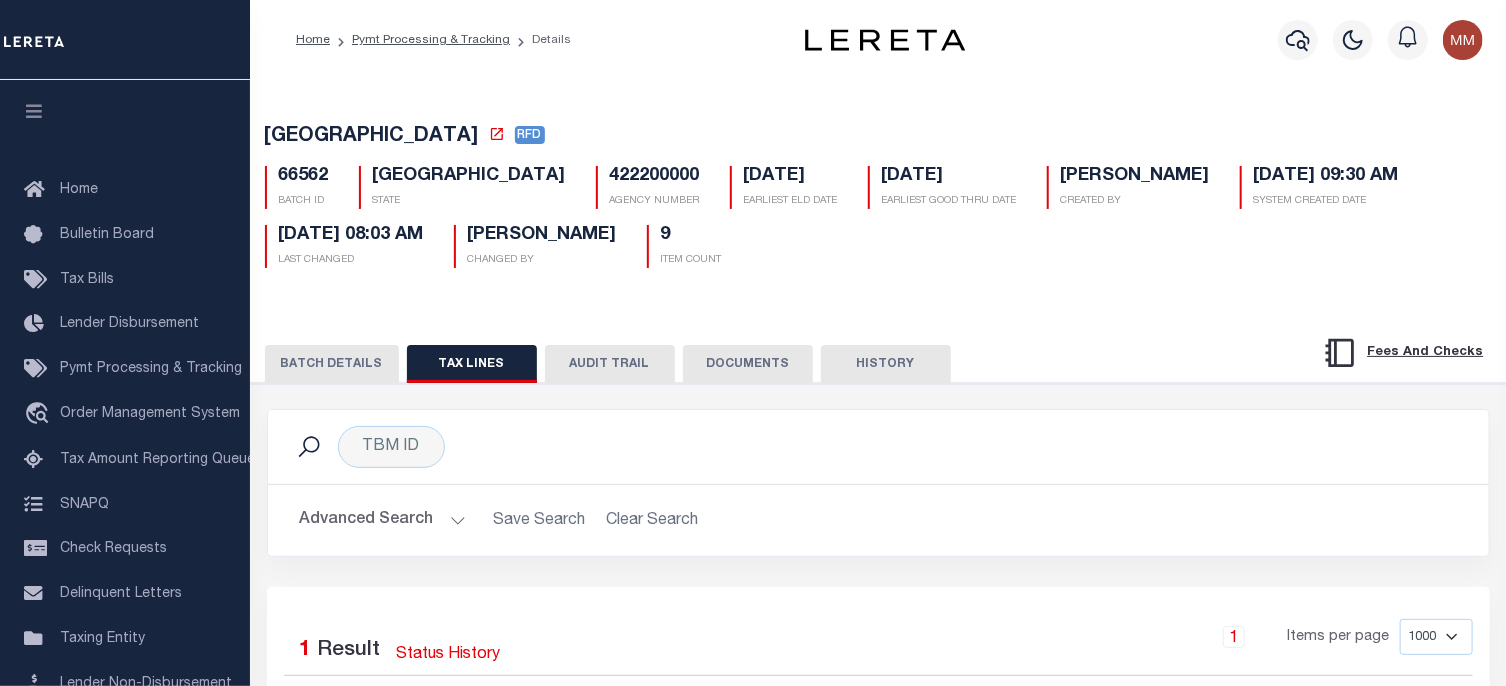 click on "BATCH DETAILS" at bounding box center [332, 364] 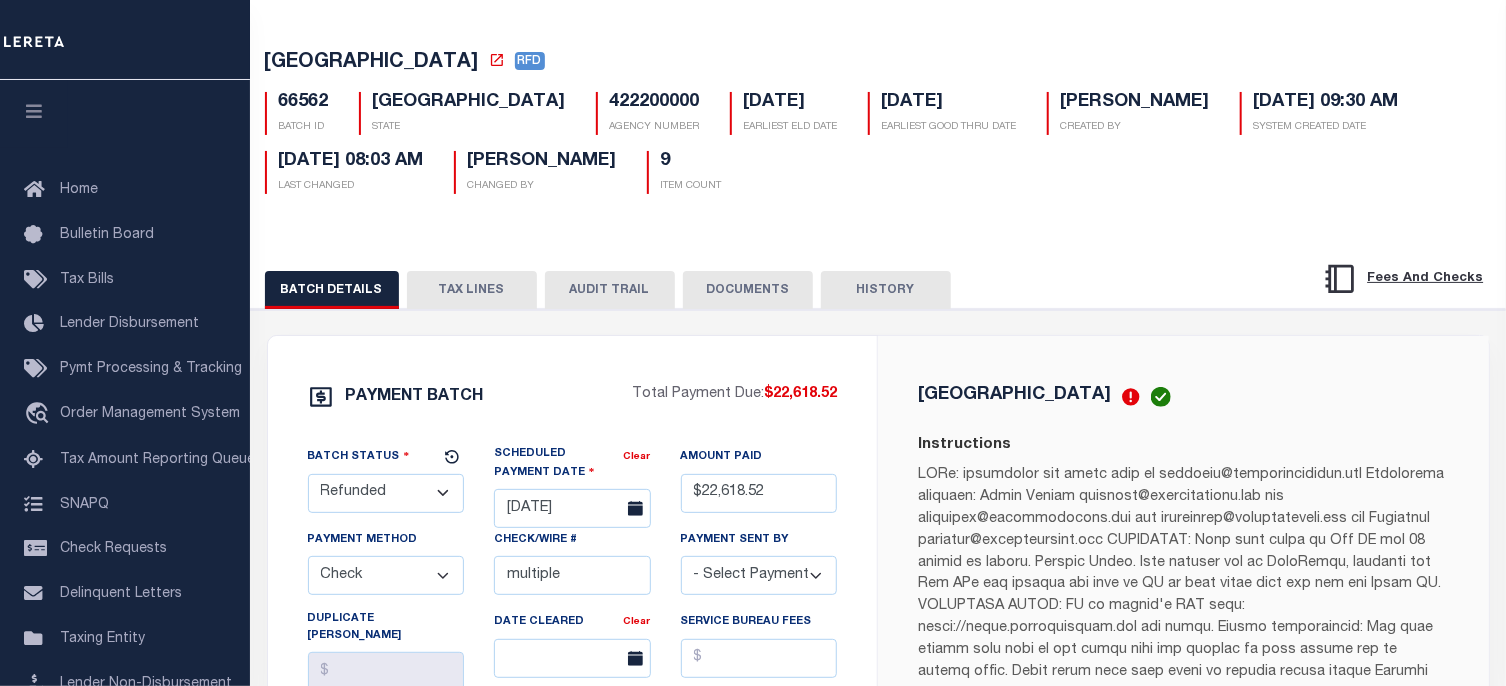 scroll, scrollTop: 0, scrollLeft: 0, axis: both 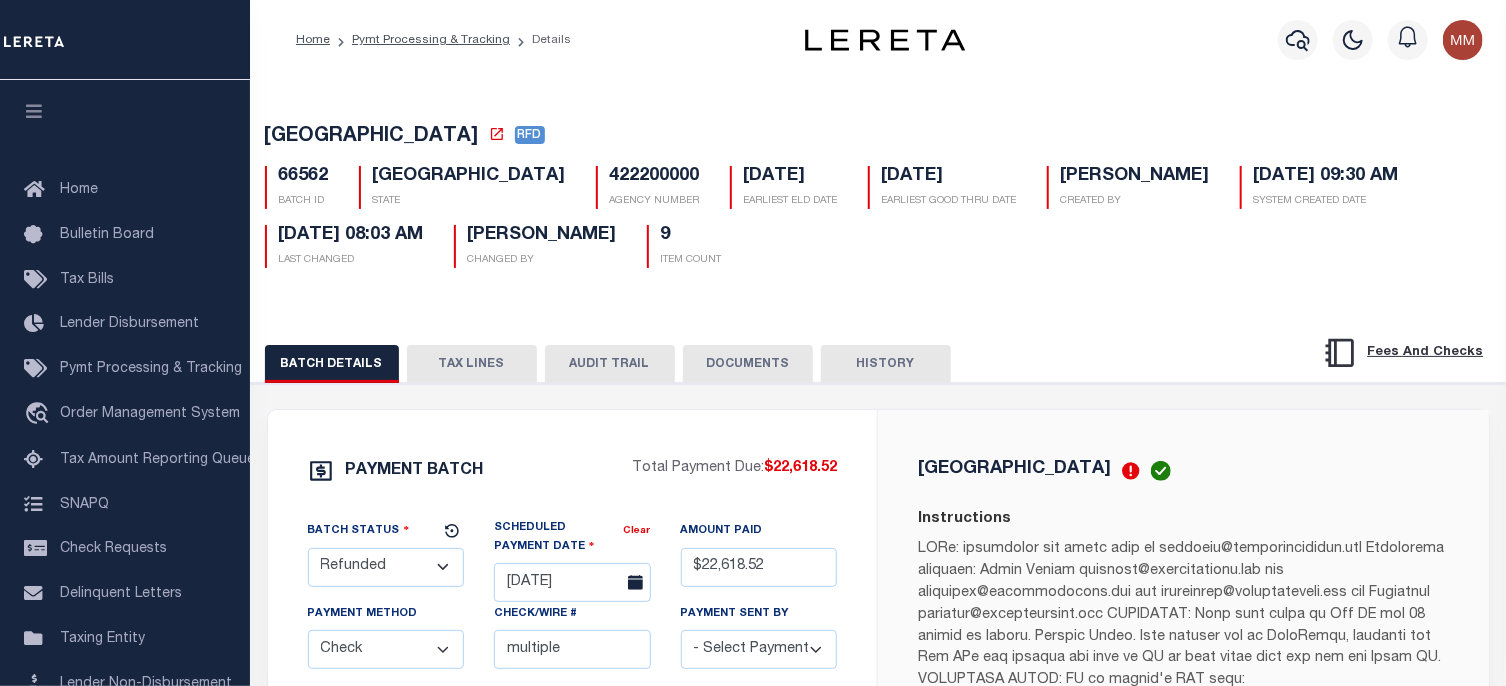 click on "HISTORY" at bounding box center (886, 364) 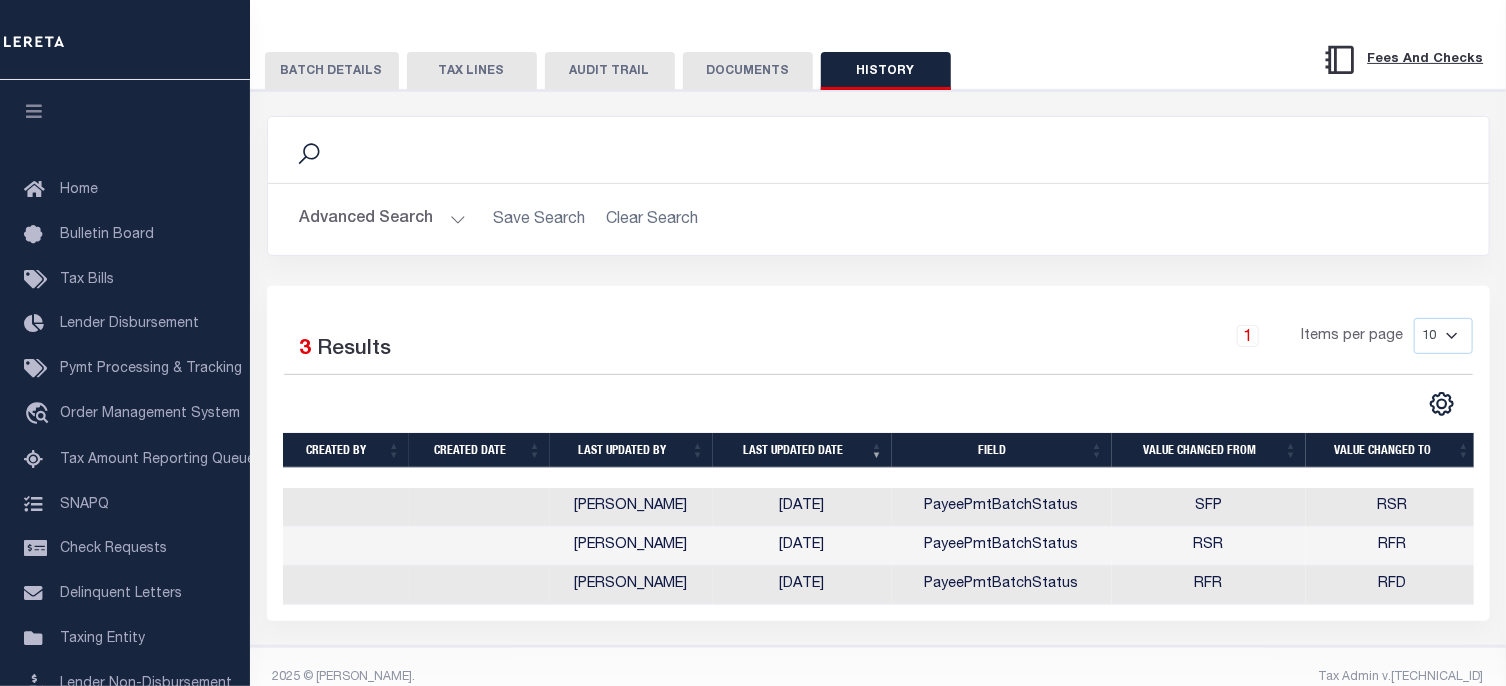 scroll, scrollTop: 329, scrollLeft: 0, axis: vertical 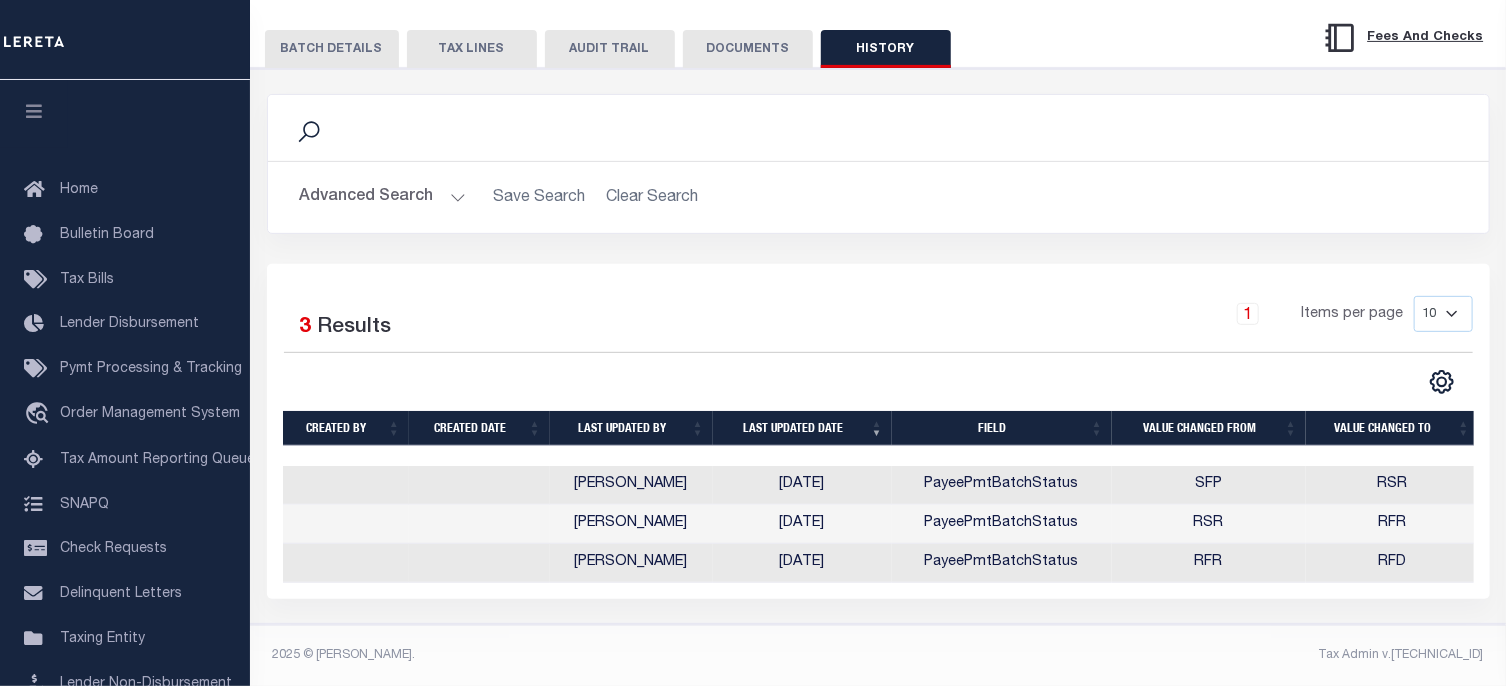 click on "DOCUMENTS" at bounding box center [748, 49] 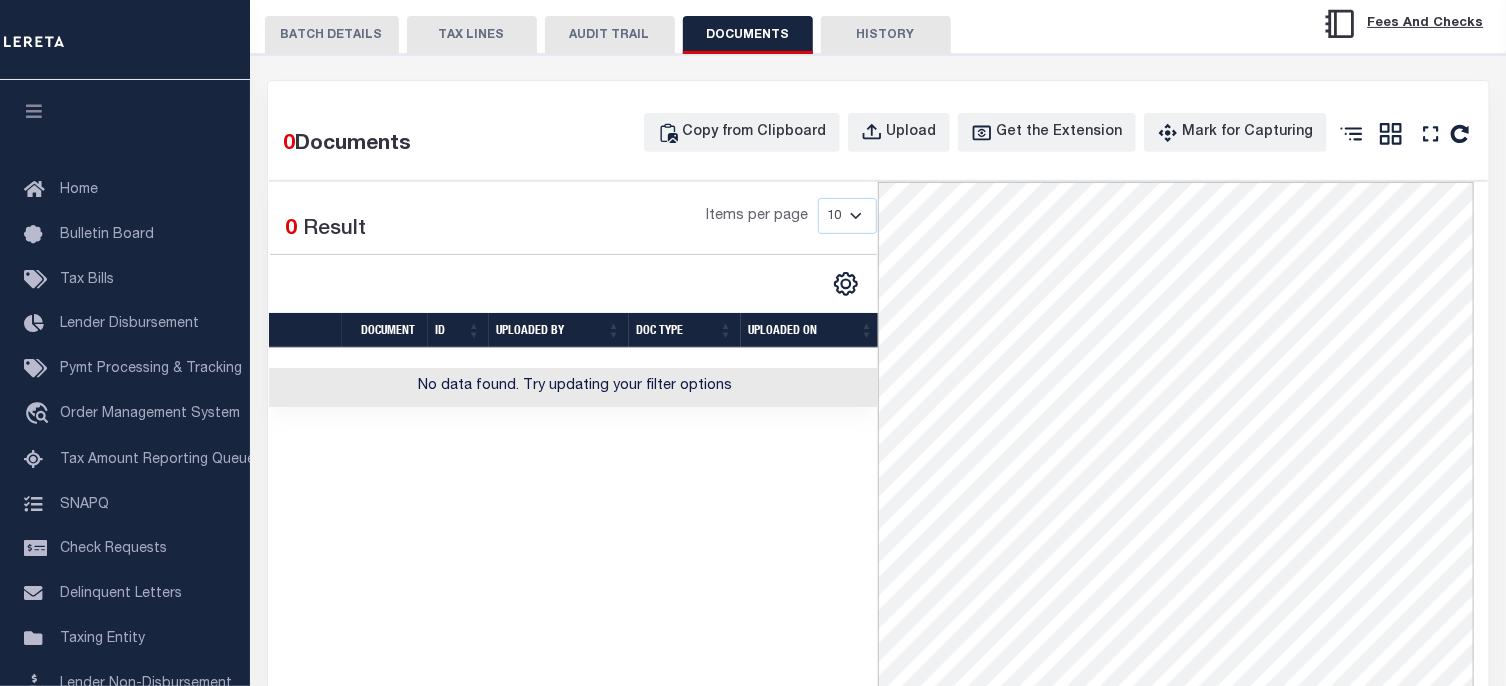 click on "AUDIT TRAIL" at bounding box center [610, 35] 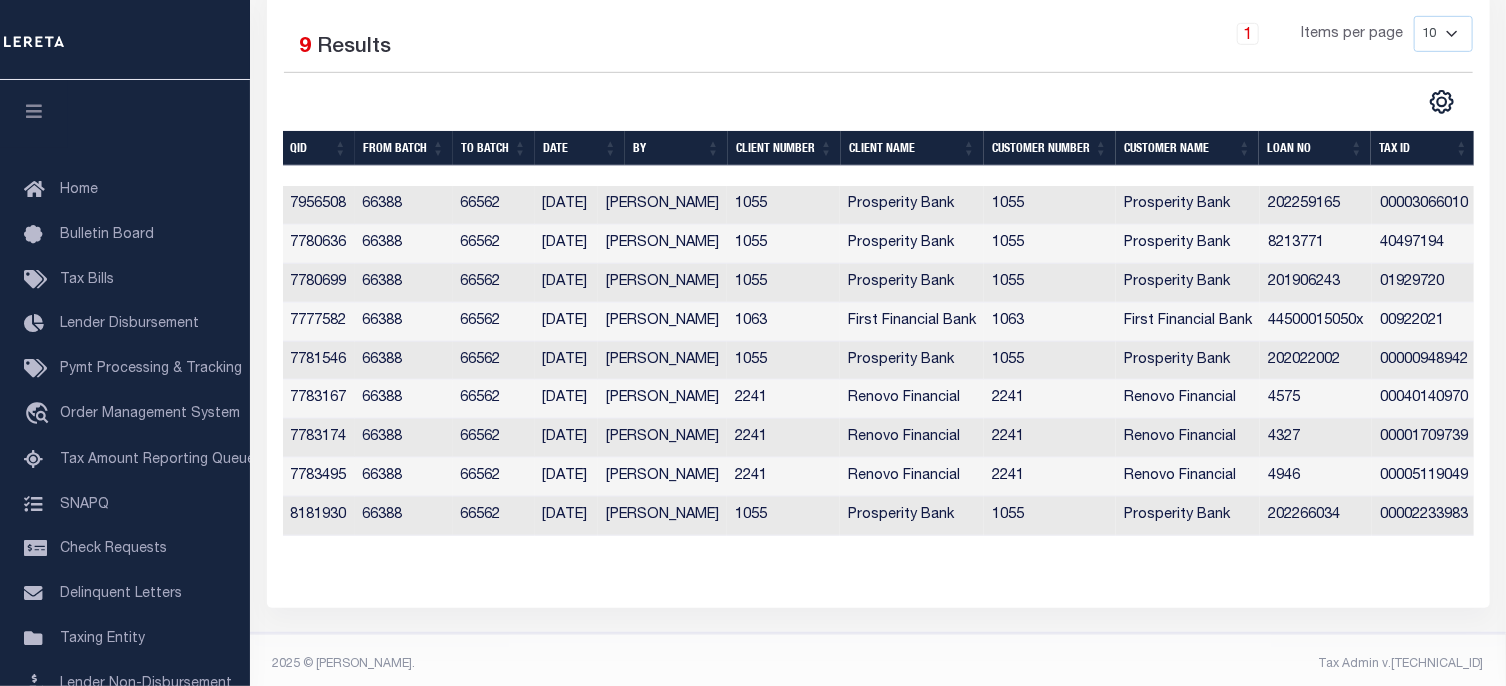 scroll, scrollTop: 617, scrollLeft: 0, axis: vertical 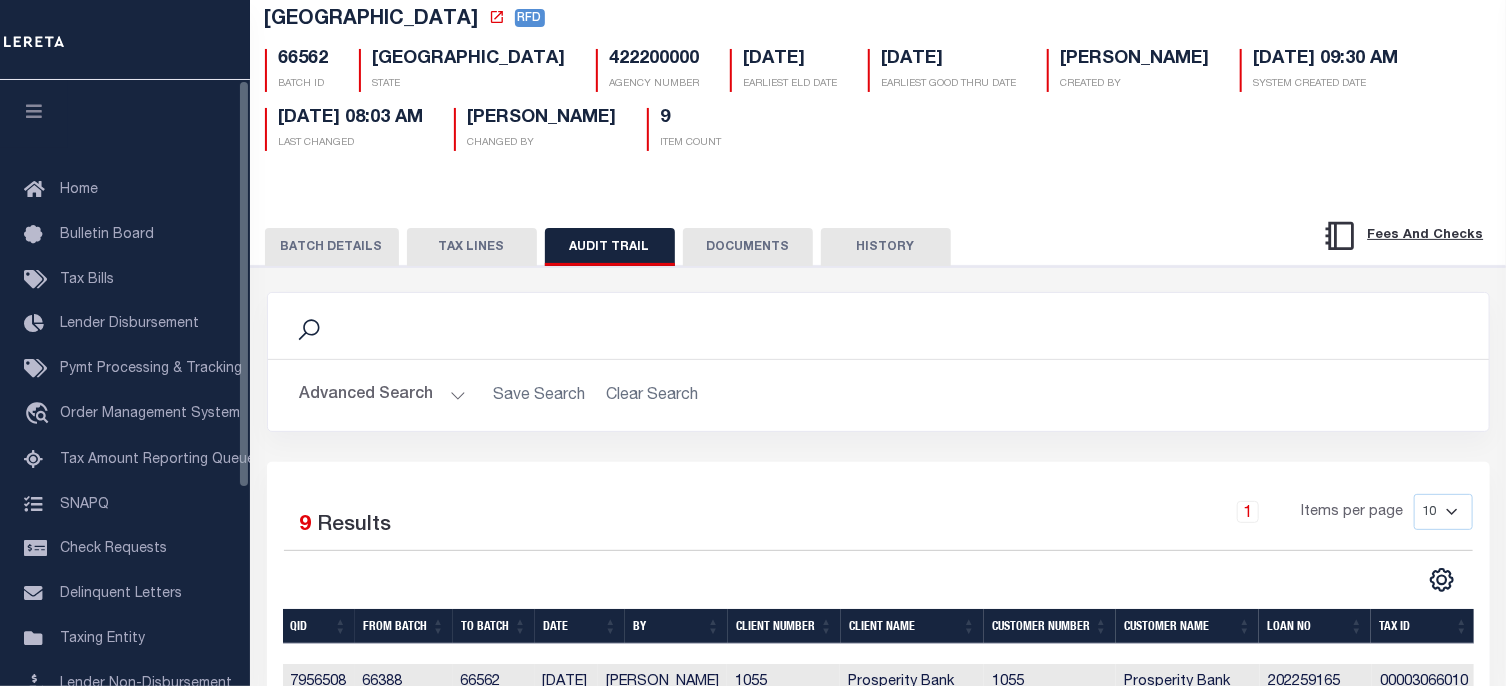 click on "TAX LINES" at bounding box center [472, 247] 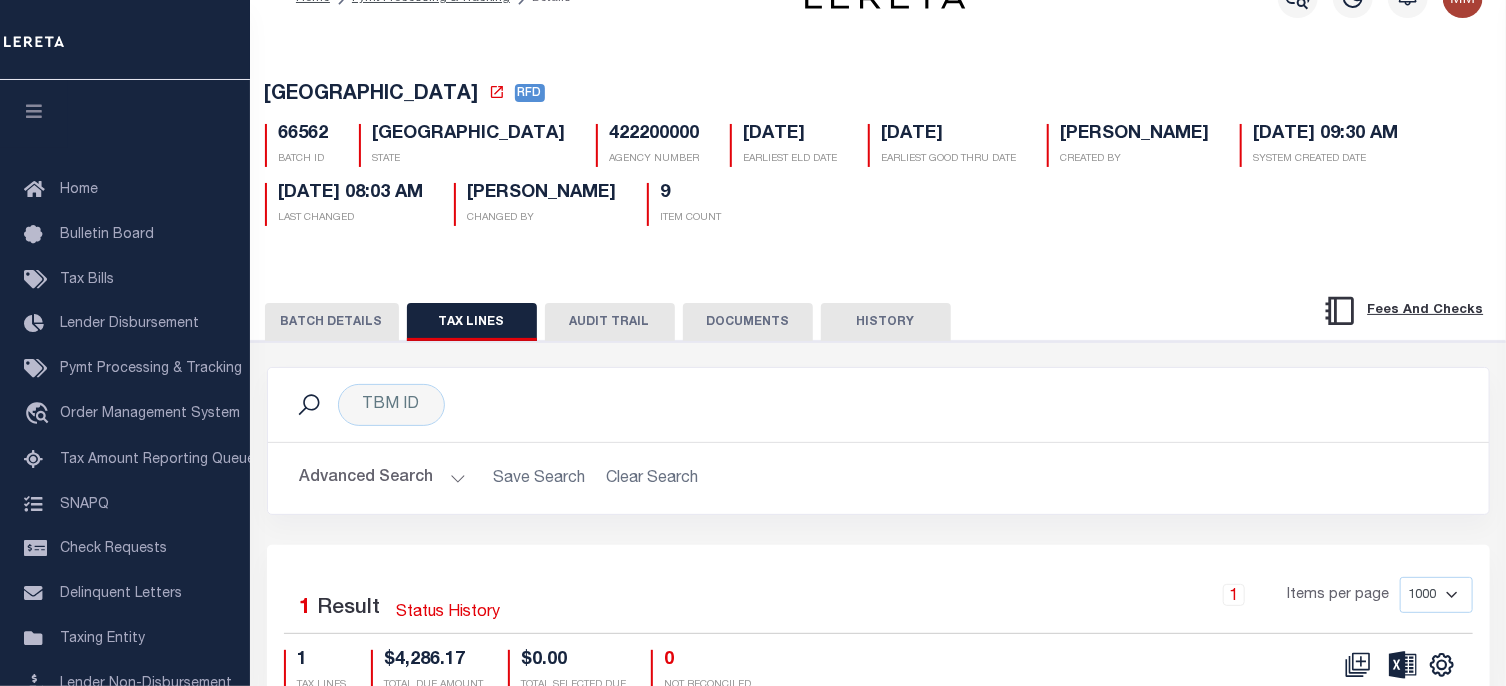 click on "BATCH DETAILS" at bounding box center (332, 322) 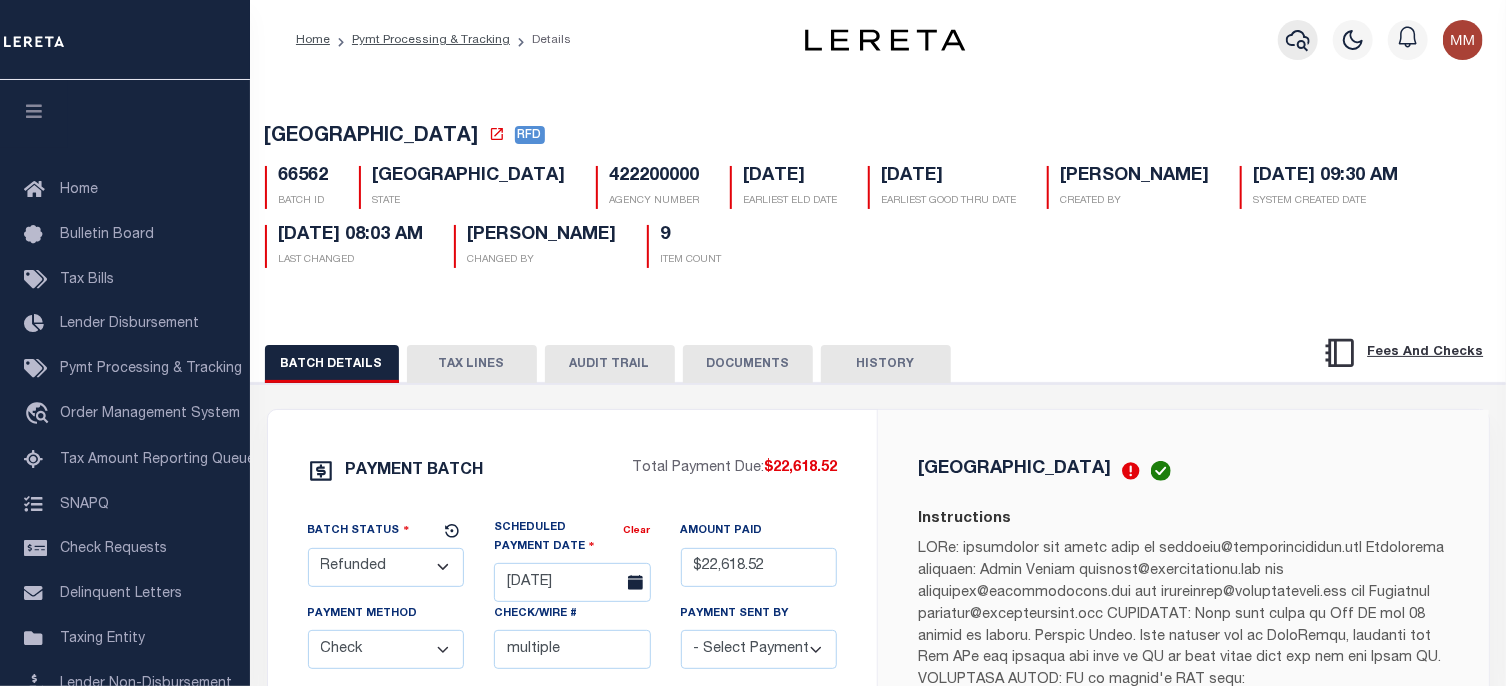click 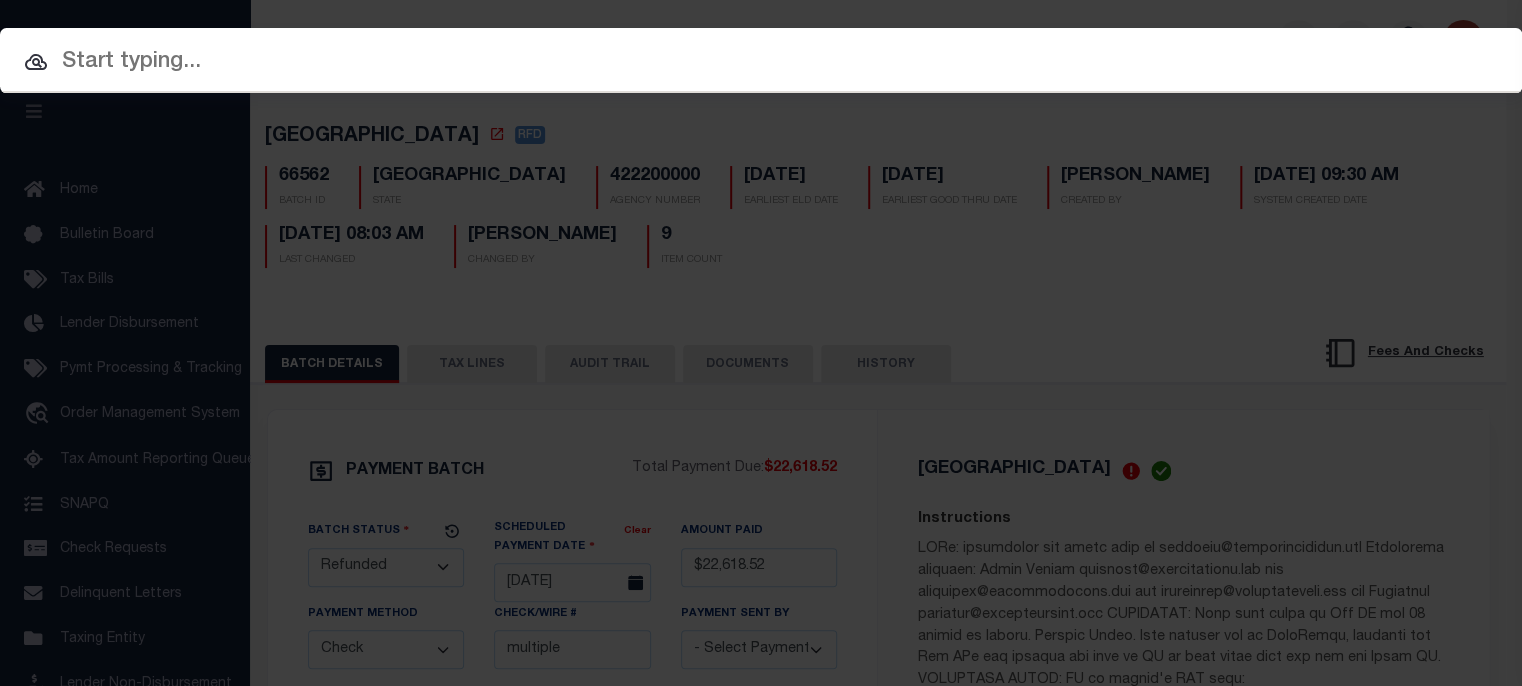 click at bounding box center [761, 62] 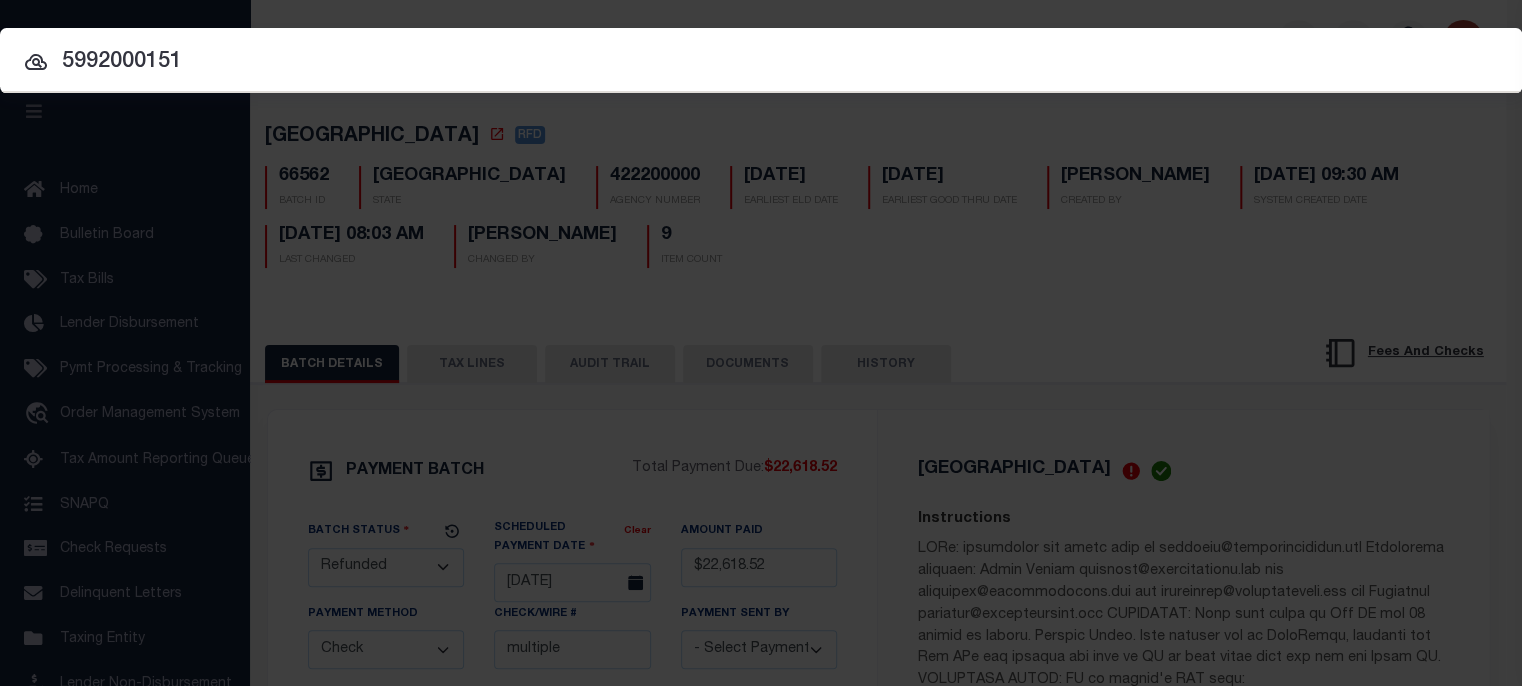 type on "5992000151" 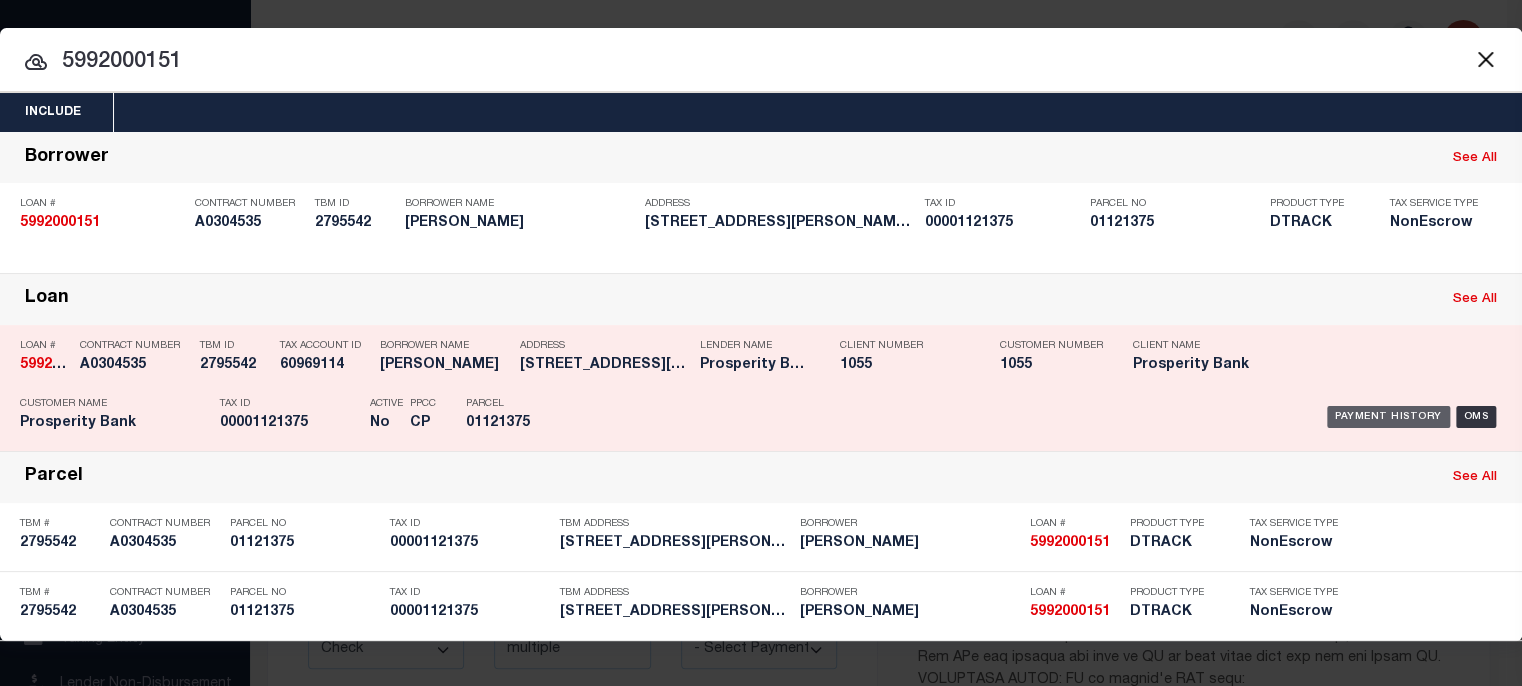 click on "Payment History" at bounding box center (1388, 417) 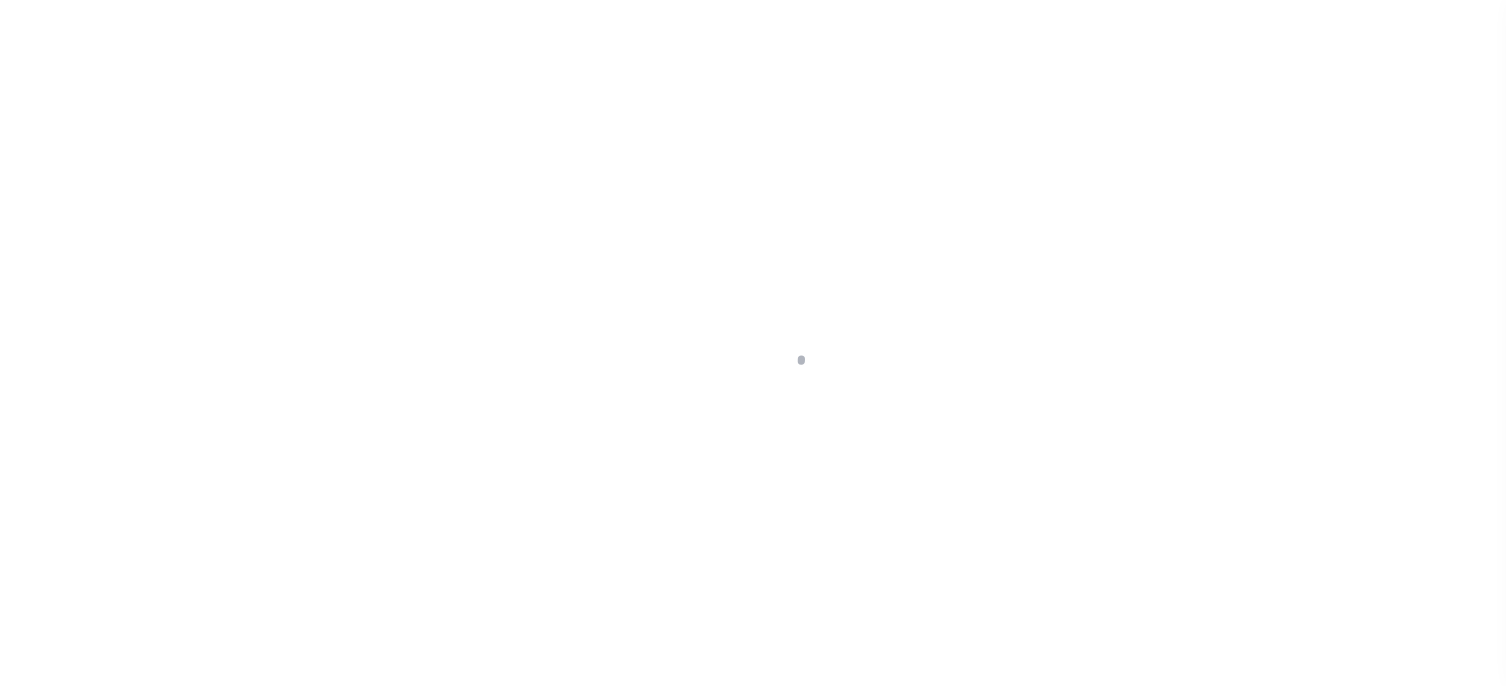 scroll, scrollTop: 0, scrollLeft: 0, axis: both 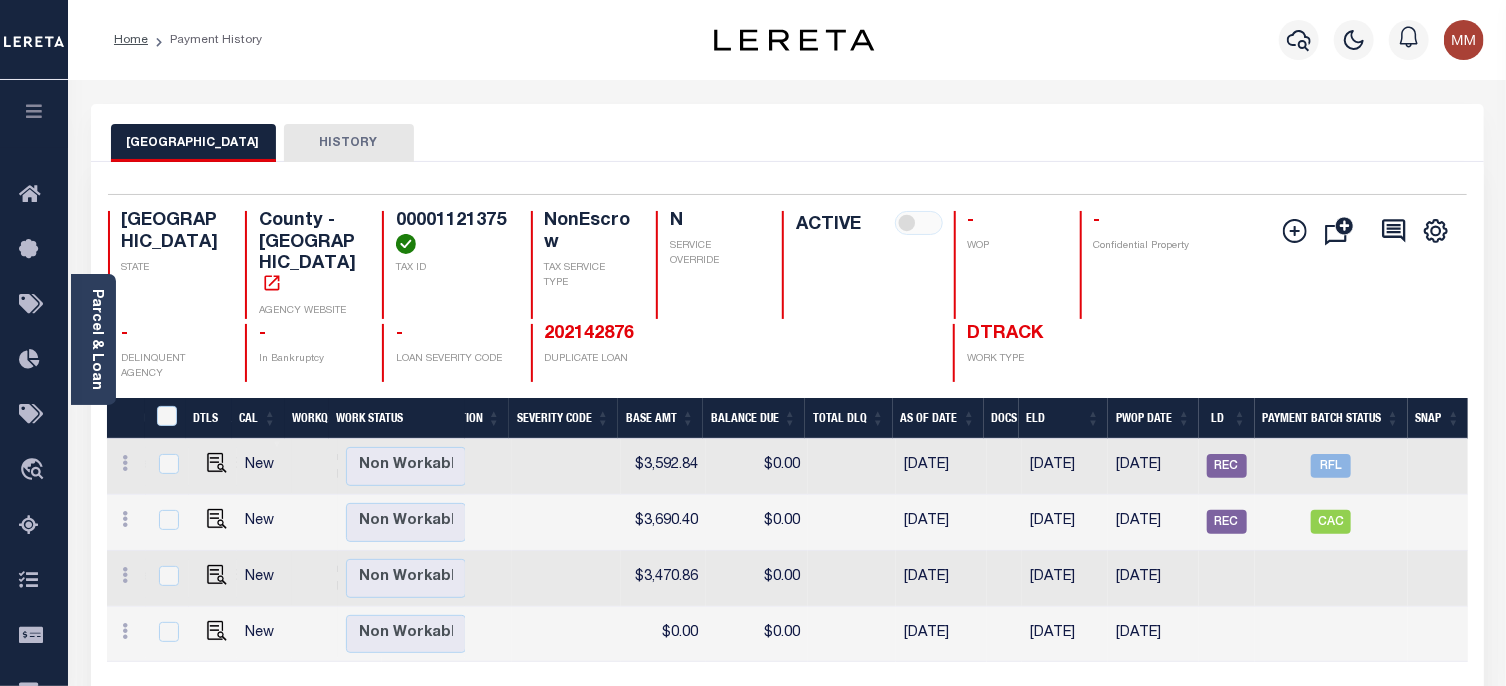 click on "HISTORY" at bounding box center (349, 143) 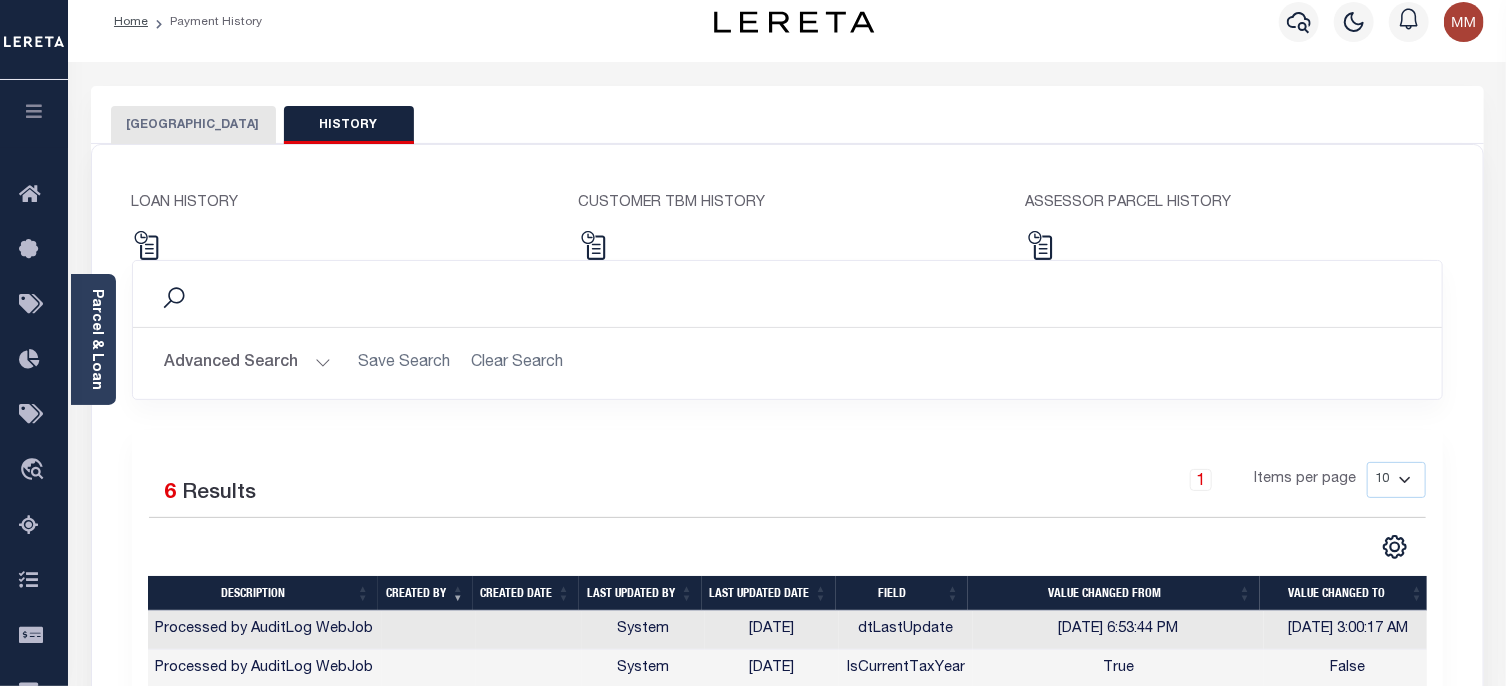 scroll, scrollTop: 0, scrollLeft: 0, axis: both 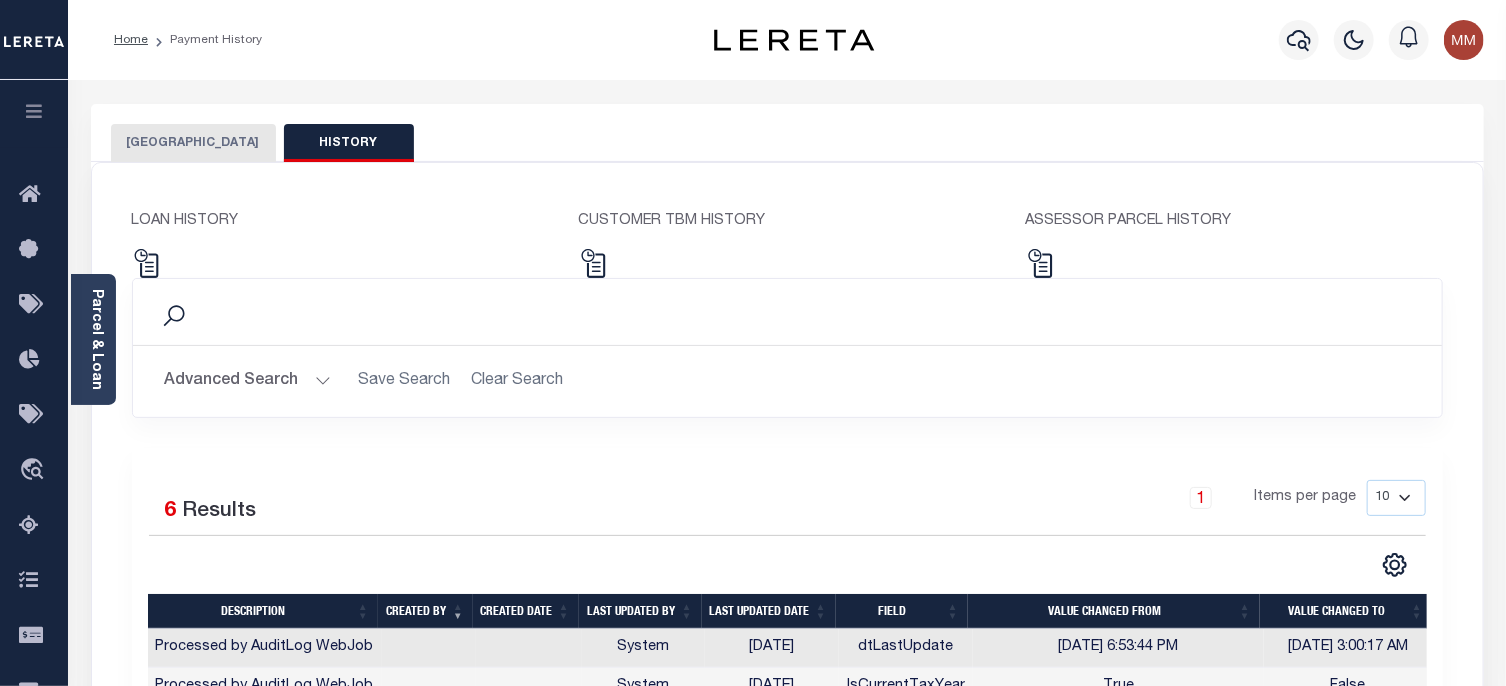 click on "[GEOGRAPHIC_DATA]" at bounding box center [193, 143] 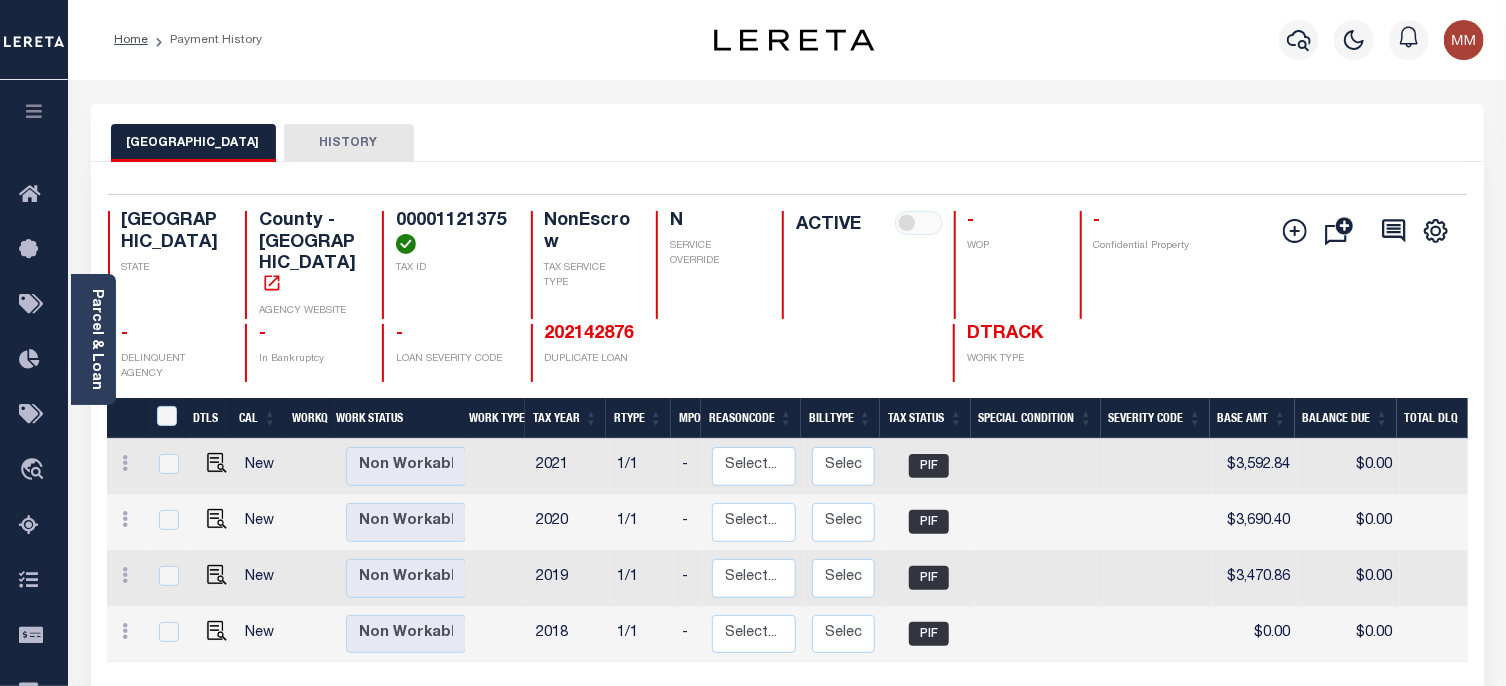 scroll, scrollTop: 0, scrollLeft: 431, axis: horizontal 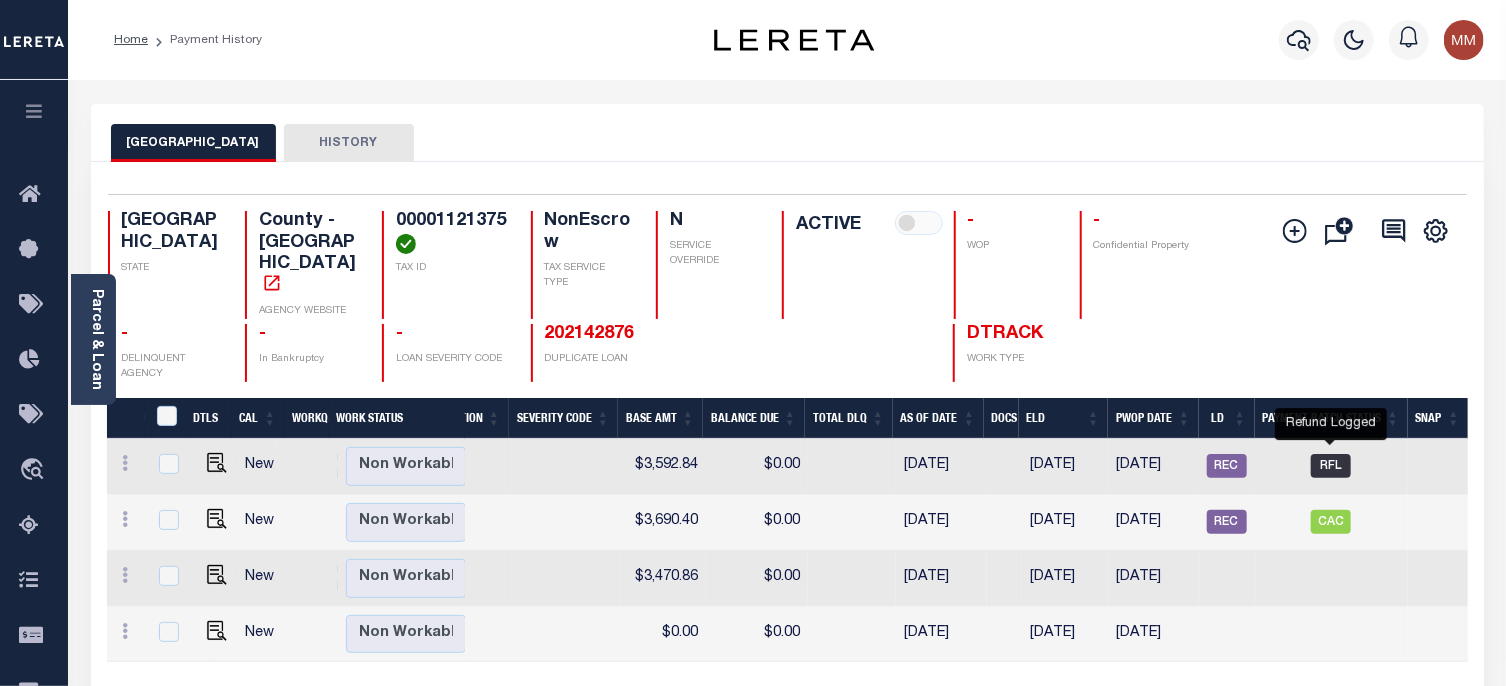 click on "RFL" at bounding box center [1331, 466] 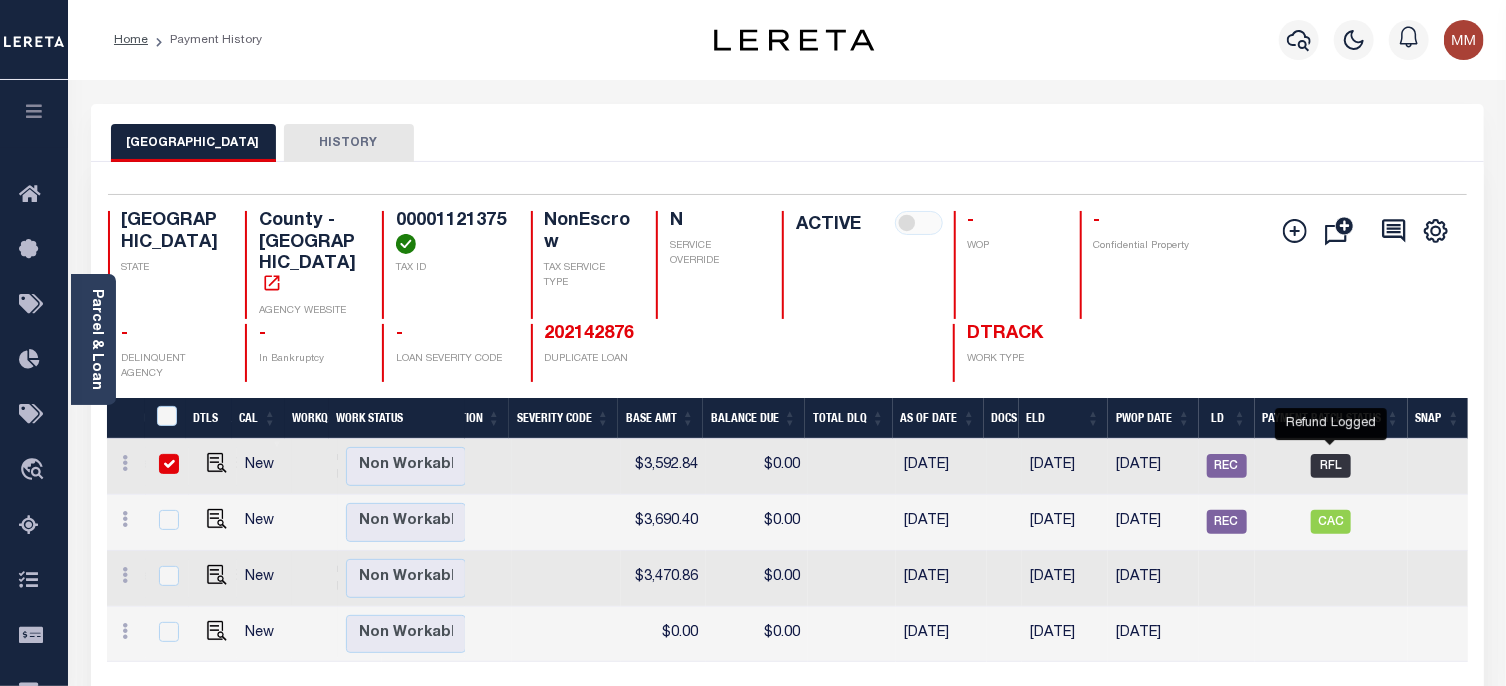 checkbox on "true" 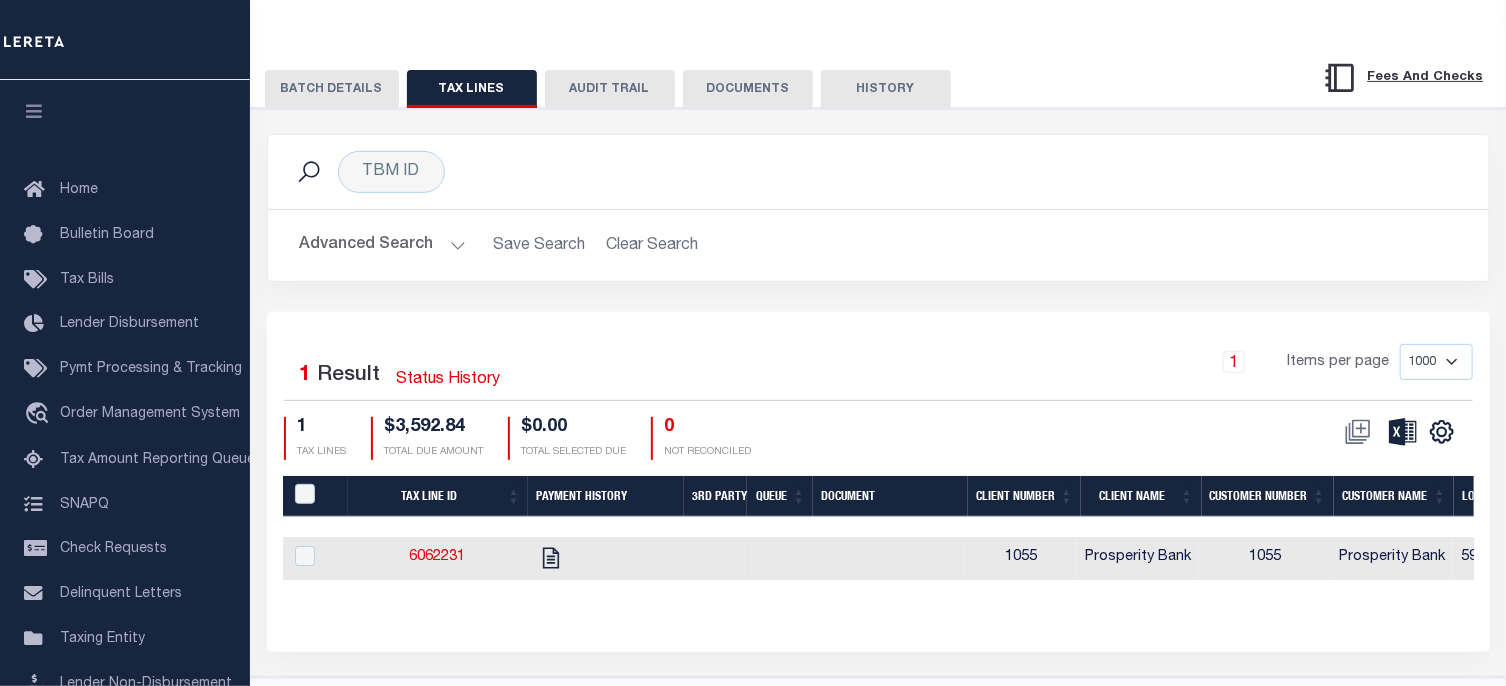 scroll, scrollTop: 342, scrollLeft: 0, axis: vertical 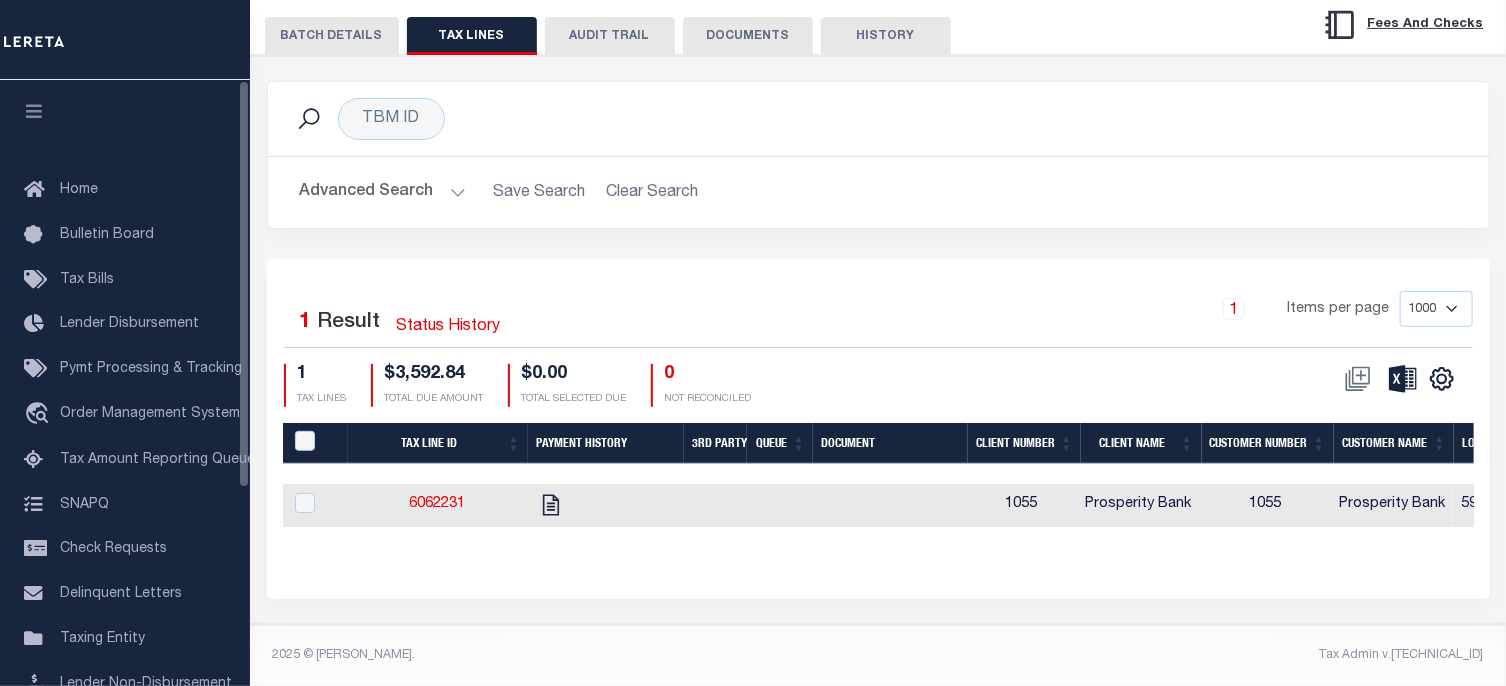 drag, startPoint x: 301, startPoint y: 17, endPoint x: 419, endPoint y: 35, distance: 119.36499 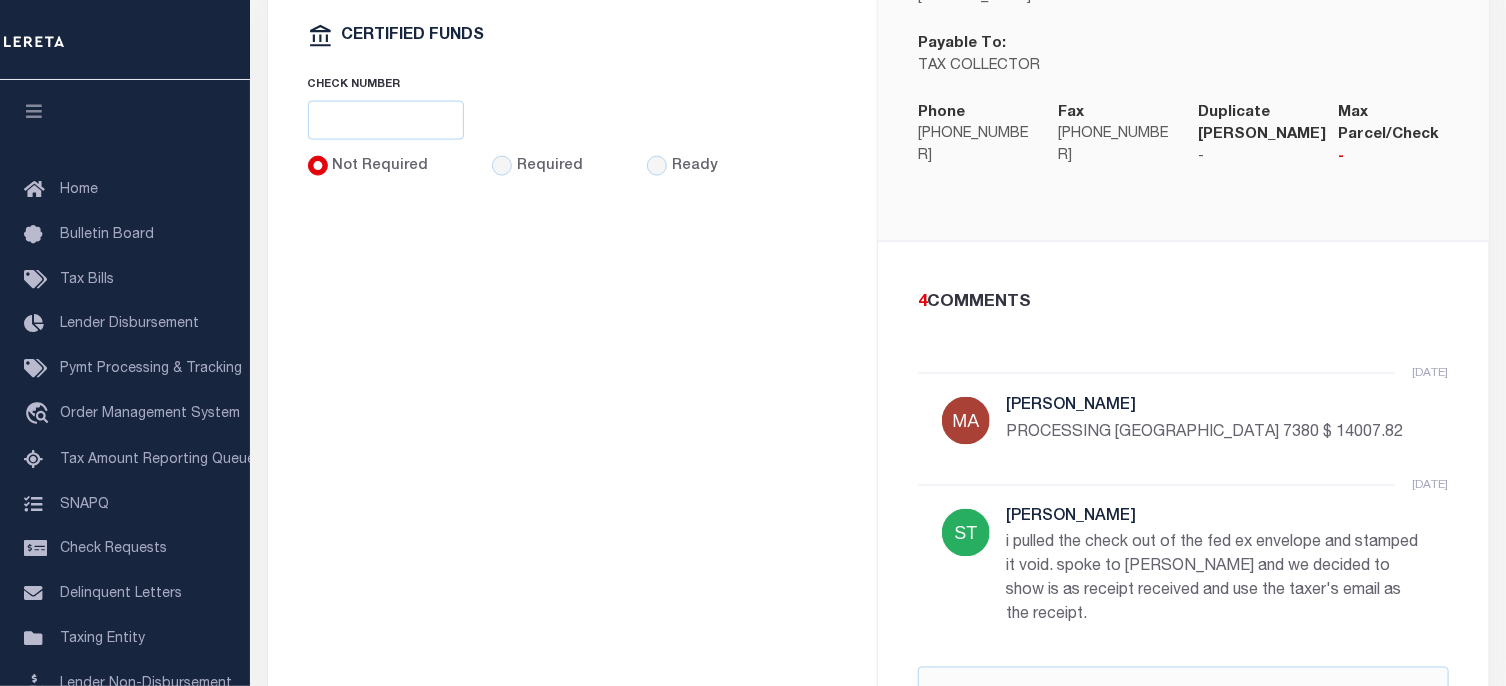 scroll, scrollTop: 1542, scrollLeft: 0, axis: vertical 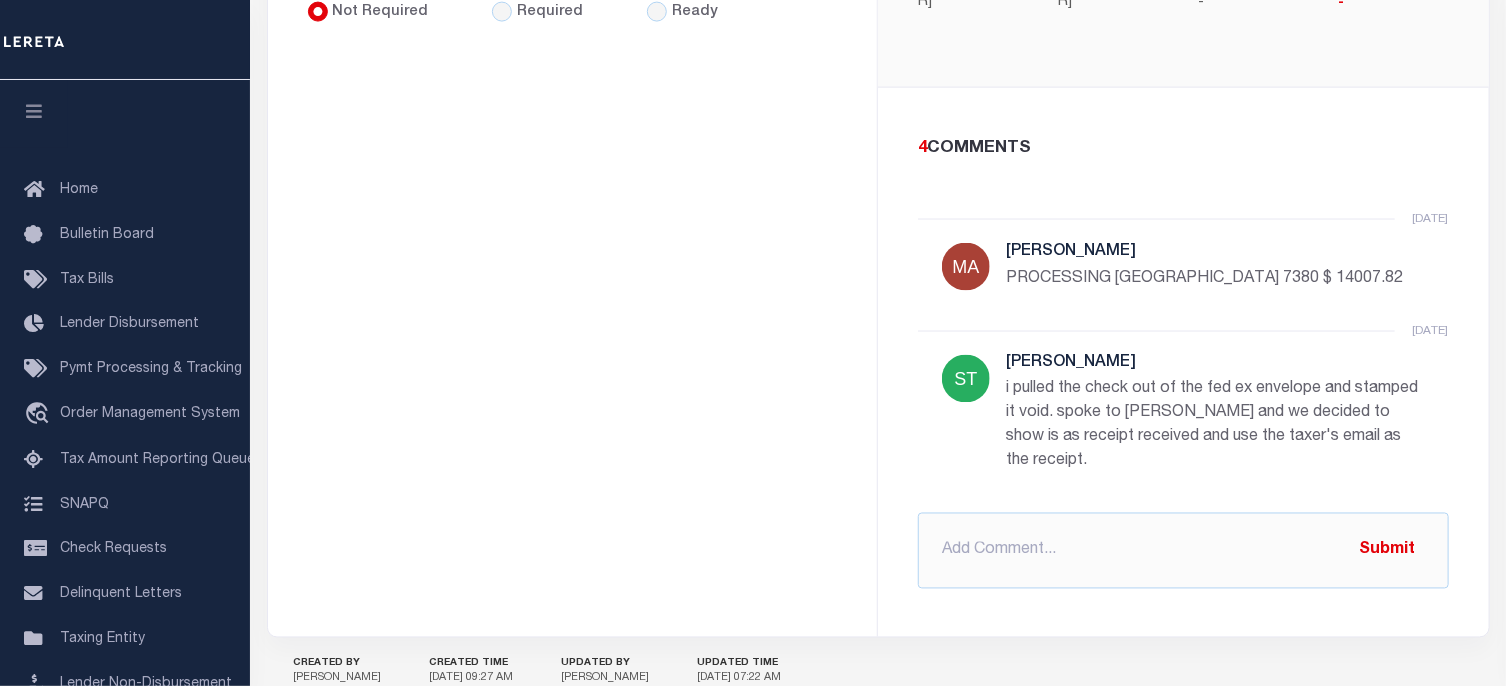 drag, startPoint x: 1008, startPoint y: 263, endPoint x: 1039, endPoint y: 267, distance: 31.257 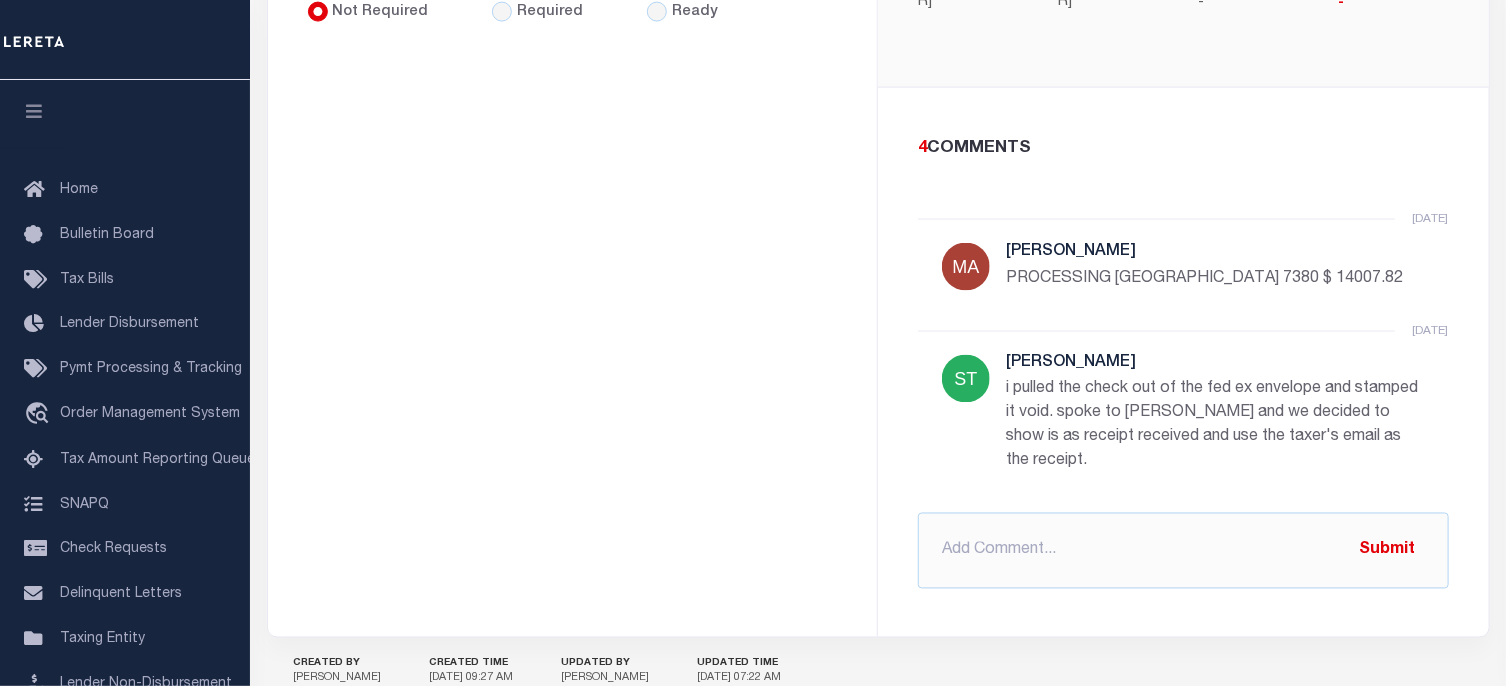 click on "PROCESSING REFUND  TARRANT COUNTY TX RDID 7380 $ 14007.82" at bounding box center (1215, 279) 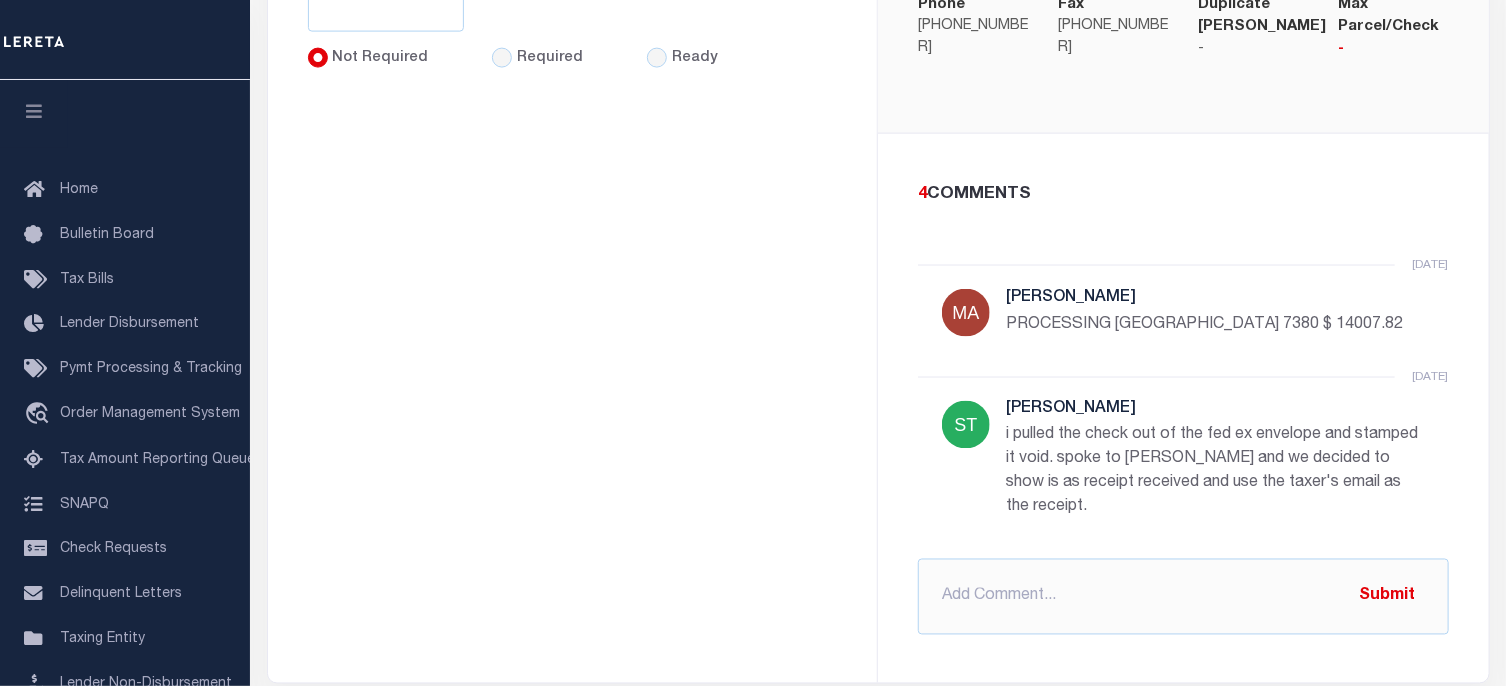 scroll, scrollTop: 1610, scrollLeft: 0, axis: vertical 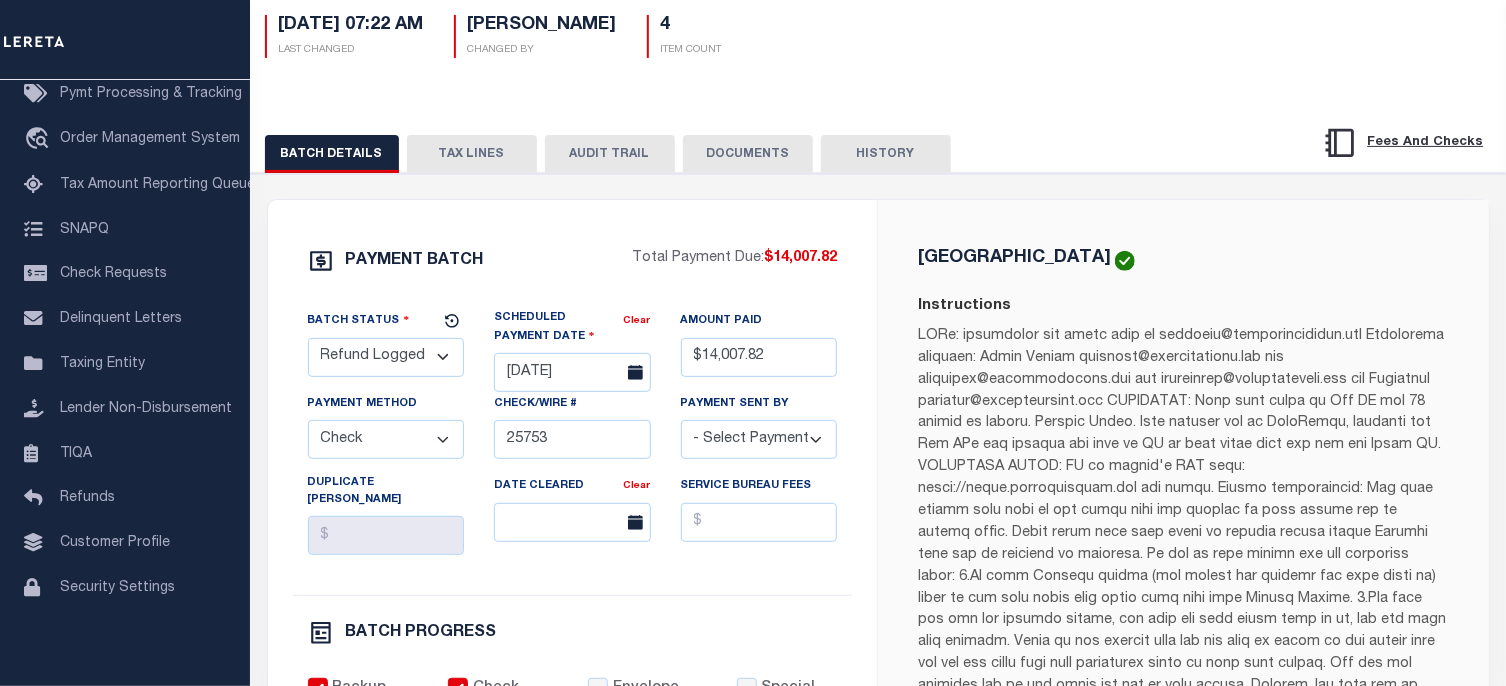 click on "DOCUMENTS" at bounding box center [748, 154] 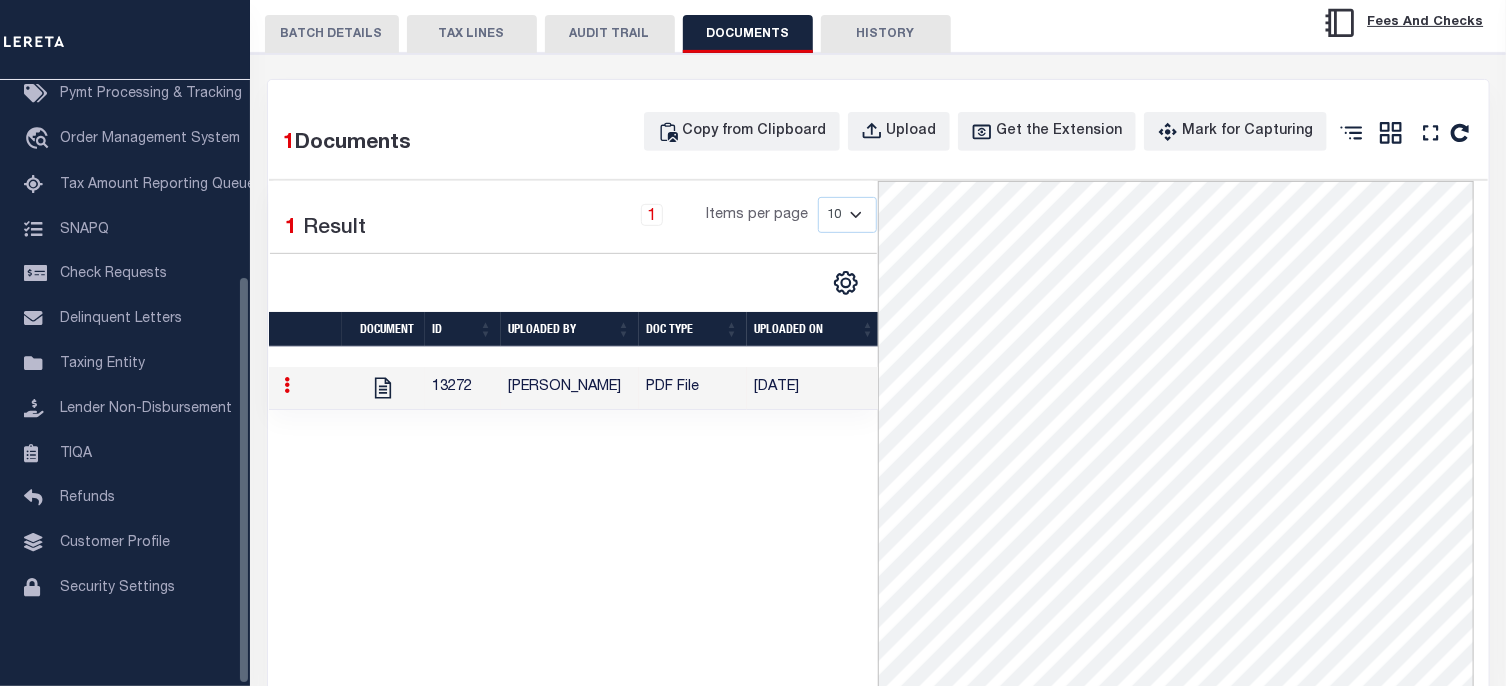 scroll, scrollTop: 172, scrollLeft: 0, axis: vertical 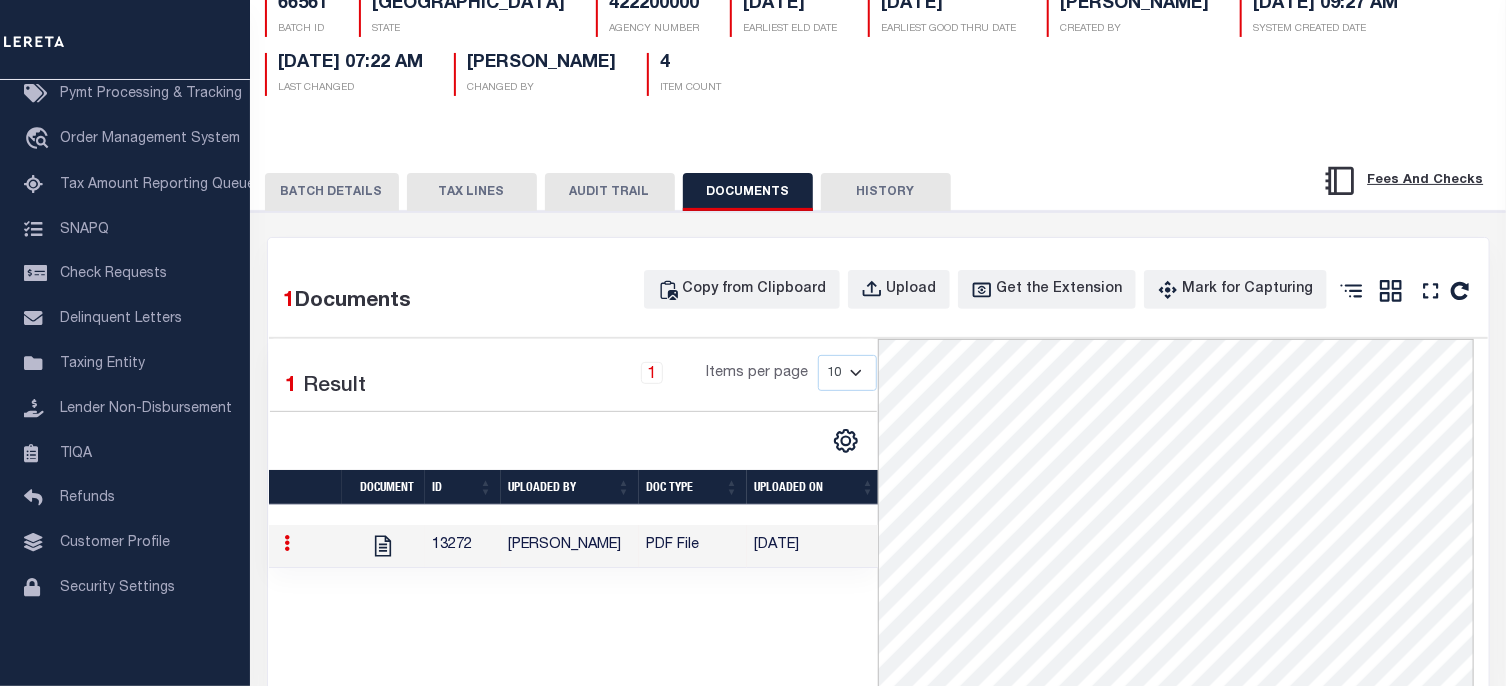 click on "AUDIT TRAIL" at bounding box center [610, 192] 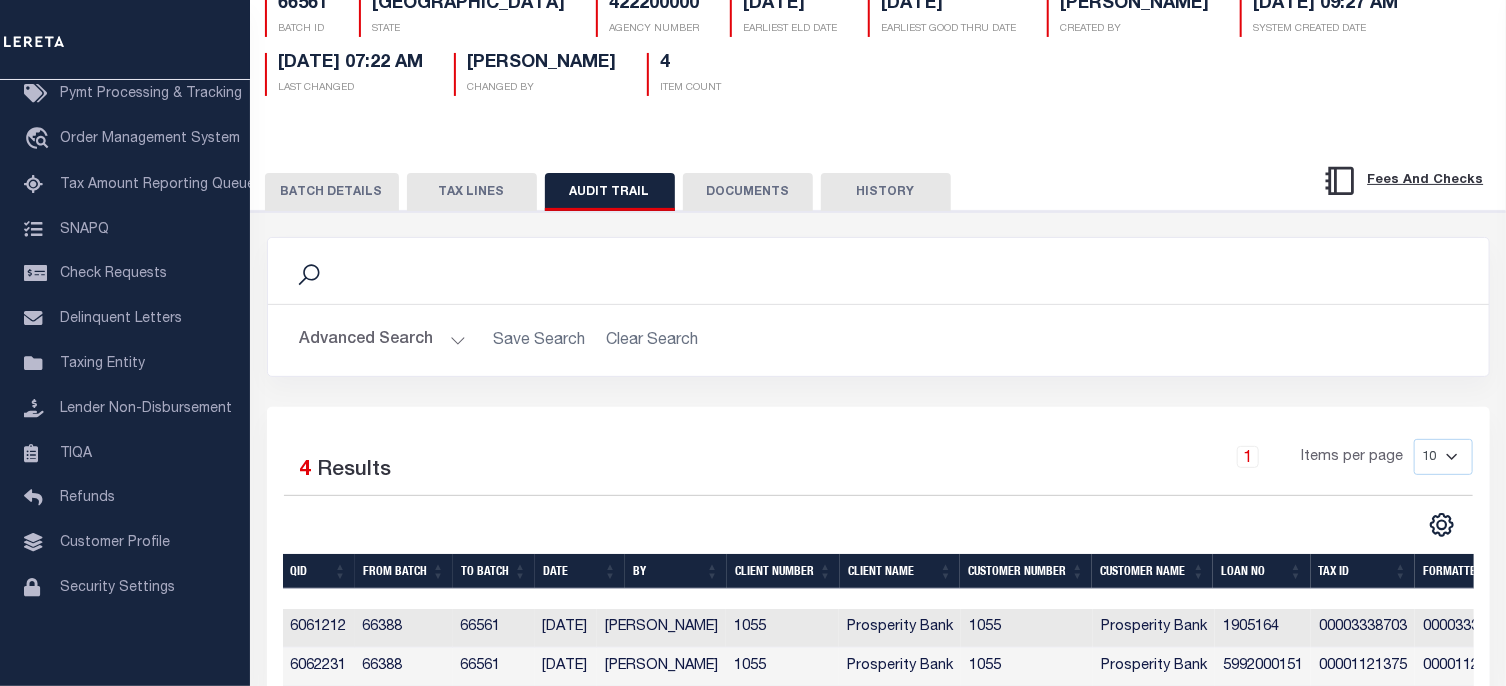 drag, startPoint x: 494, startPoint y: 202, endPoint x: 529, endPoint y: 237, distance: 49.497475 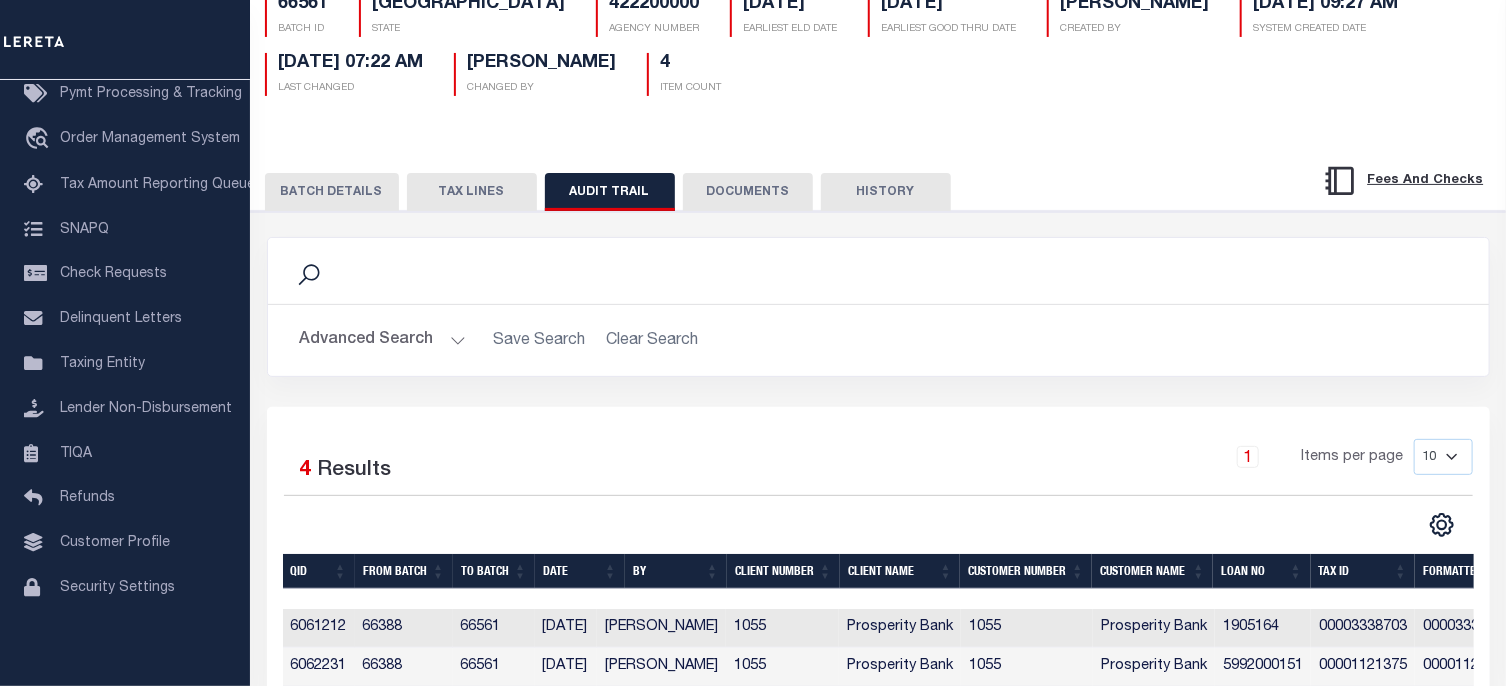 click on "TAX LINES" at bounding box center [472, 192] 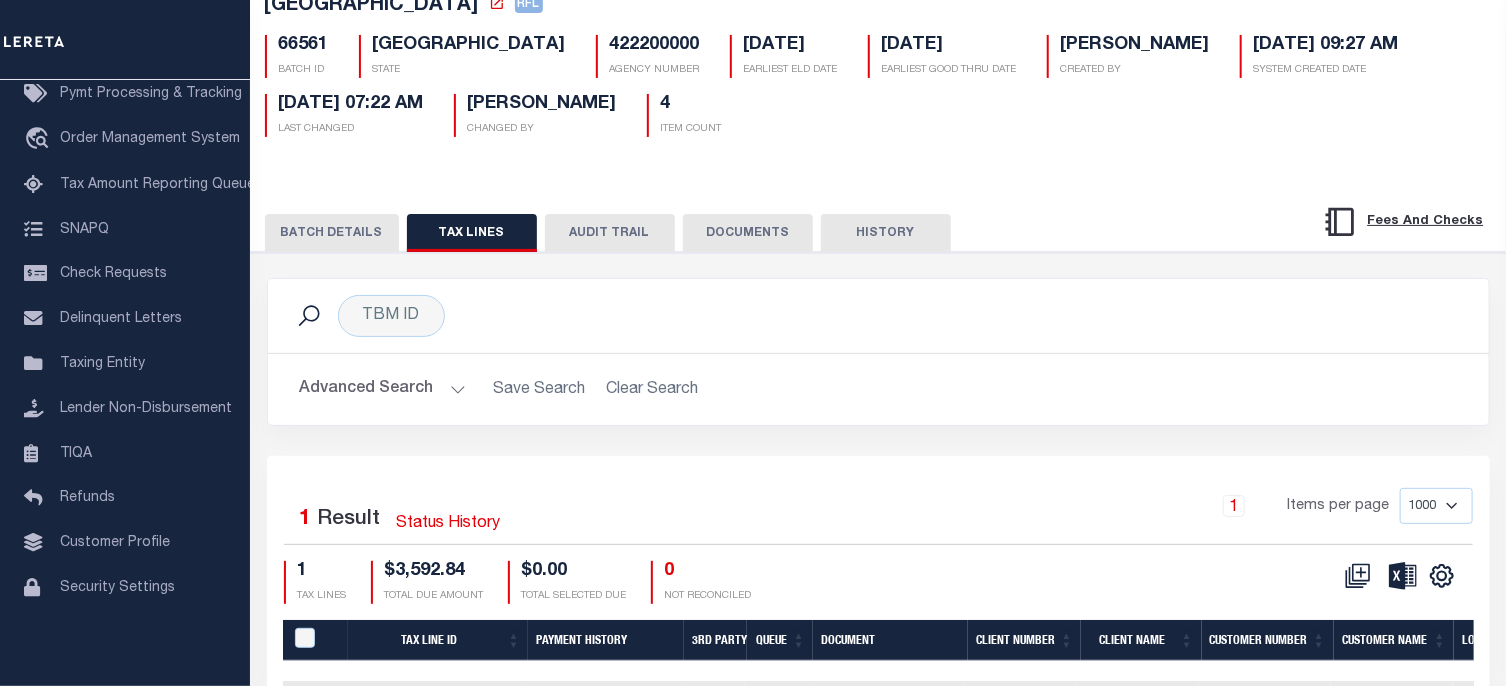 scroll, scrollTop: 0, scrollLeft: 0, axis: both 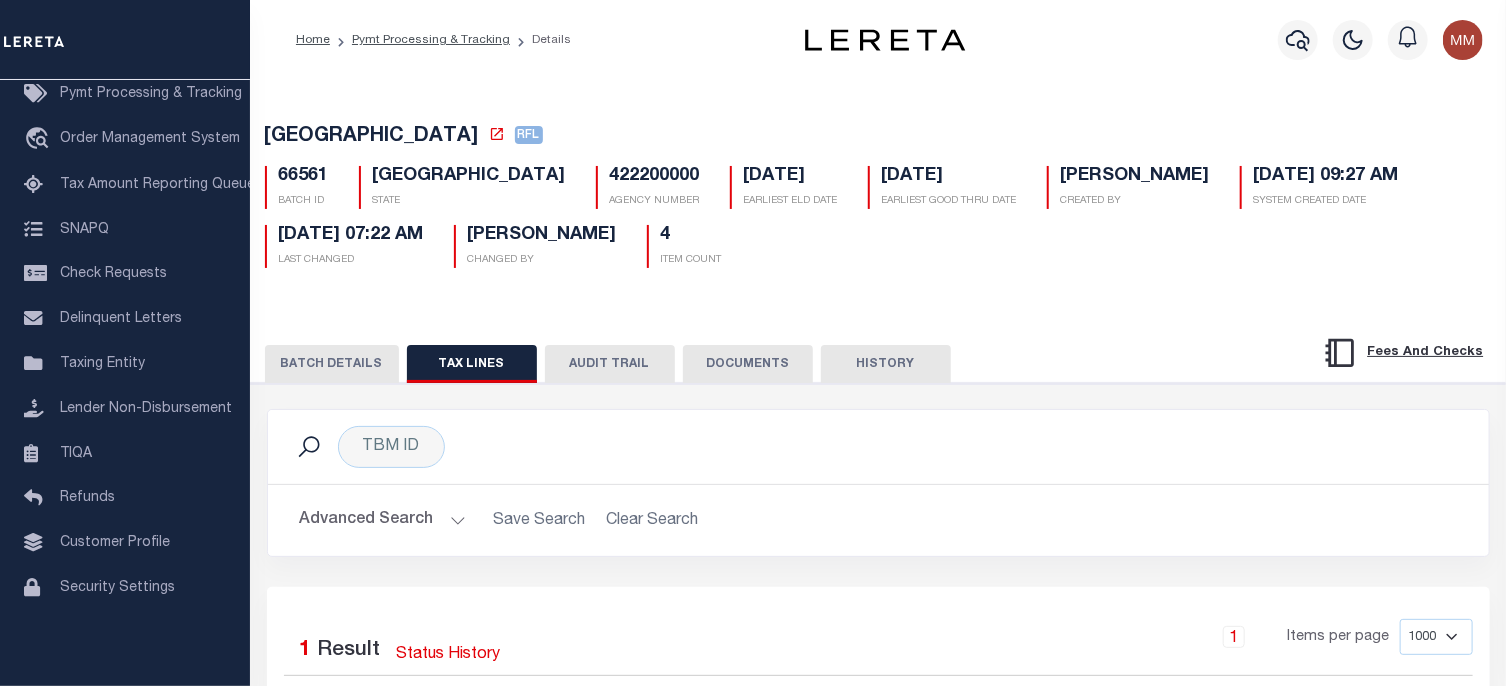 click on "BATCH DETAILS" at bounding box center [332, 364] 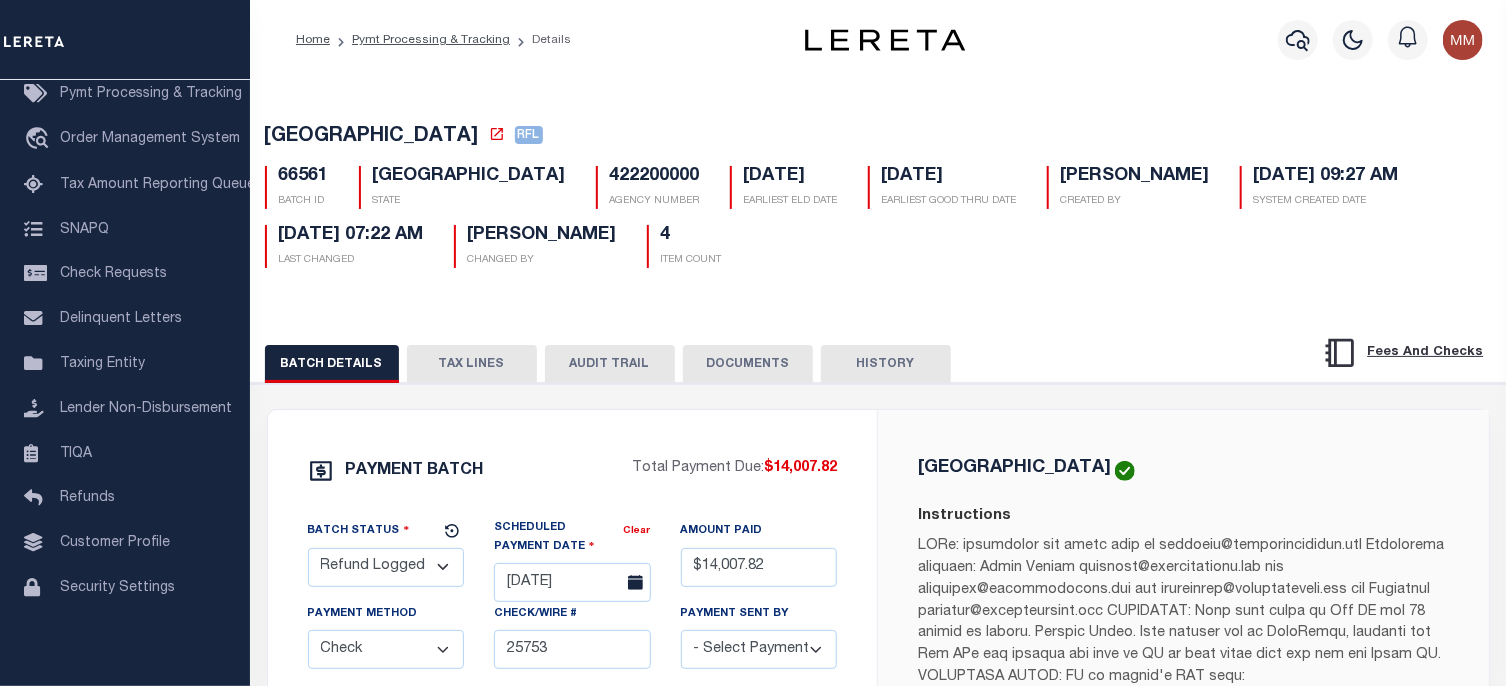 click on "TAX LINES" at bounding box center [472, 364] 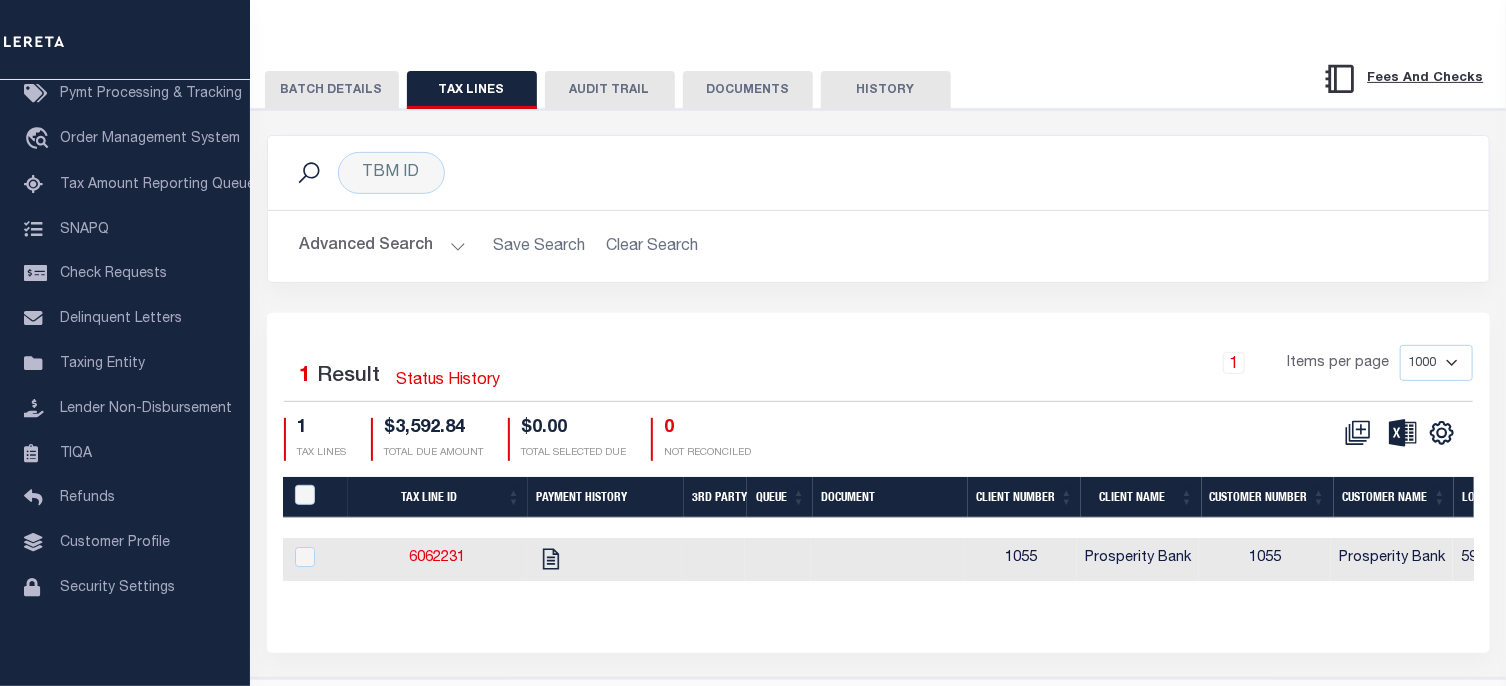 scroll, scrollTop: 342, scrollLeft: 0, axis: vertical 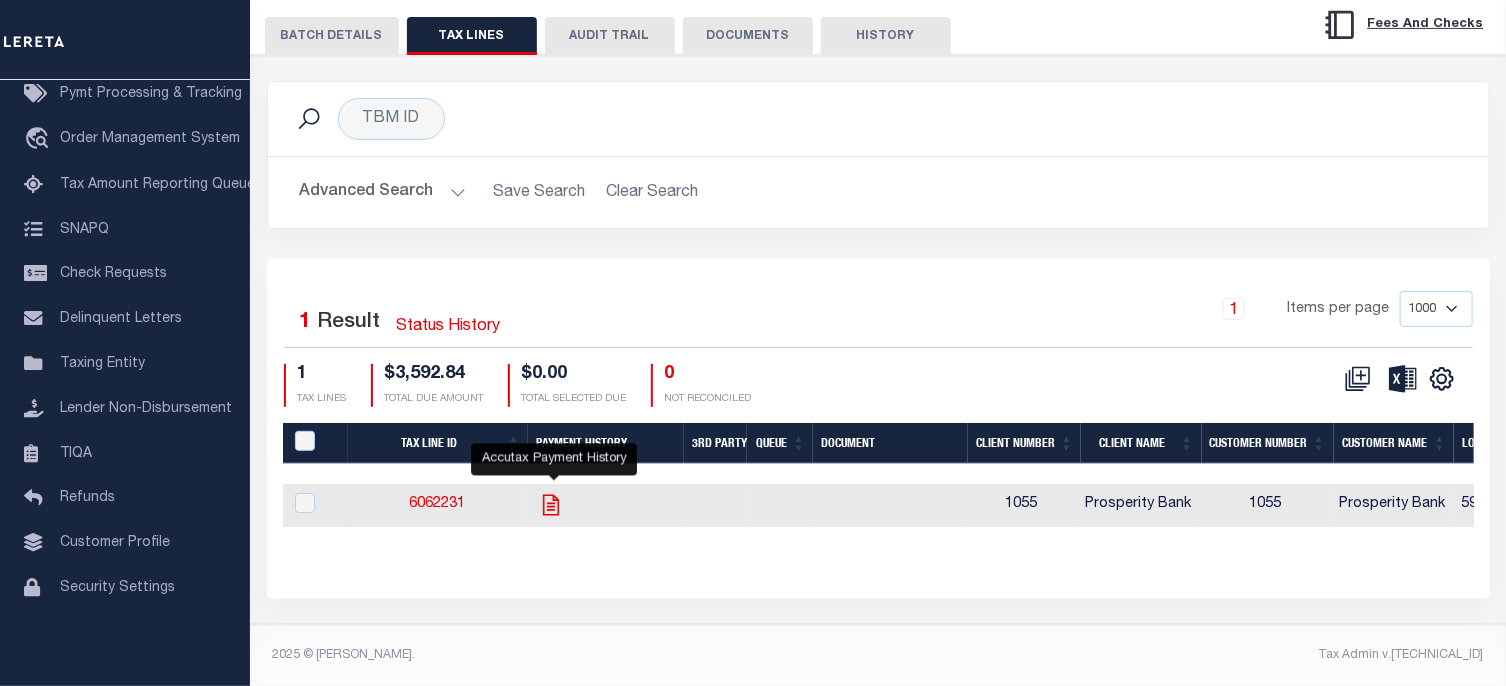 click 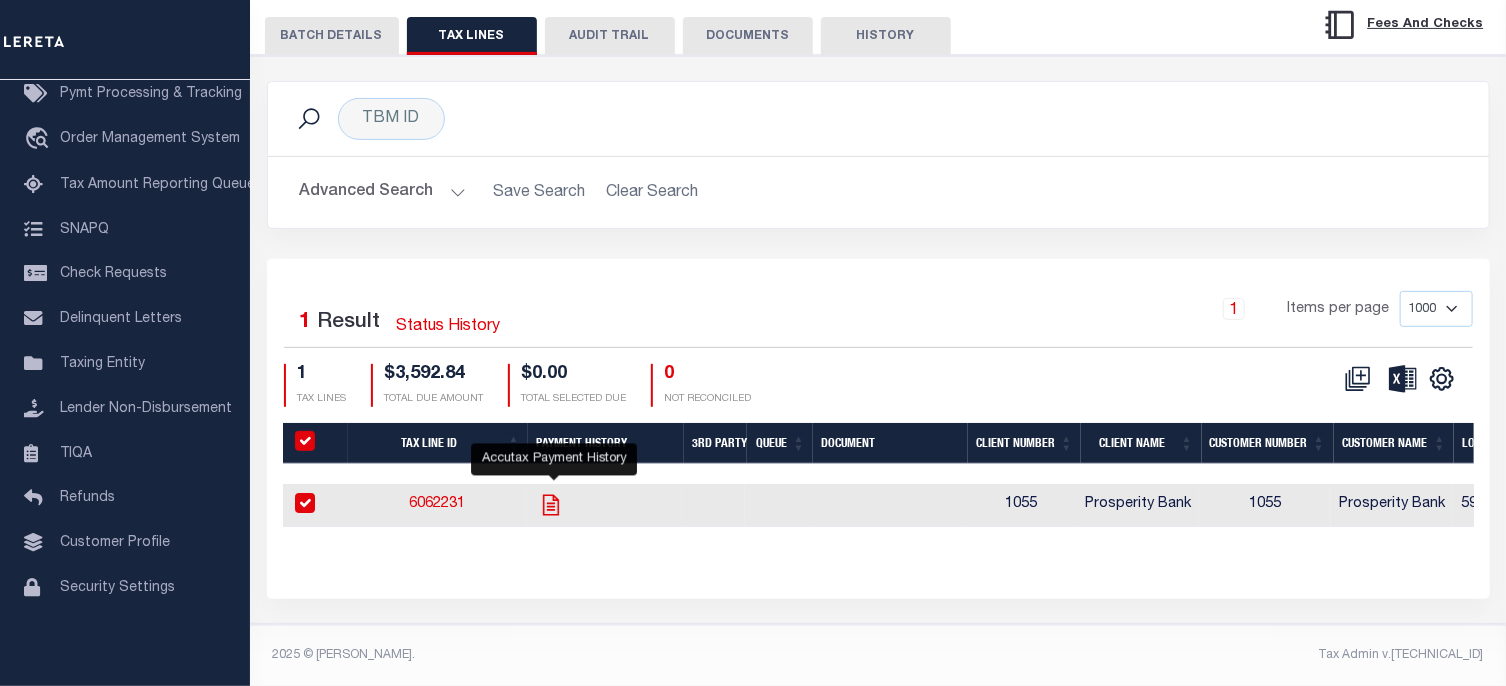 checkbox on "true" 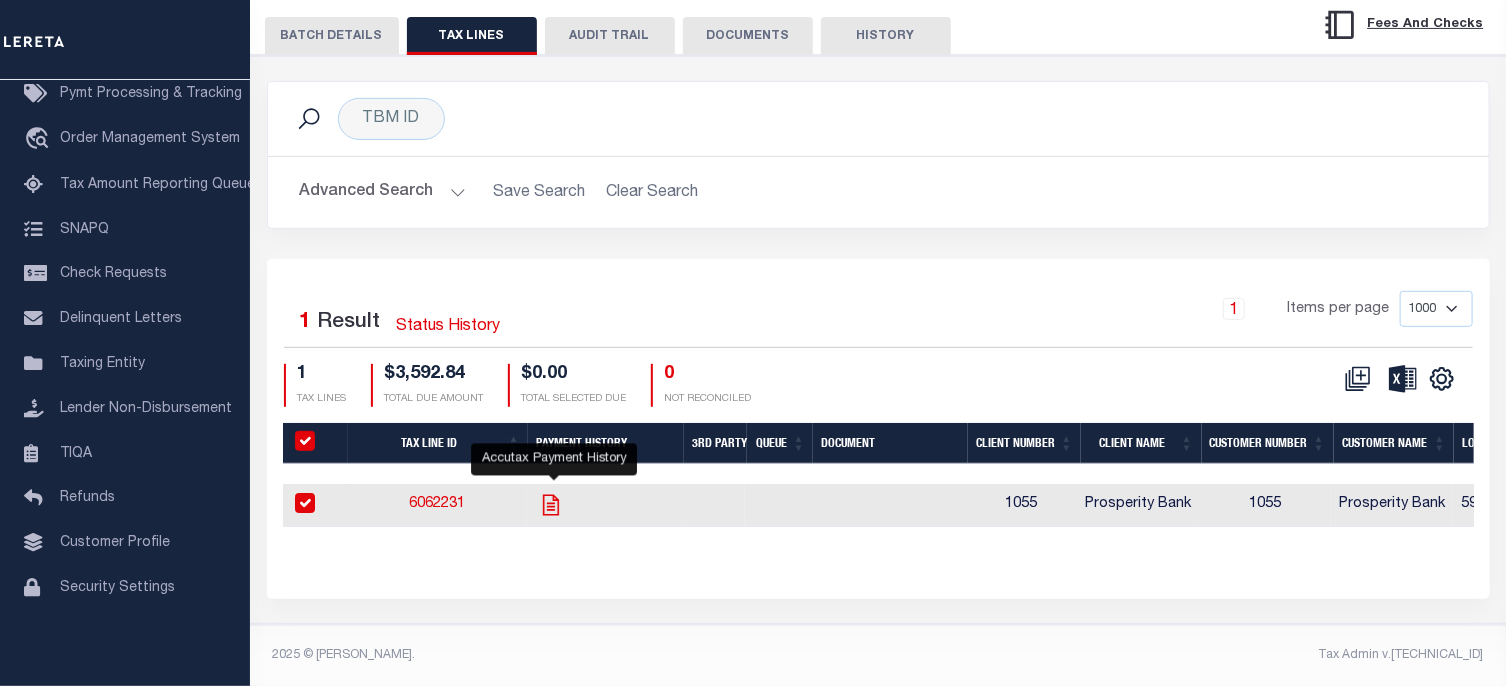 checkbox on "true" 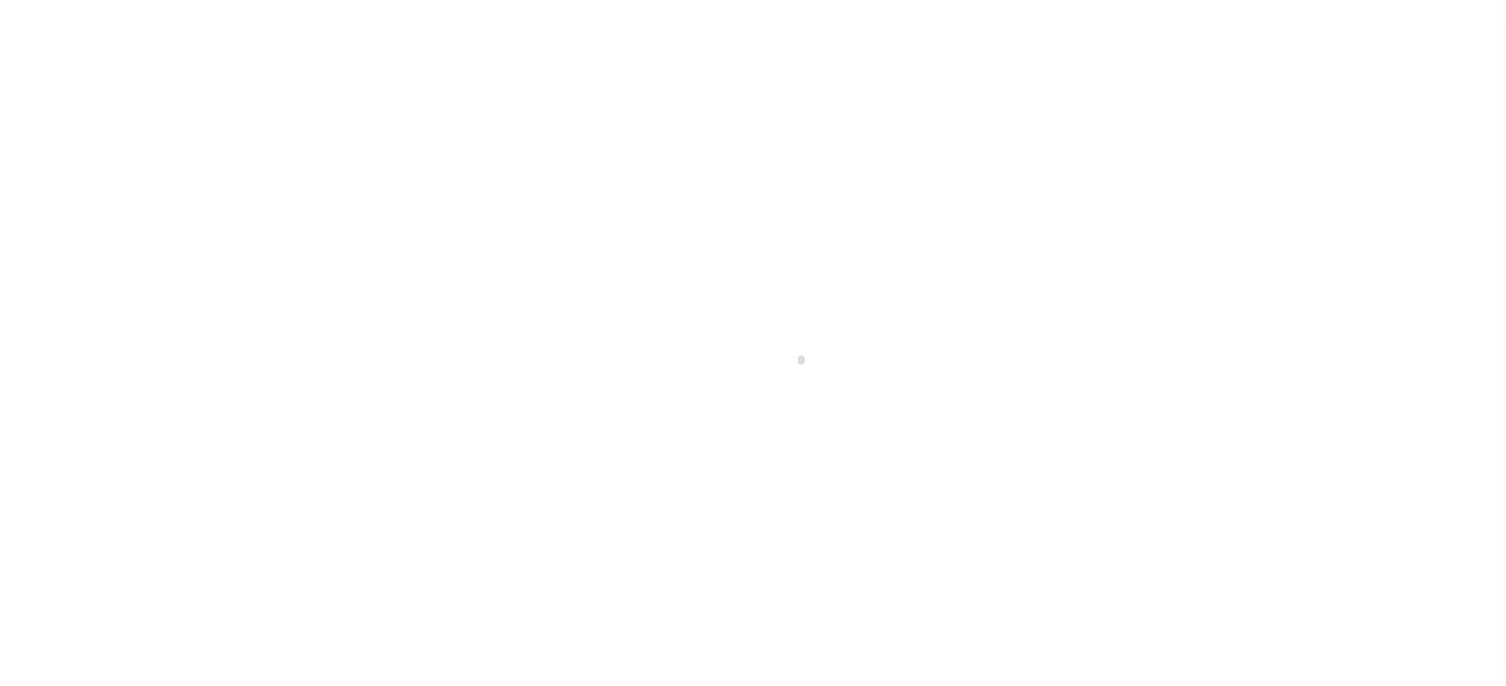scroll, scrollTop: 0, scrollLeft: 0, axis: both 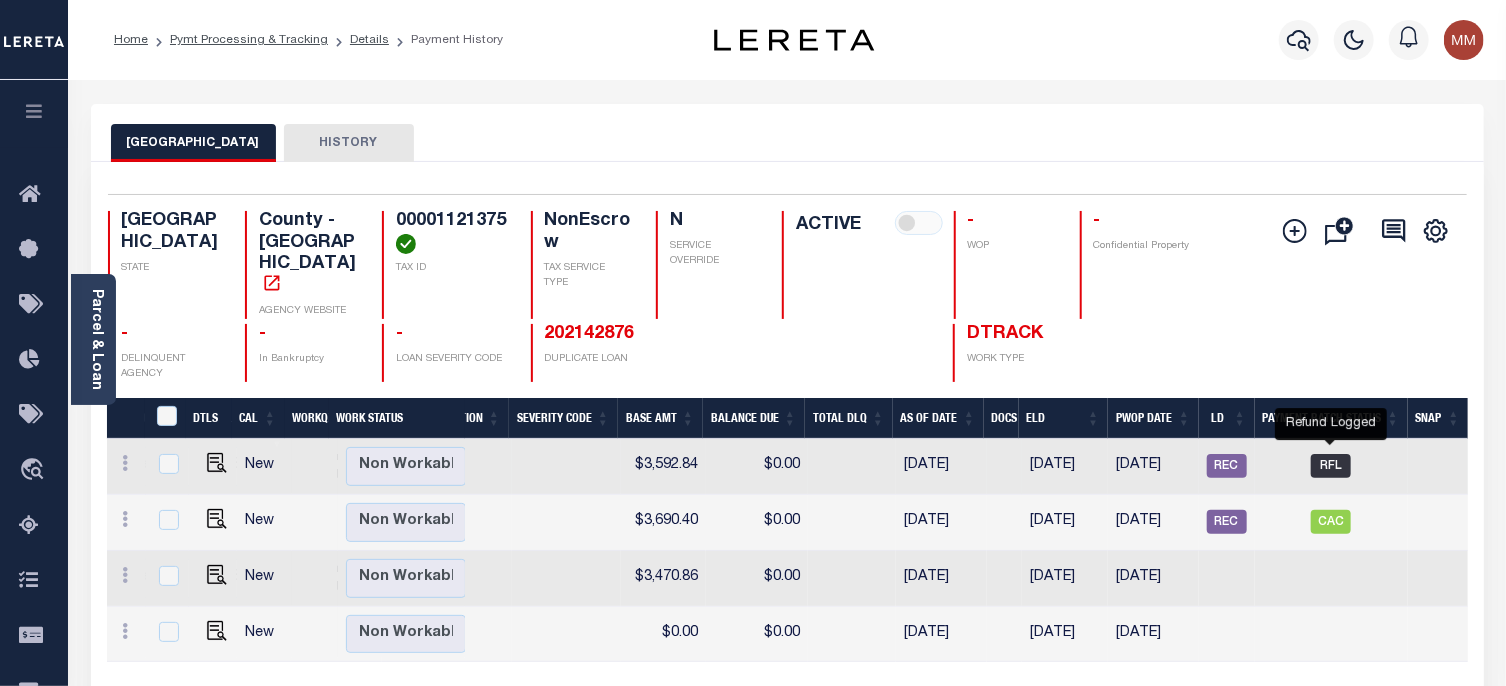 click on "RFL" at bounding box center [1331, 466] 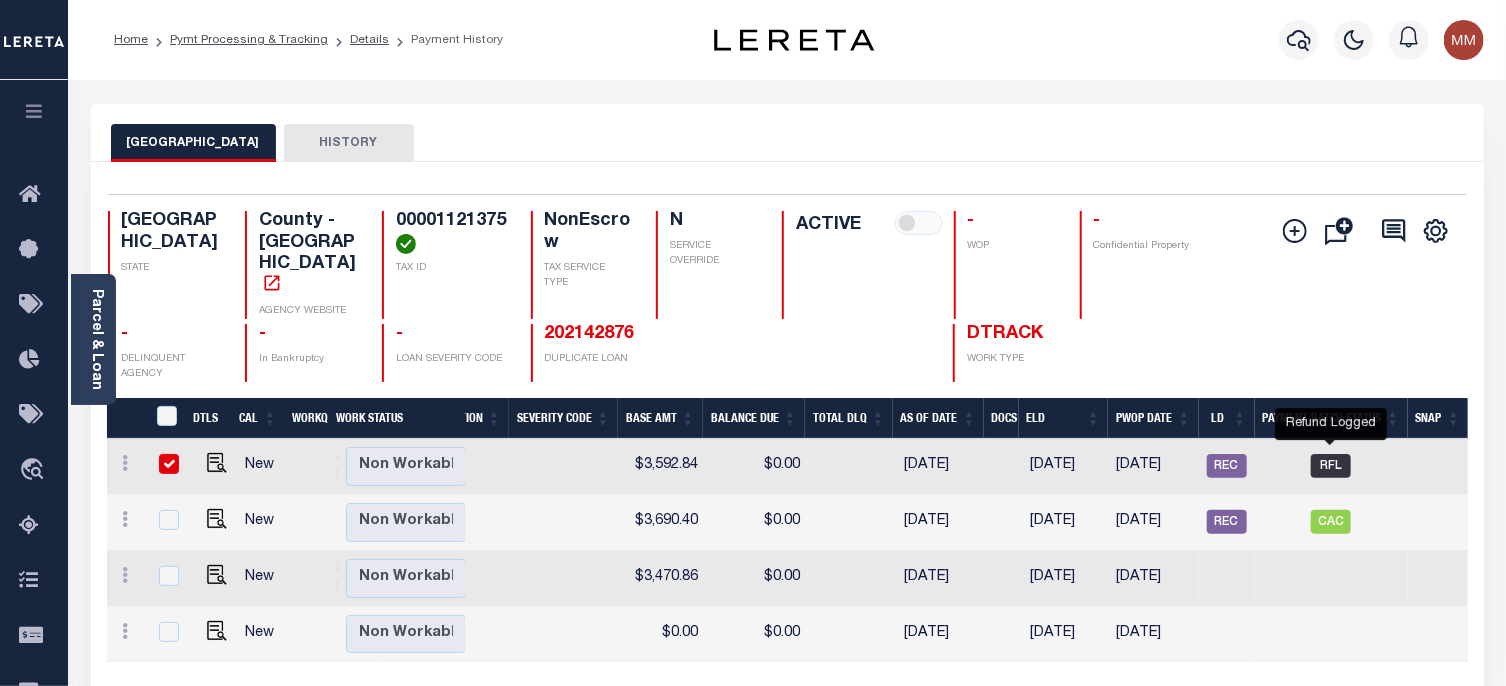 checkbox on "true" 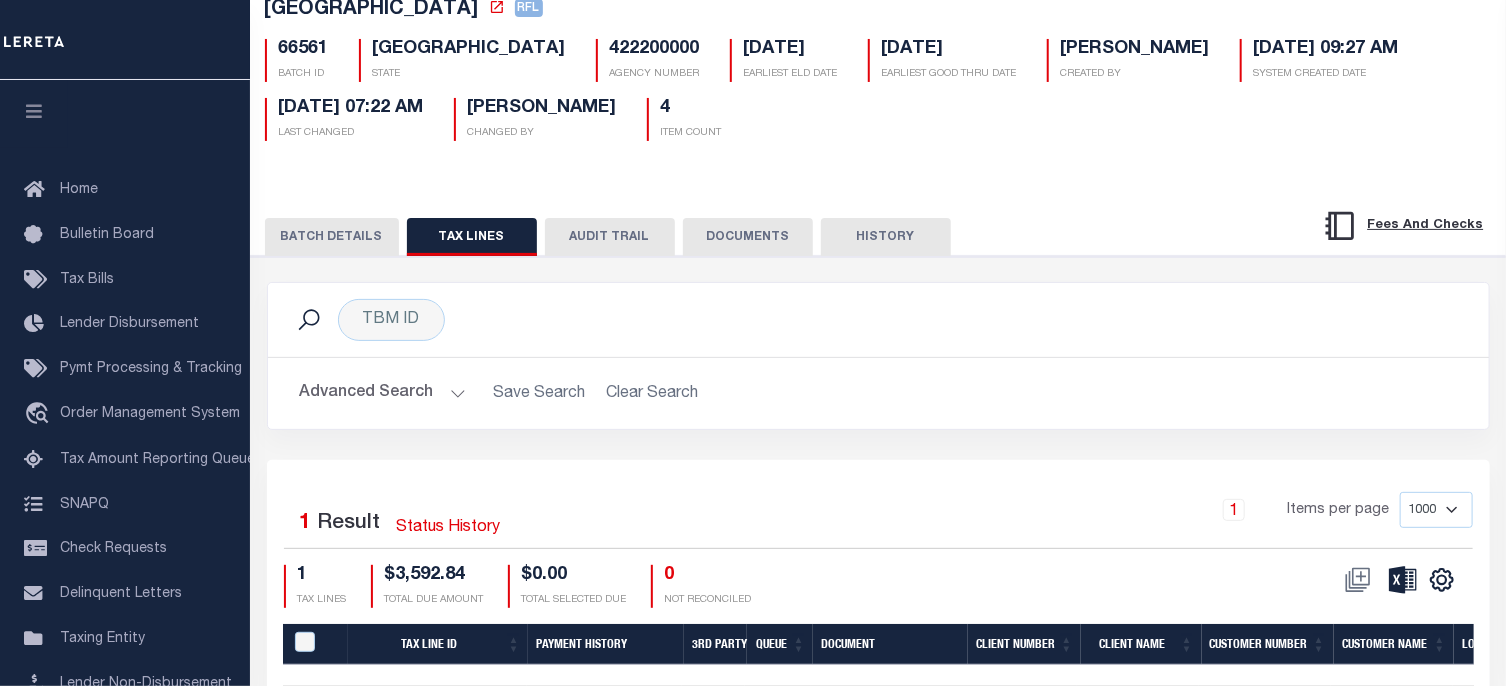scroll, scrollTop: 0, scrollLeft: 0, axis: both 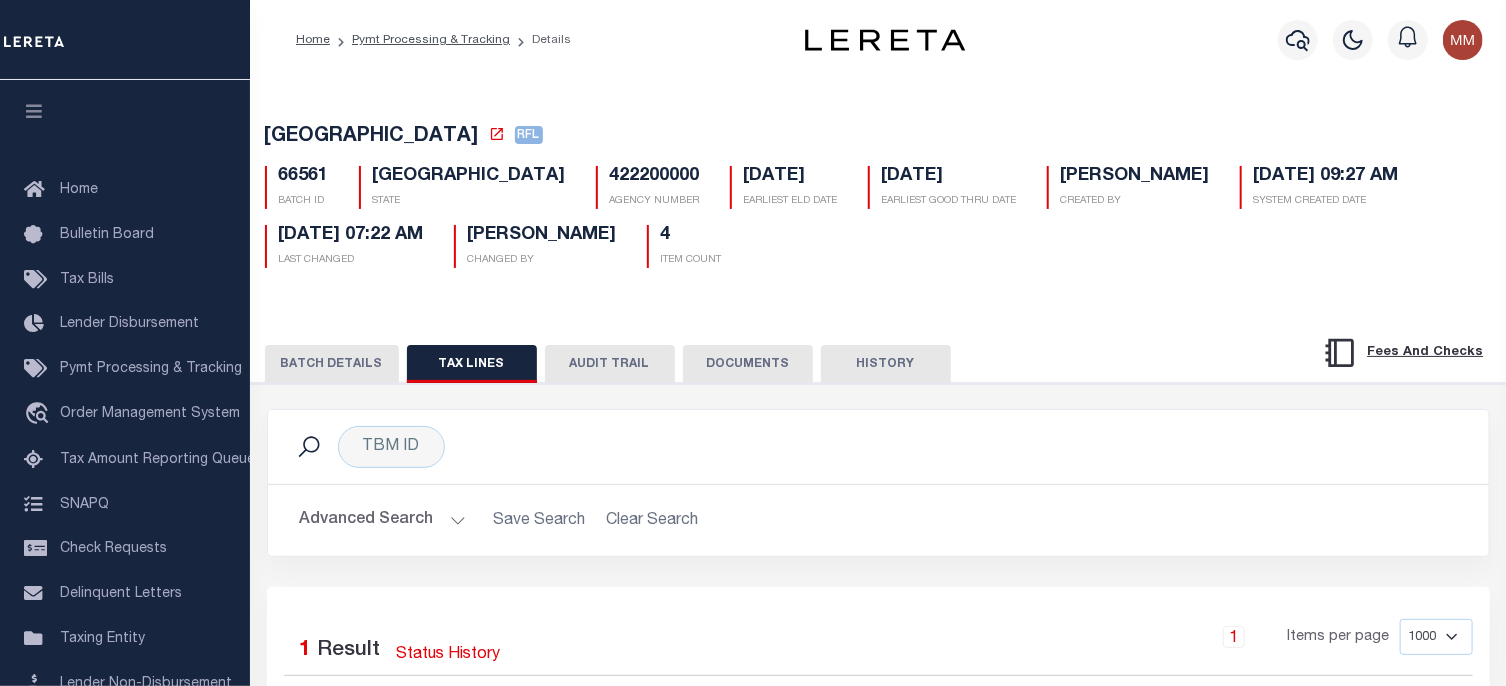 click on "BATCH DETAILS" at bounding box center (332, 364) 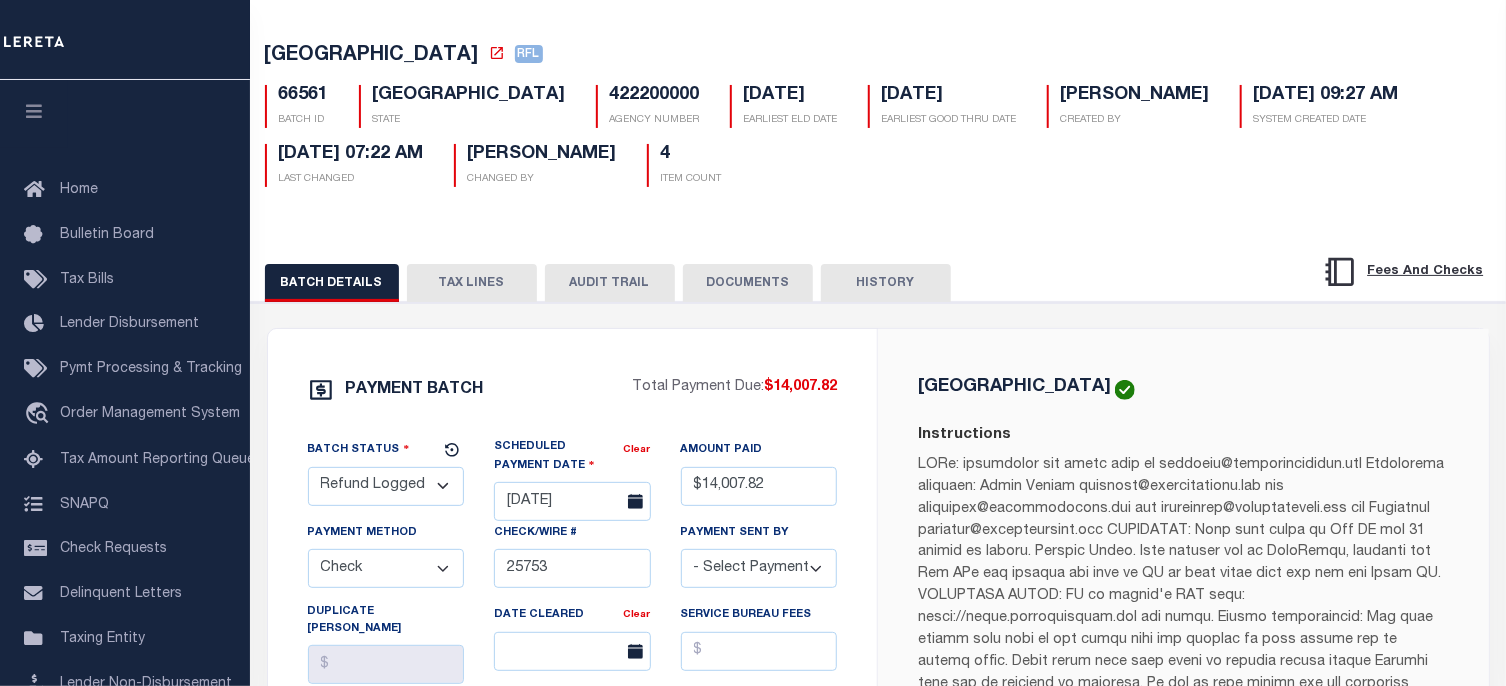 scroll, scrollTop: 0, scrollLeft: 0, axis: both 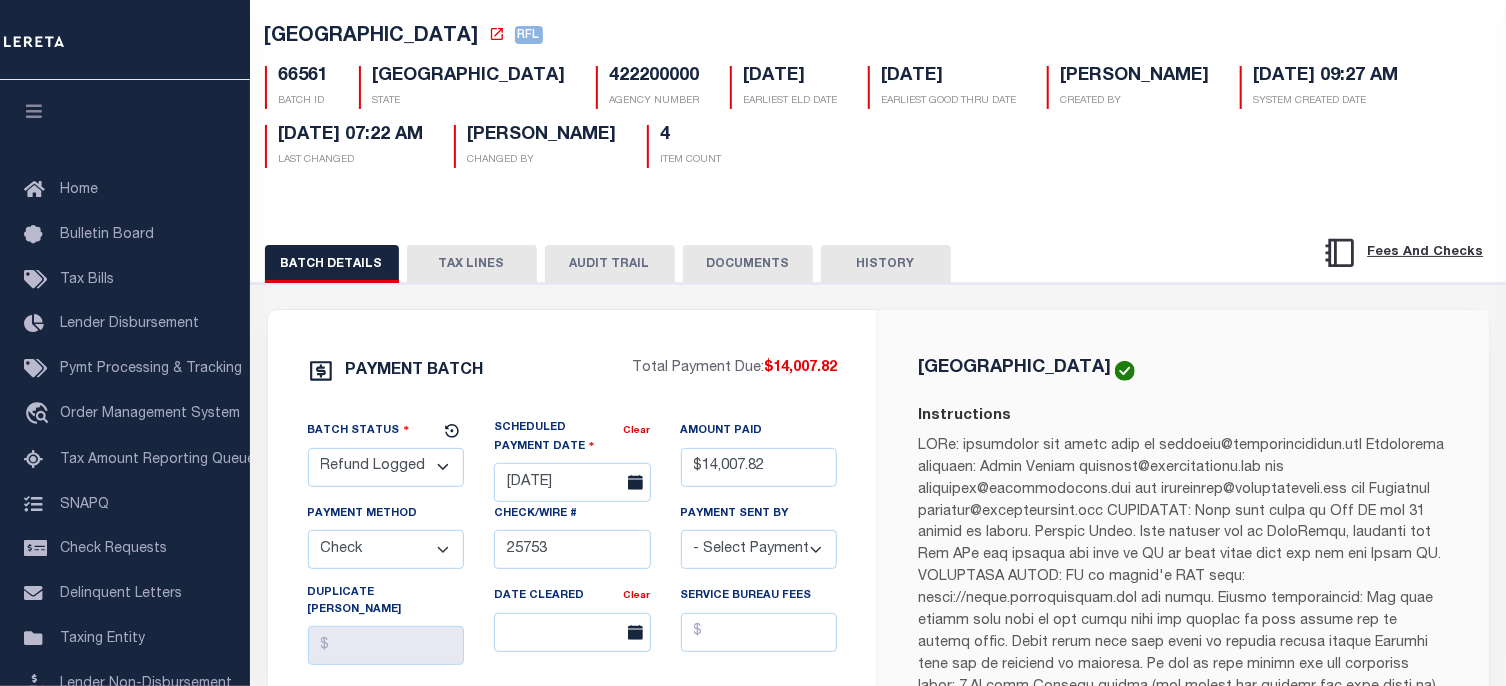 click on "TAX LINES" at bounding box center [472, 264] 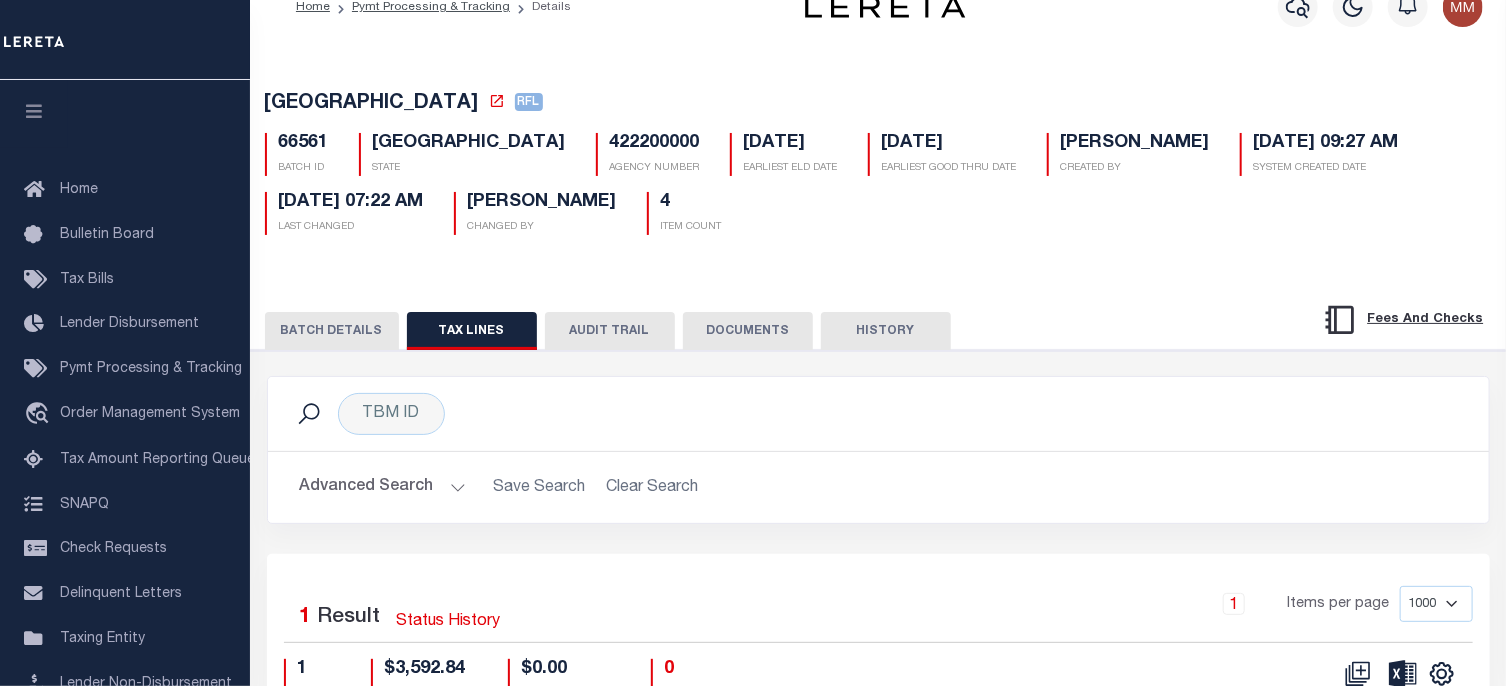 scroll, scrollTop: 0, scrollLeft: 0, axis: both 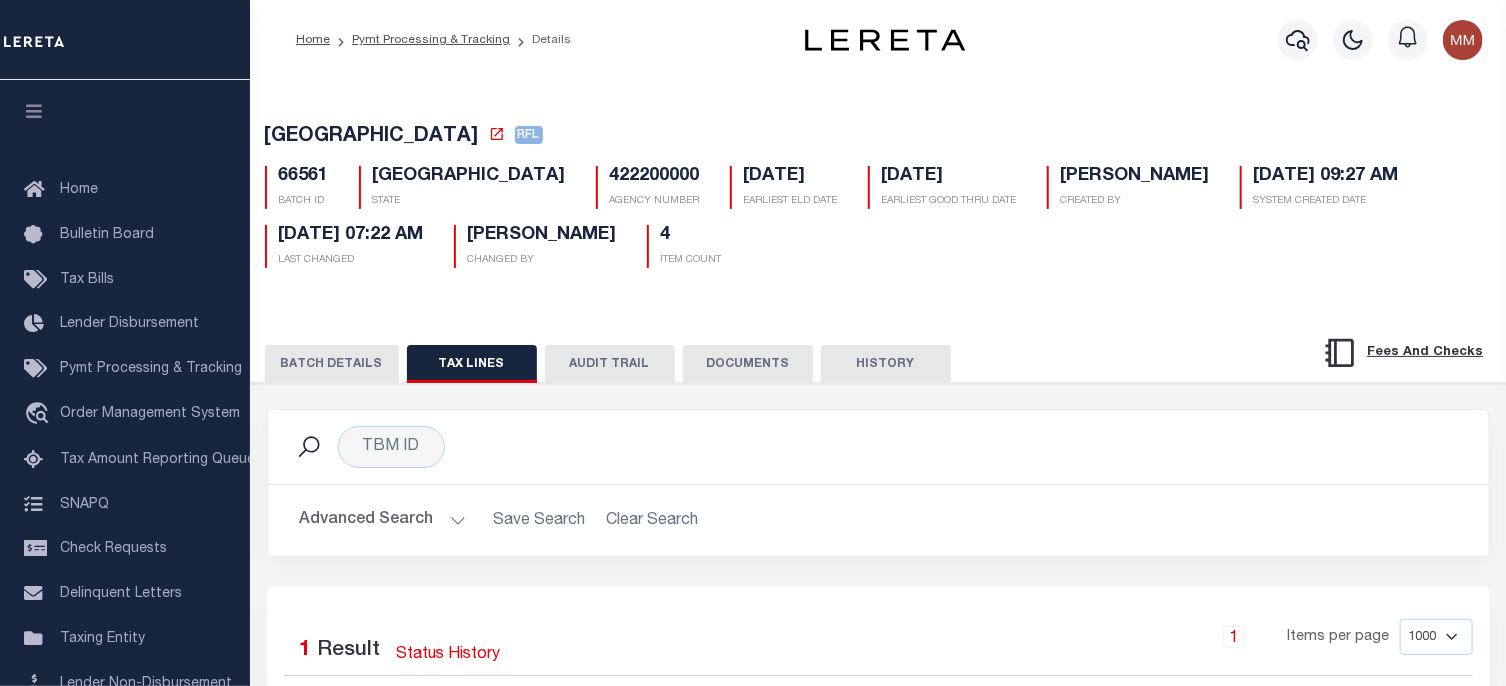drag, startPoint x: 326, startPoint y: 372, endPoint x: 328, endPoint y: 345, distance: 27.073973 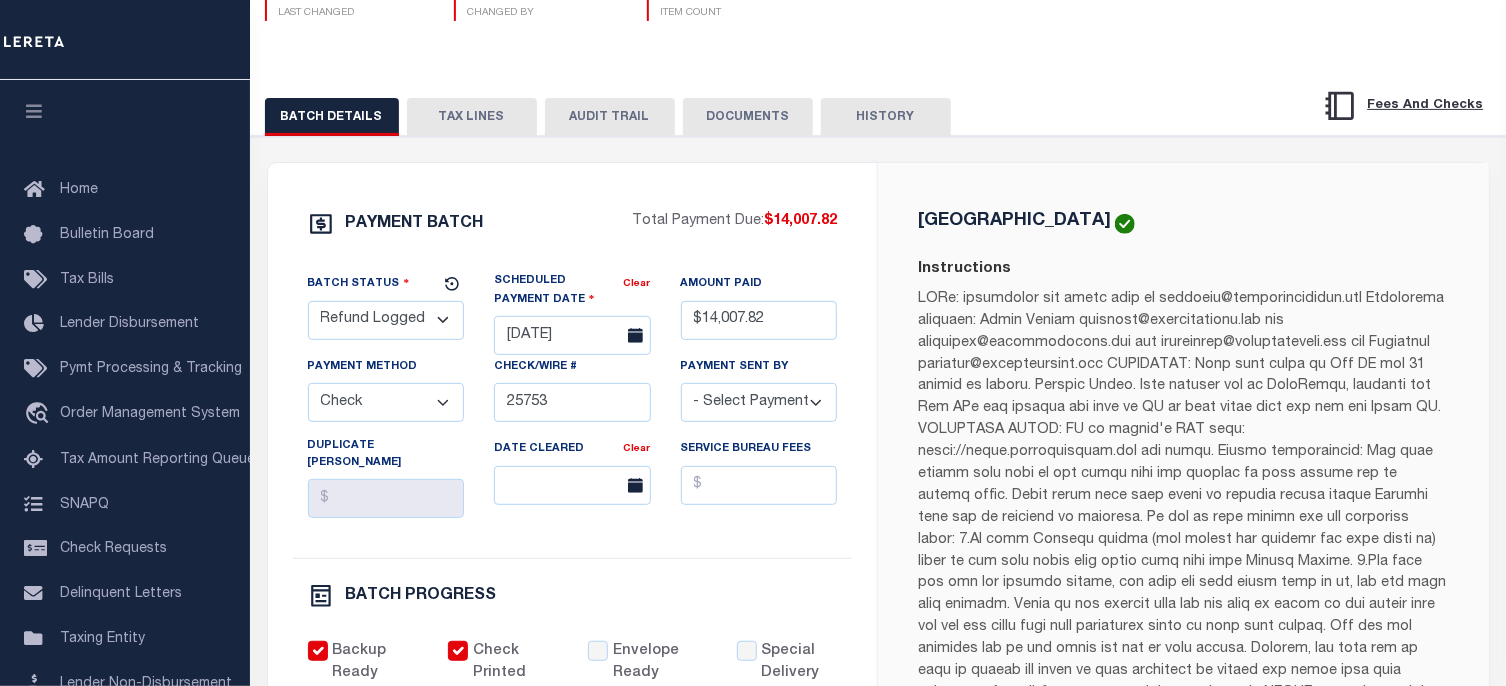 scroll, scrollTop: 100, scrollLeft: 0, axis: vertical 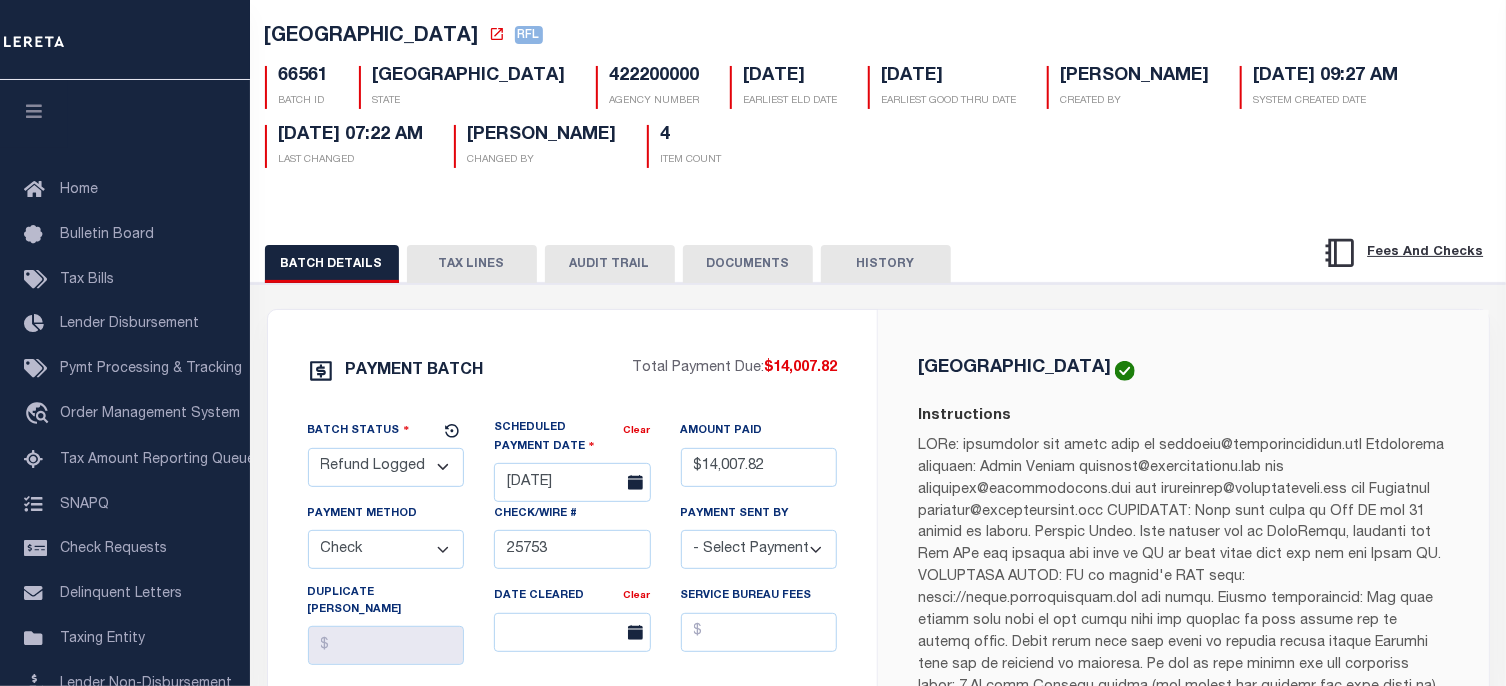 click on "DOCUMENTS" at bounding box center [748, 264] 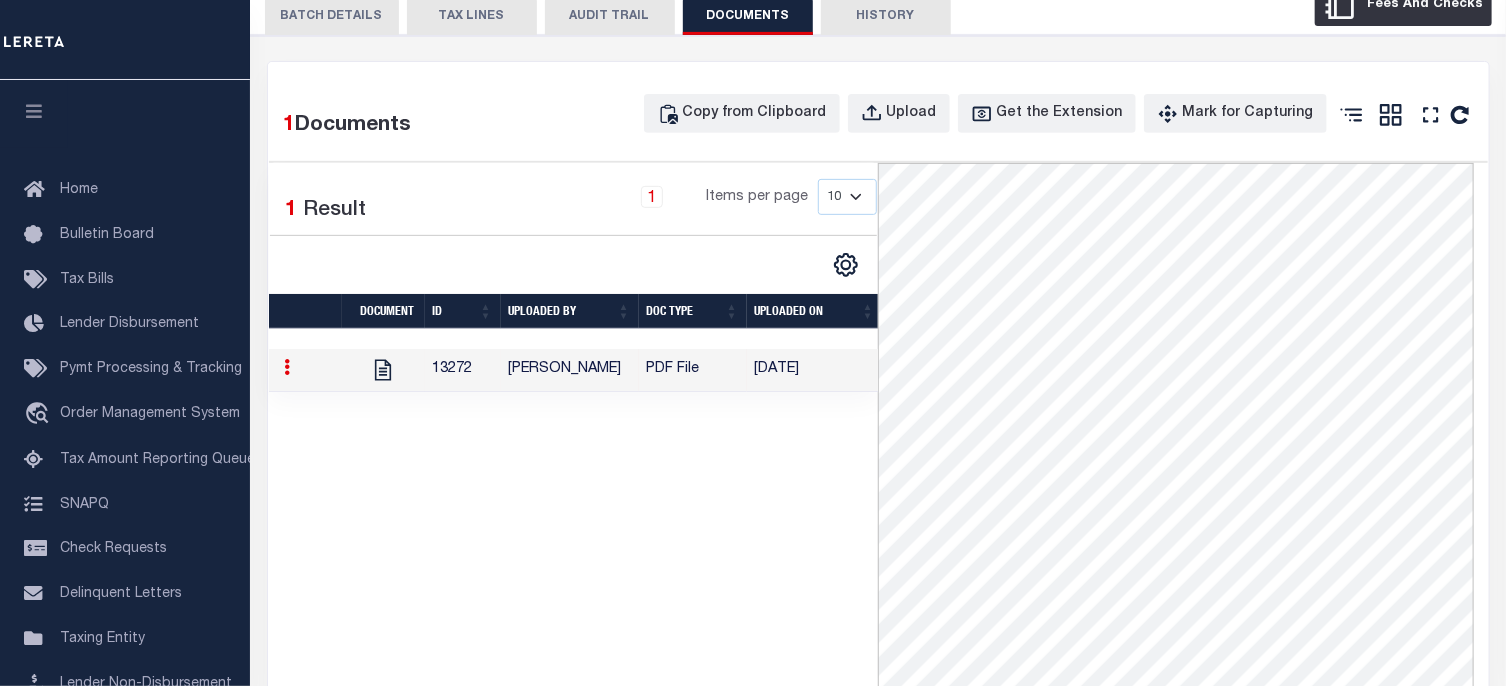 scroll, scrollTop: 500, scrollLeft: 0, axis: vertical 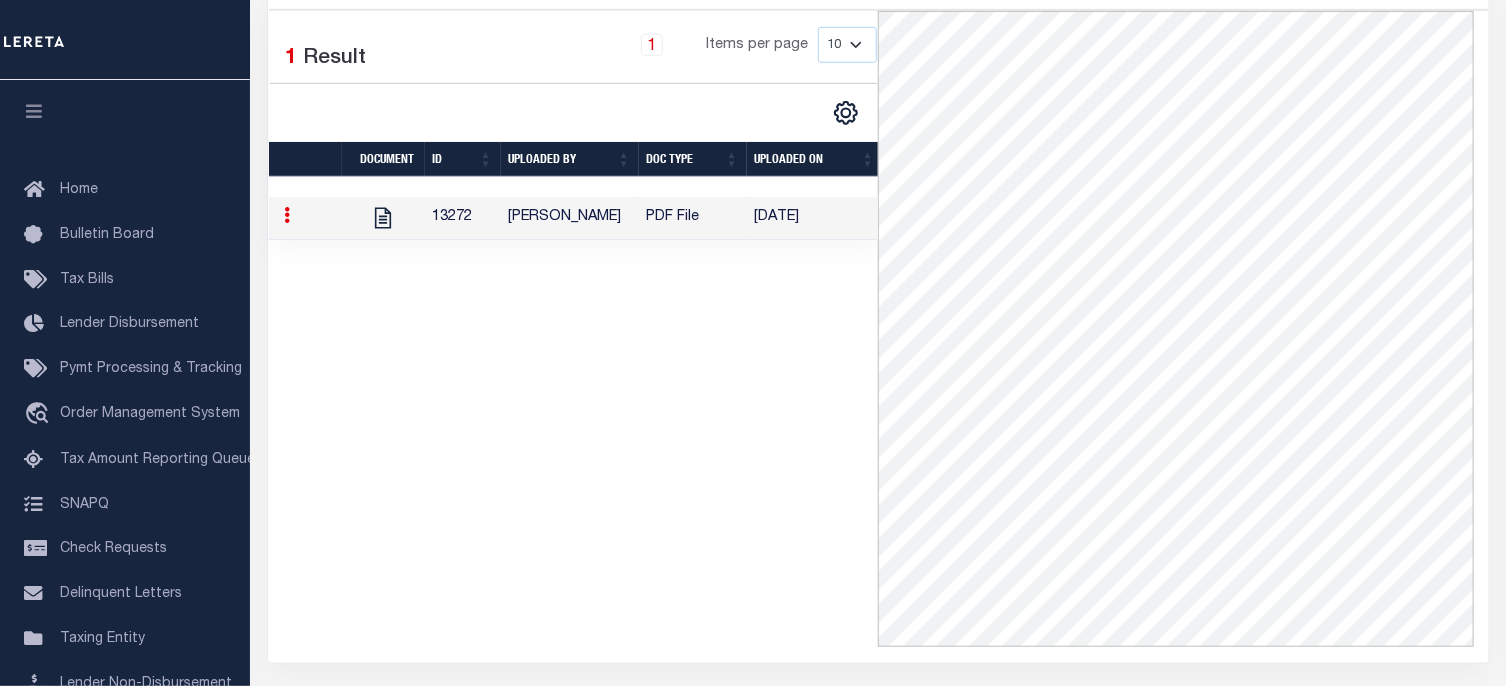drag, startPoint x: 605, startPoint y: 425, endPoint x: 527, endPoint y: 201, distance: 237.19191 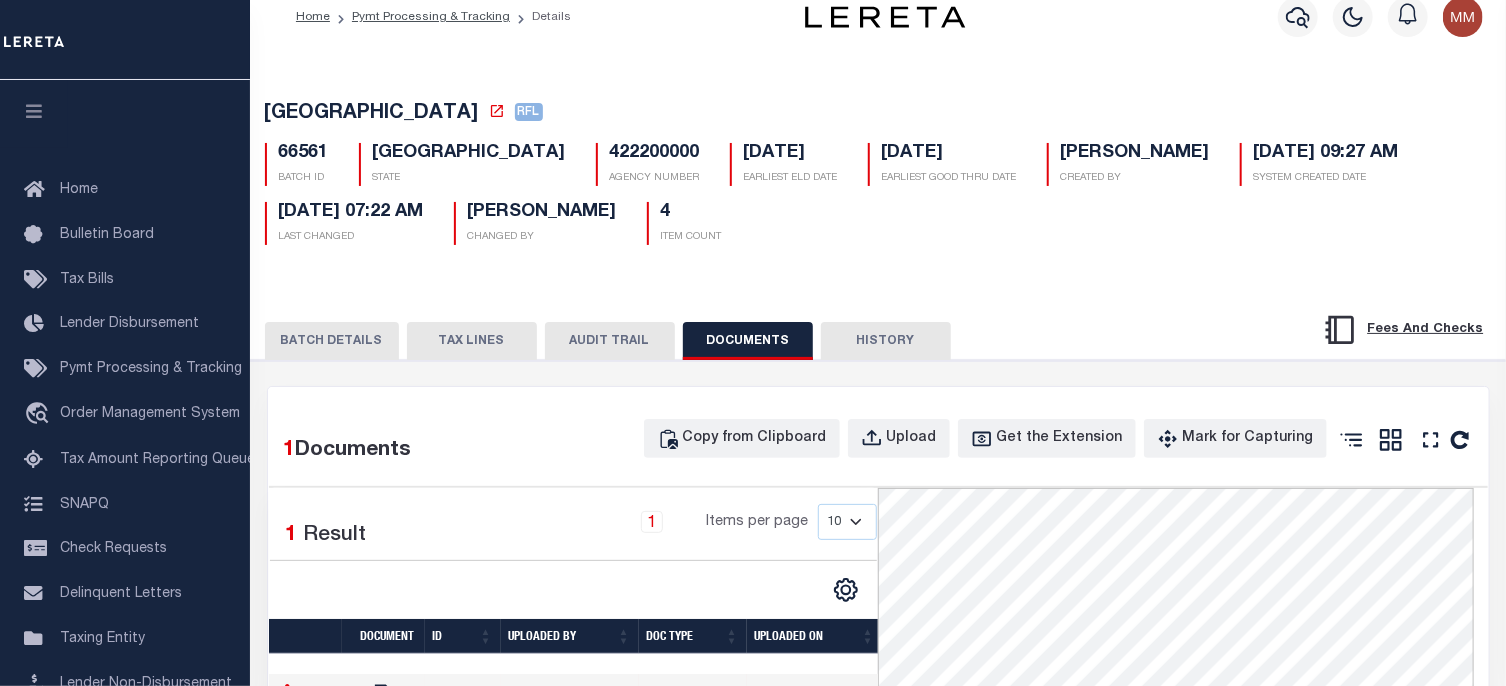 scroll, scrollTop: 0, scrollLeft: 0, axis: both 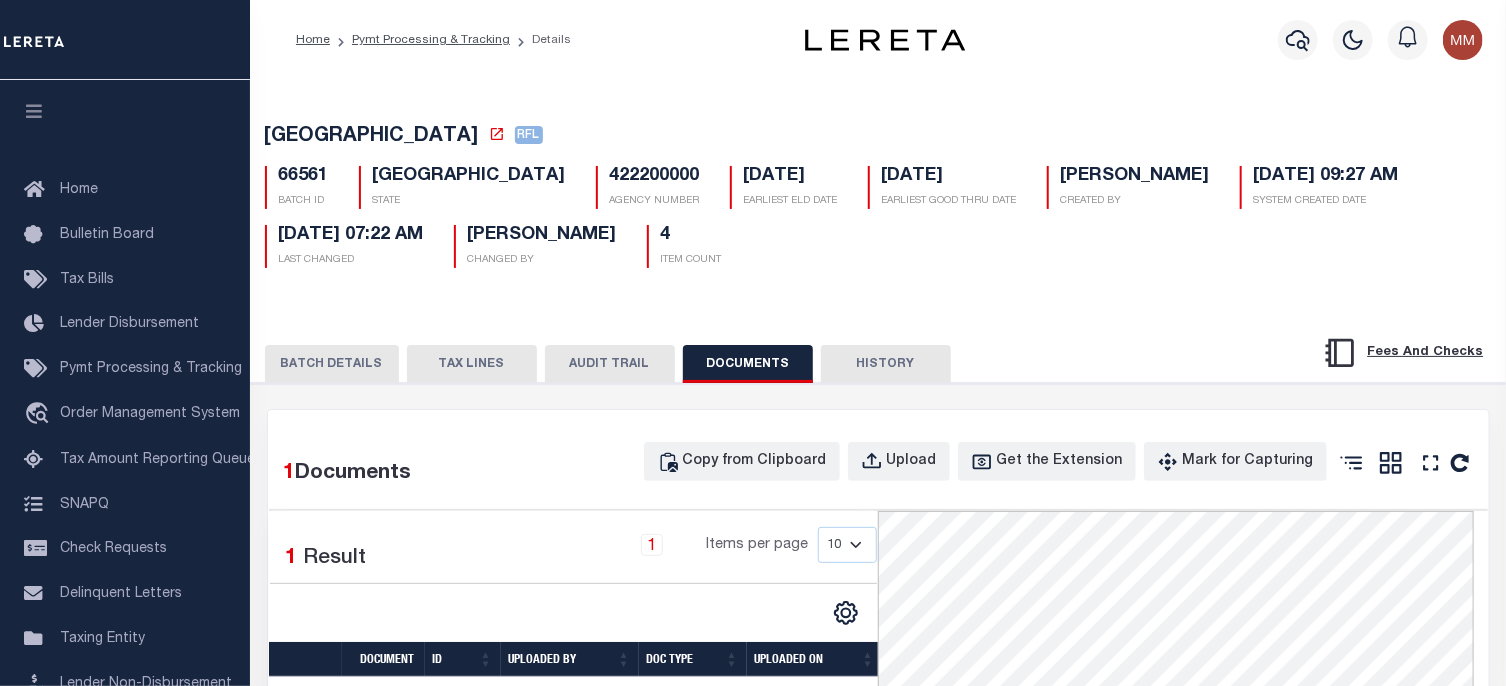 click on "BATCH DETAILS" at bounding box center (332, 364) 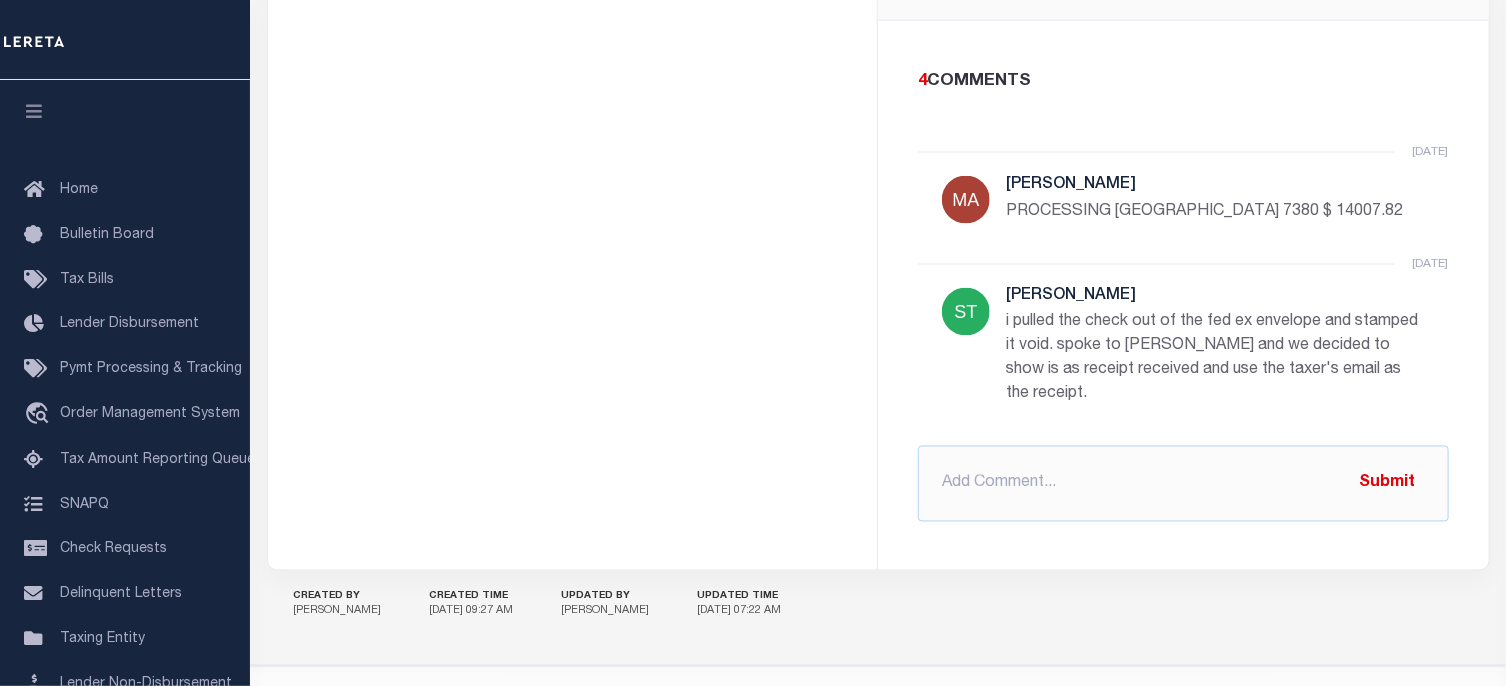 scroll, scrollTop: 1610, scrollLeft: 0, axis: vertical 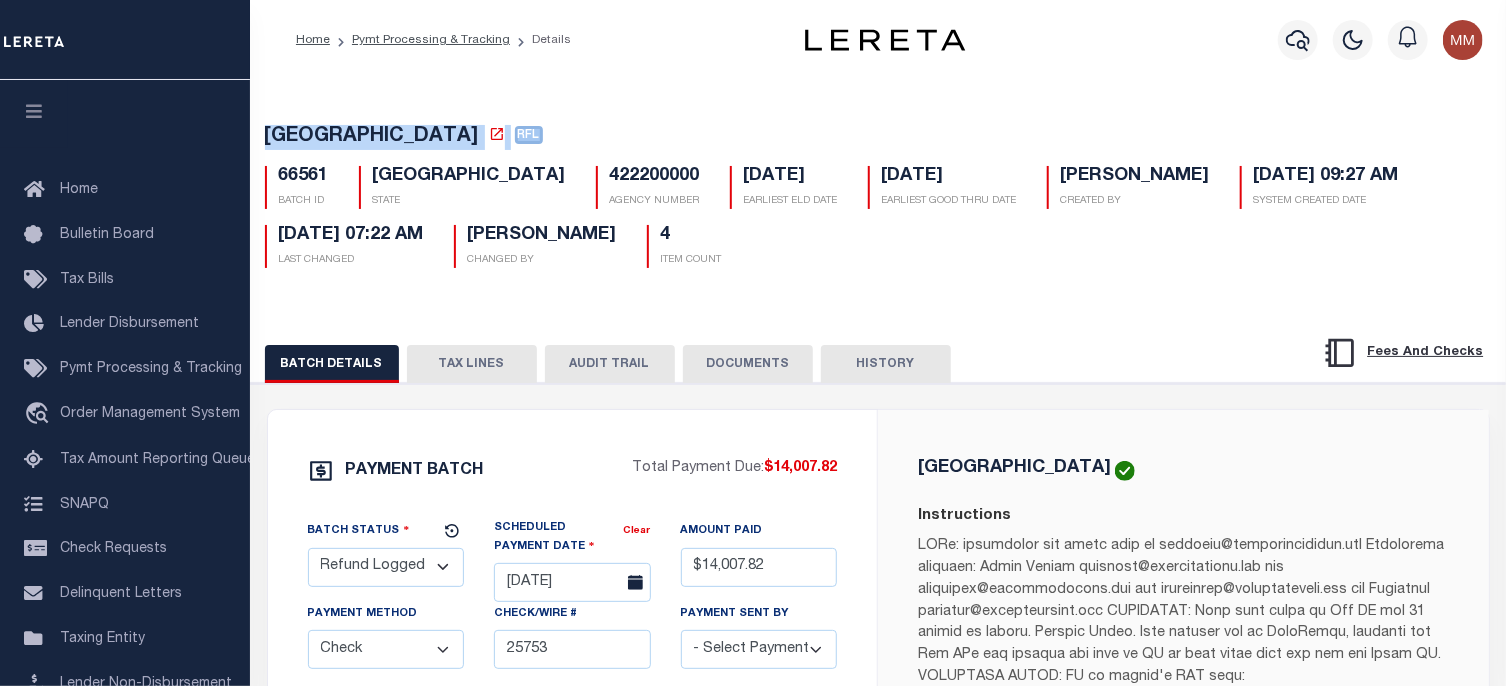 drag, startPoint x: 264, startPoint y: 132, endPoint x: 538, endPoint y: 131, distance: 274.00183 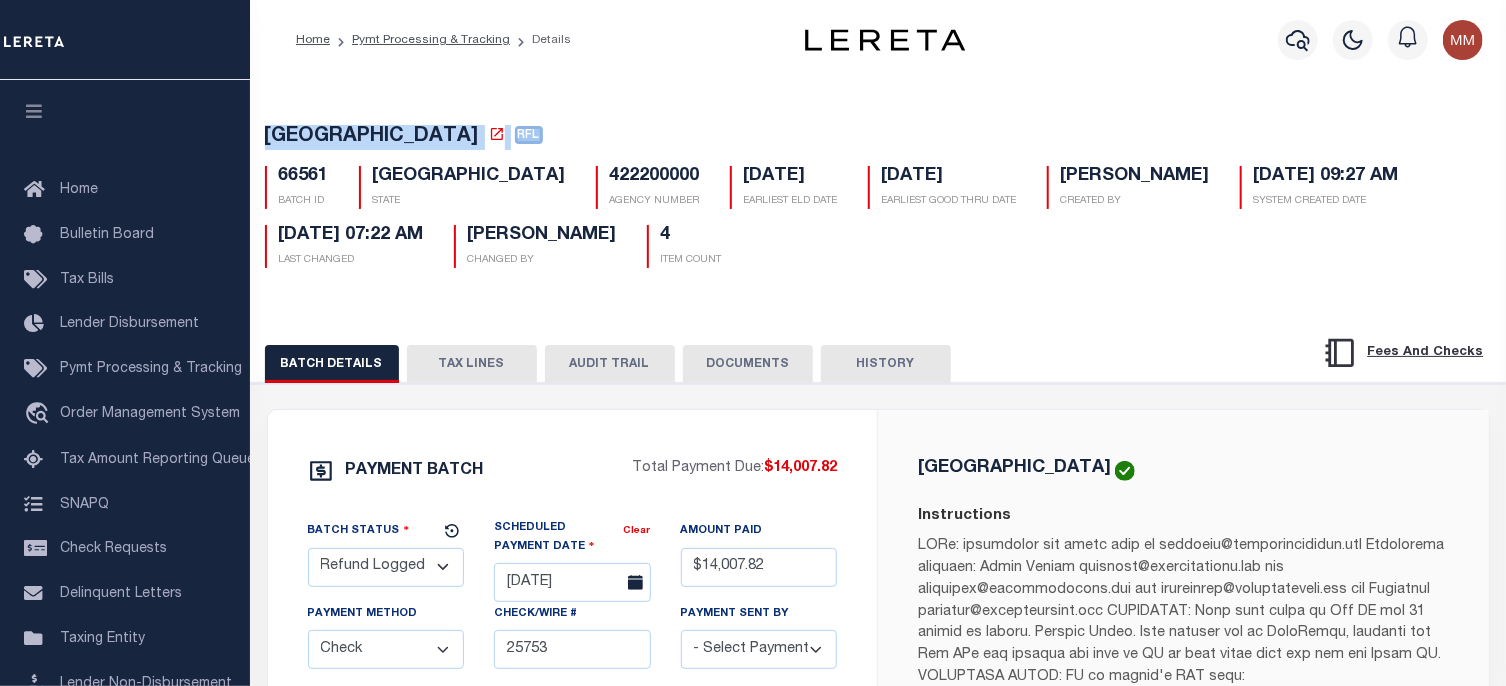 click on "TARRANT COUNTY
RFL" at bounding box center [878, 137] 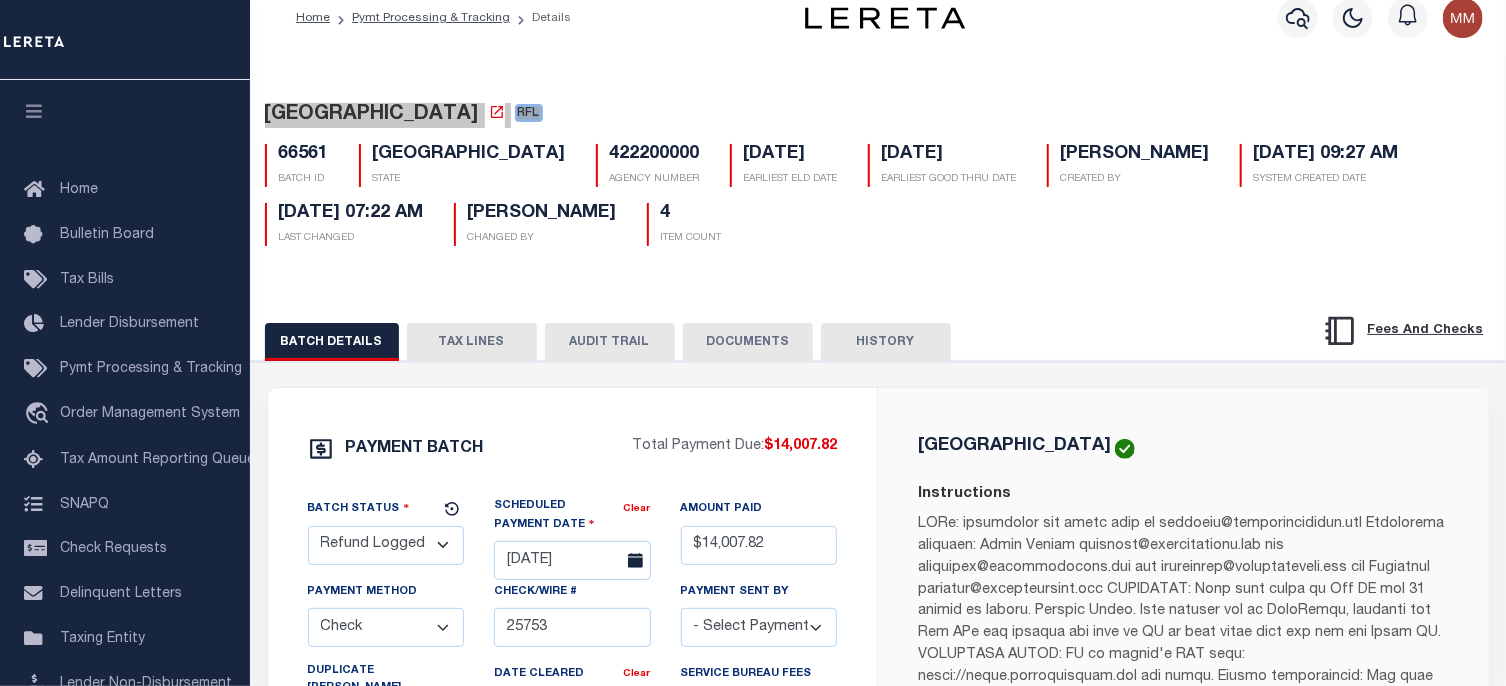 scroll, scrollTop: 0, scrollLeft: 0, axis: both 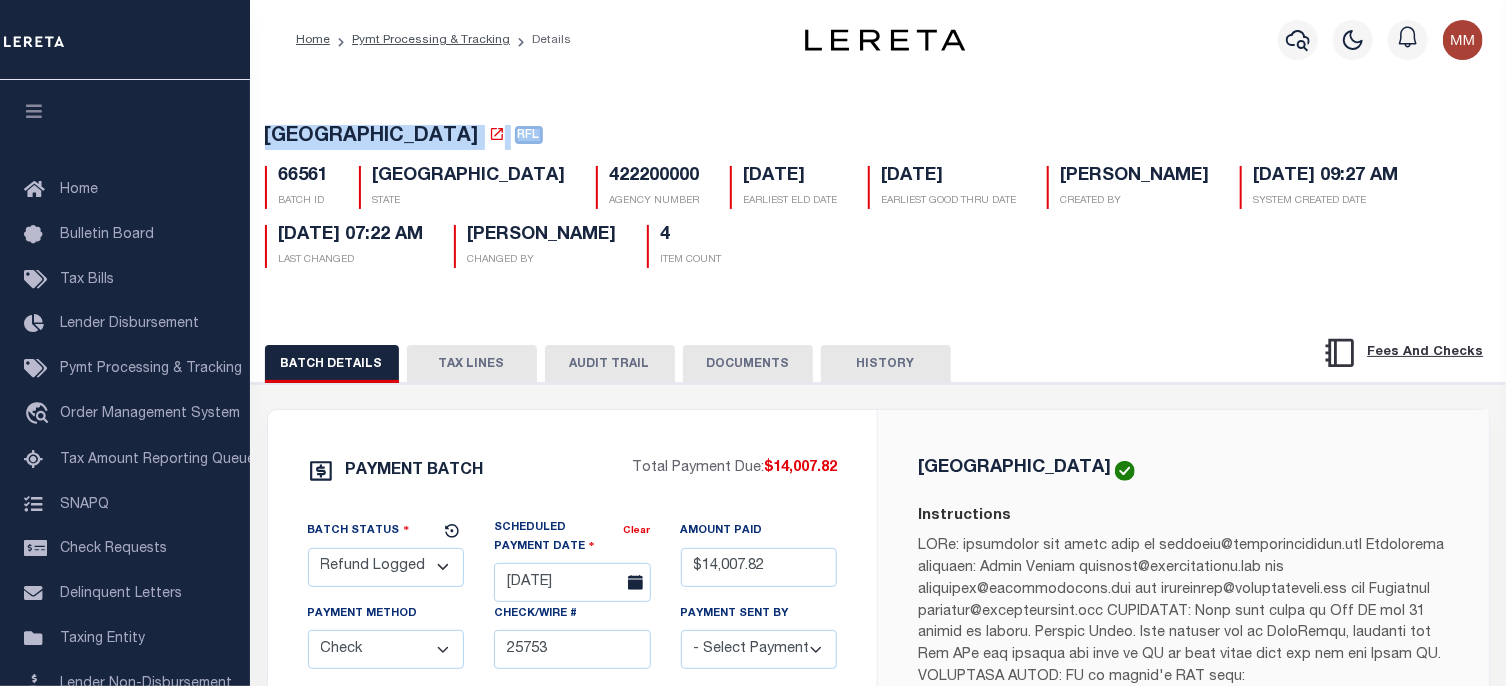 click on "TAX LINES" at bounding box center (472, 364) 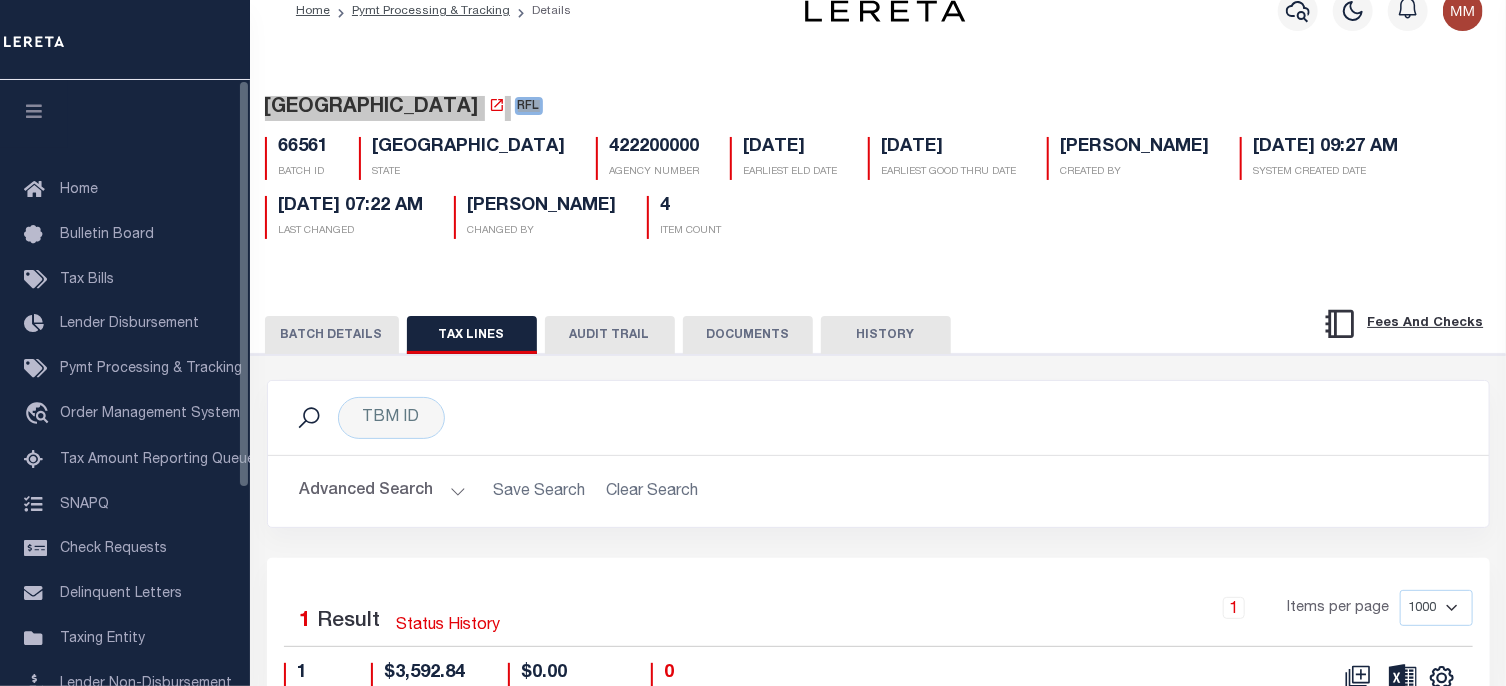 scroll, scrollTop: 0, scrollLeft: 0, axis: both 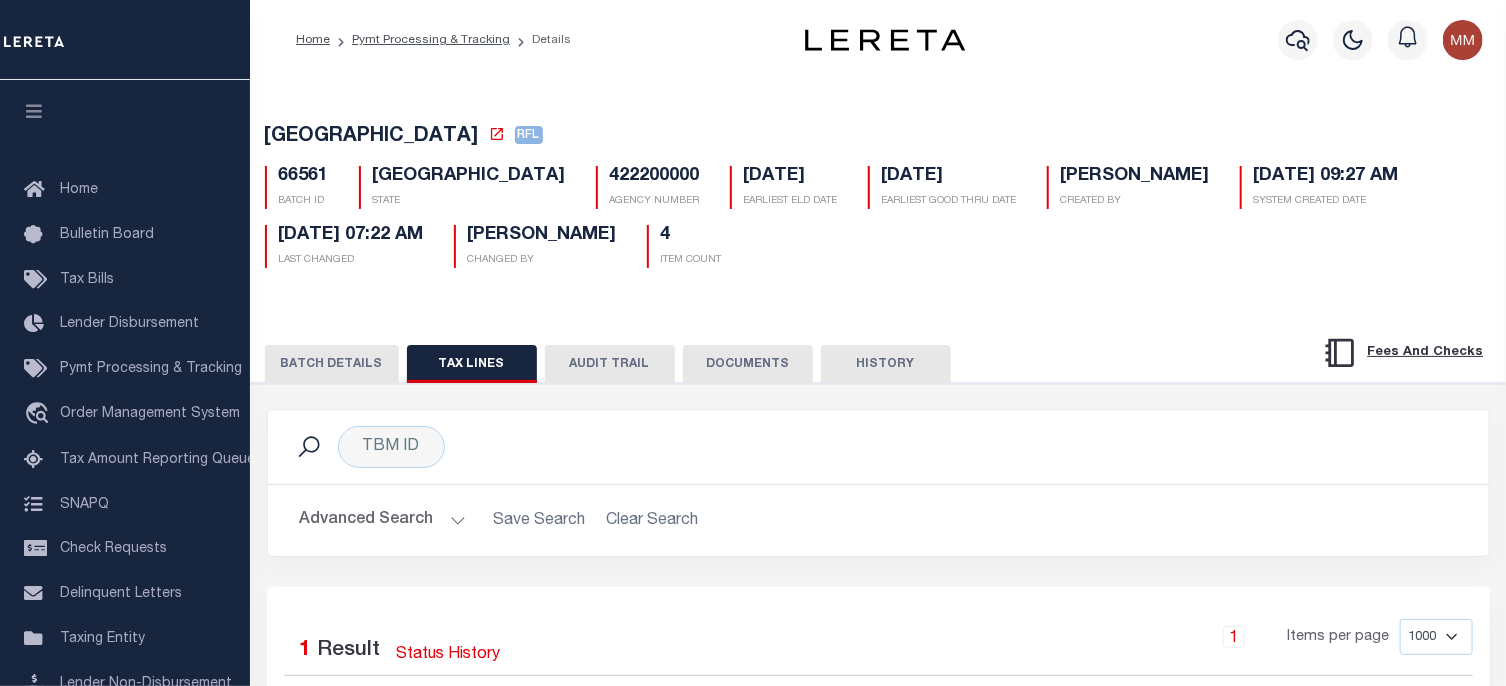 click on "TARRANT COUNTY
RFL
66561
BATCH ID
TX STATE 422200000 AGENCY NUMBER 4" at bounding box center [878, 515] 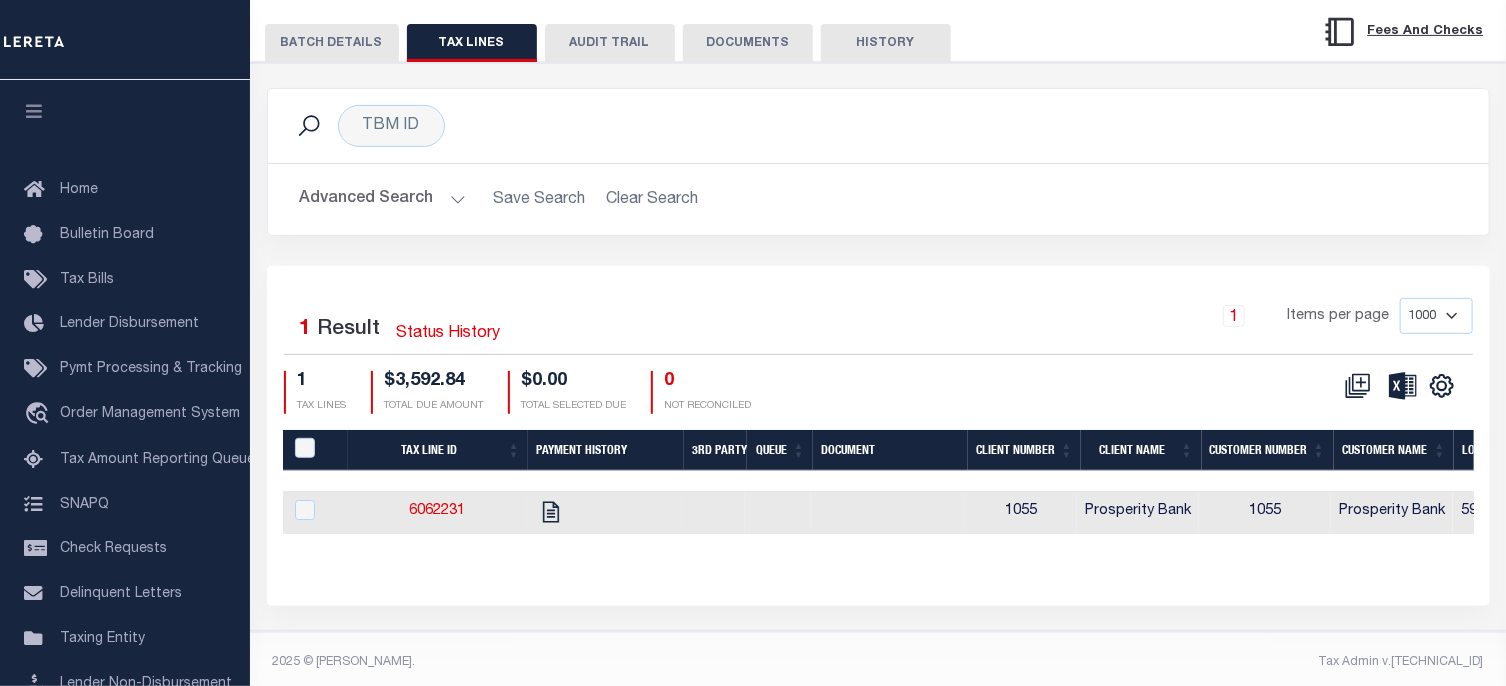scroll, scrollTop: 342, scrollLeft: 0, axis: vertical 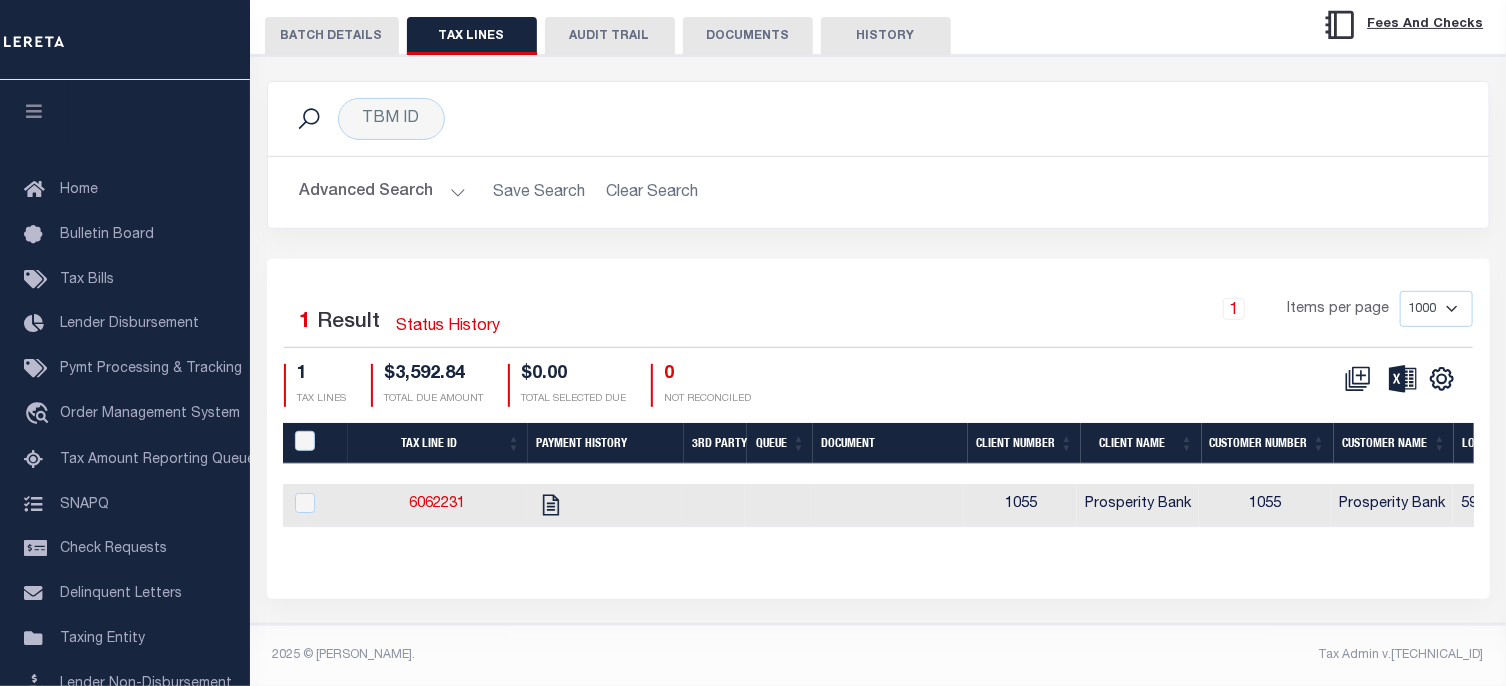 click on "BATCH DETAILS" at bounding box center [332, 36] 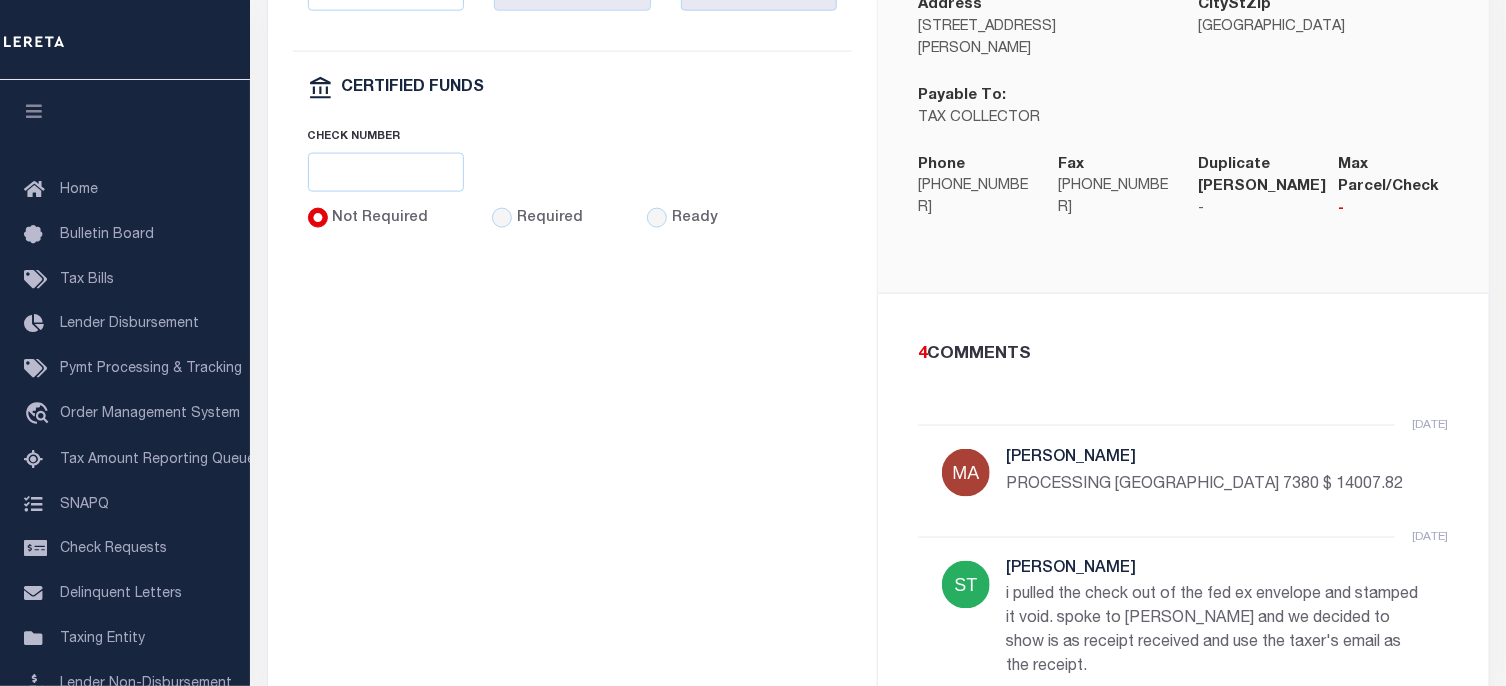 scroll, scrollTop: 1542, scrollLeft: 0, axis: vertical 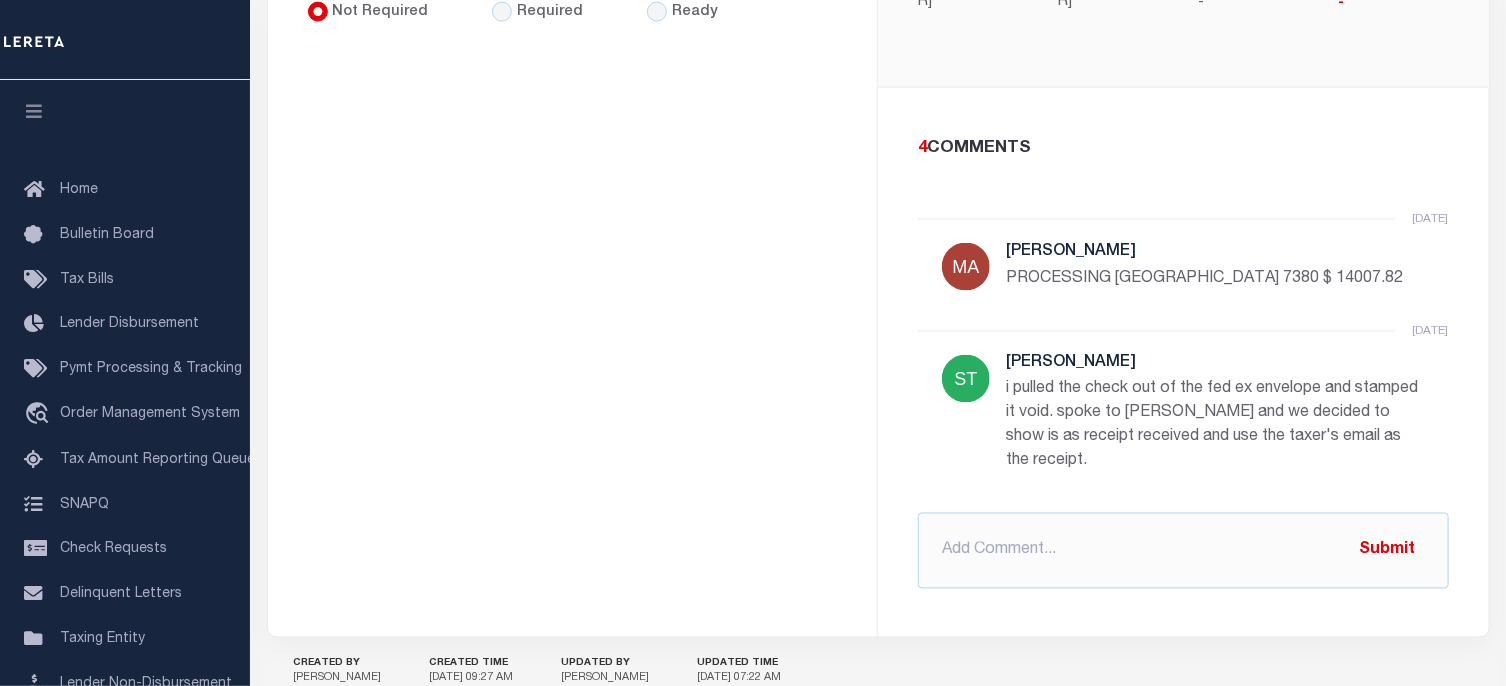 drag, startPoint x: 1435, startPoint y: 271, endPoint x: 1440, endPoint y: 313, distance: 42.296574 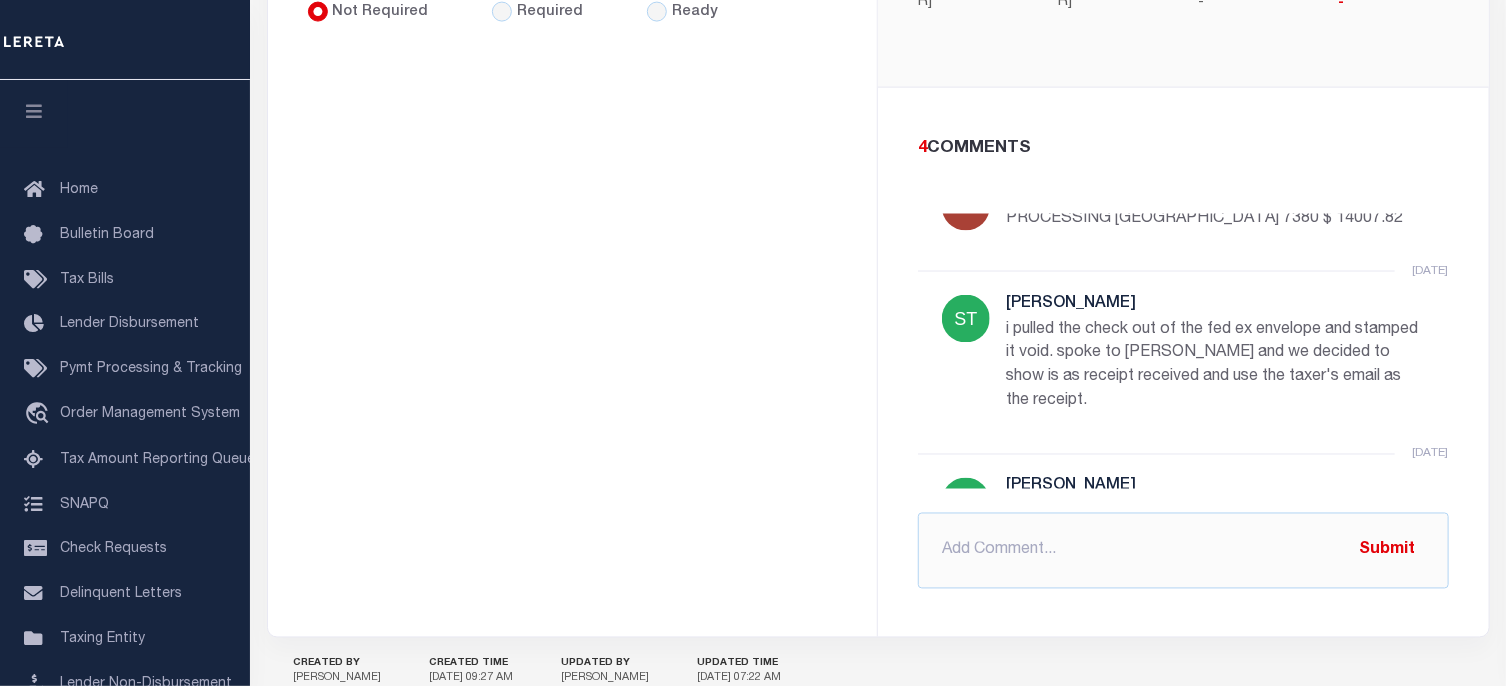scroll, scrollTop: 0, scrollLeft: 0, axis: both 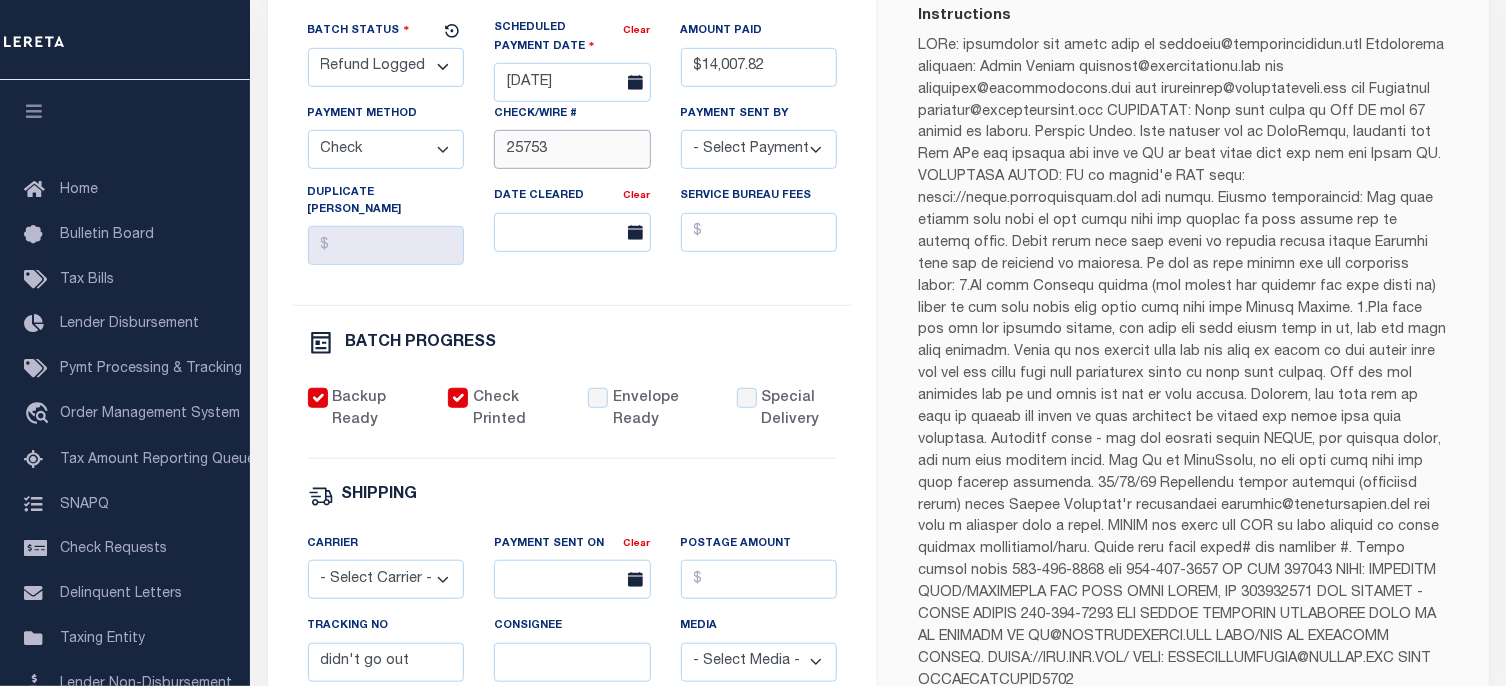 drag, startPoint x: 542, startPoint y: 153, endPoint x: 499, endPoint y: 154, distance: 43.011627 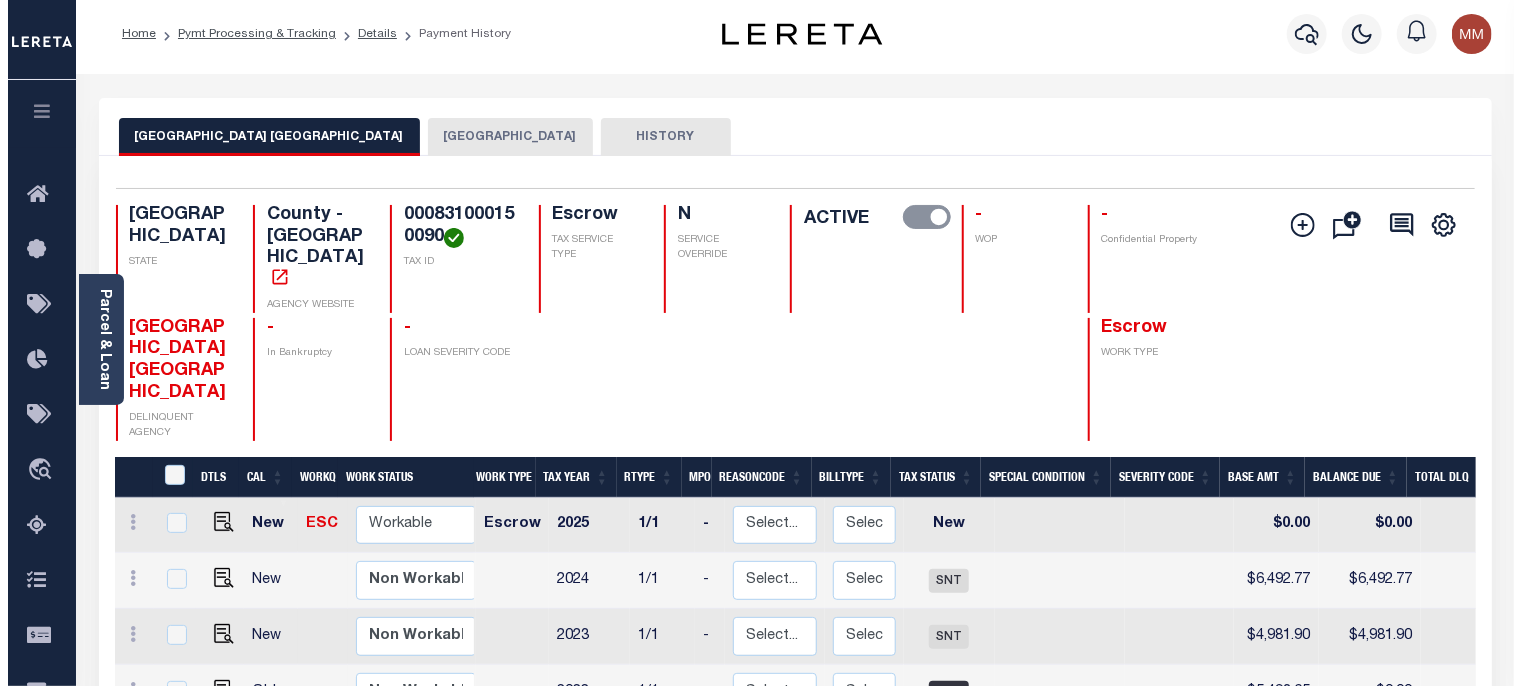 scroll, scrollTop: 0, scrollLeft: 0, axis: both 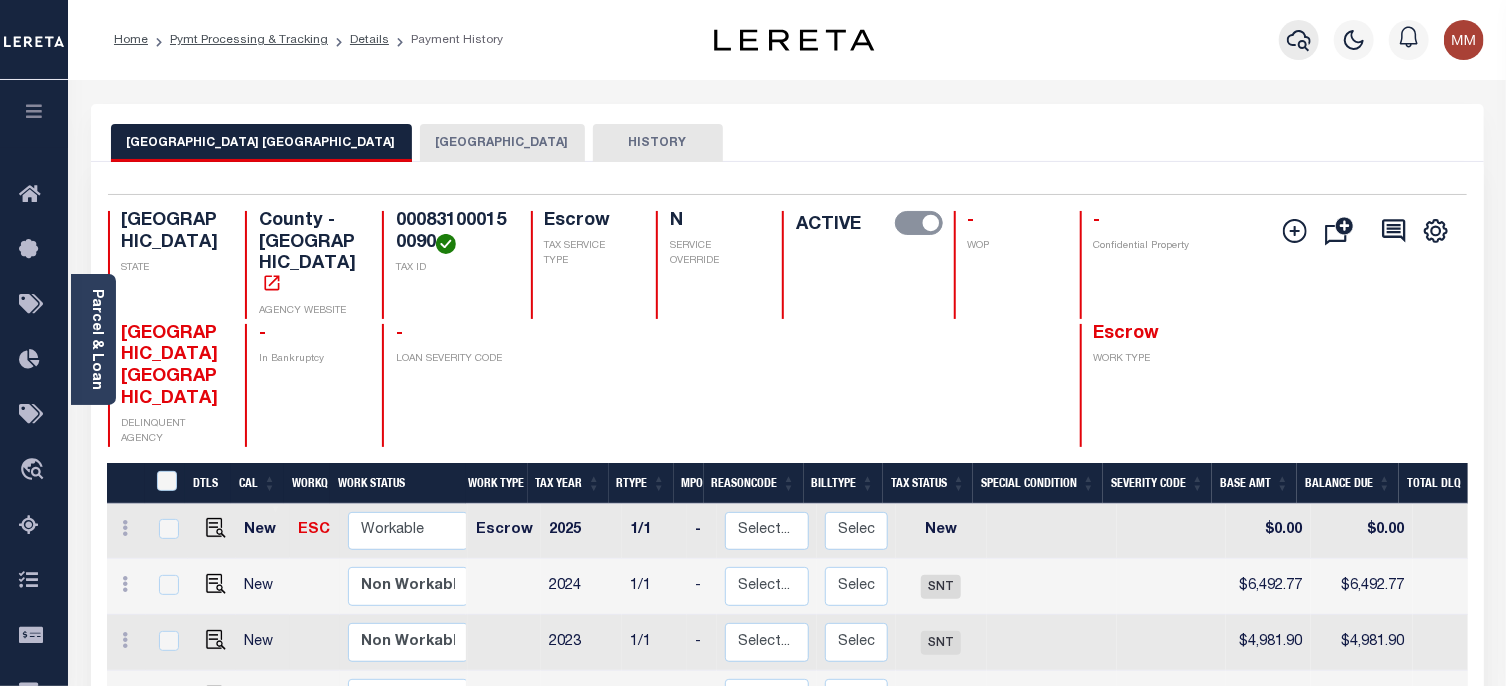 click 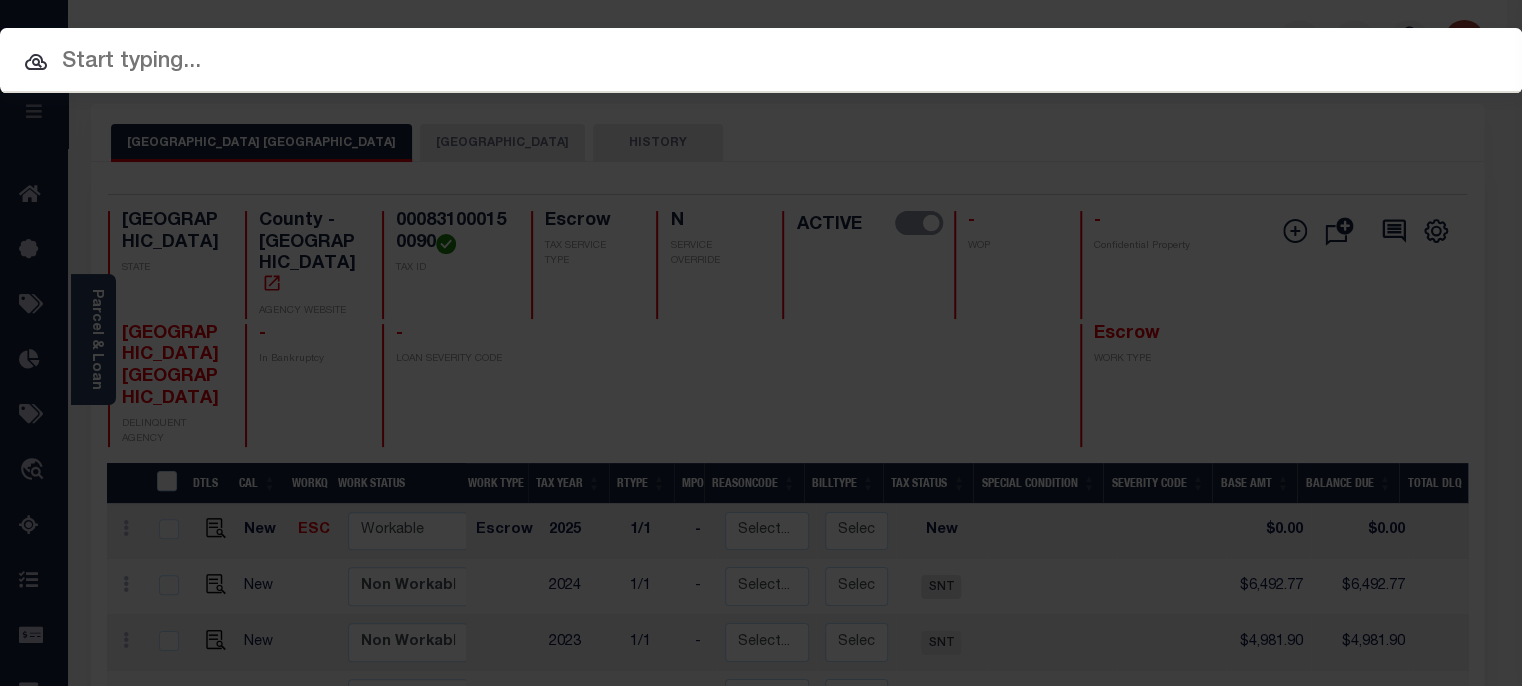 click at bounding box center [761, 62] 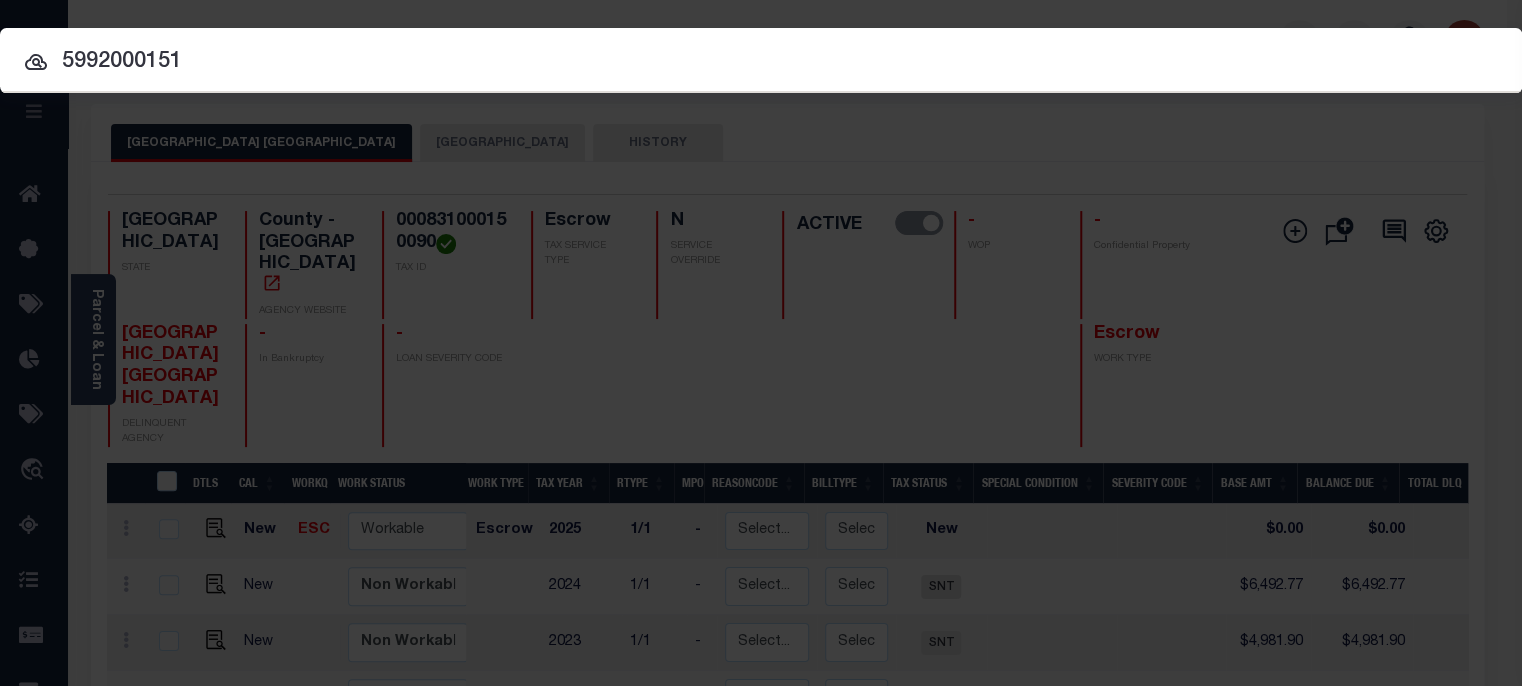 type on "5992000151" 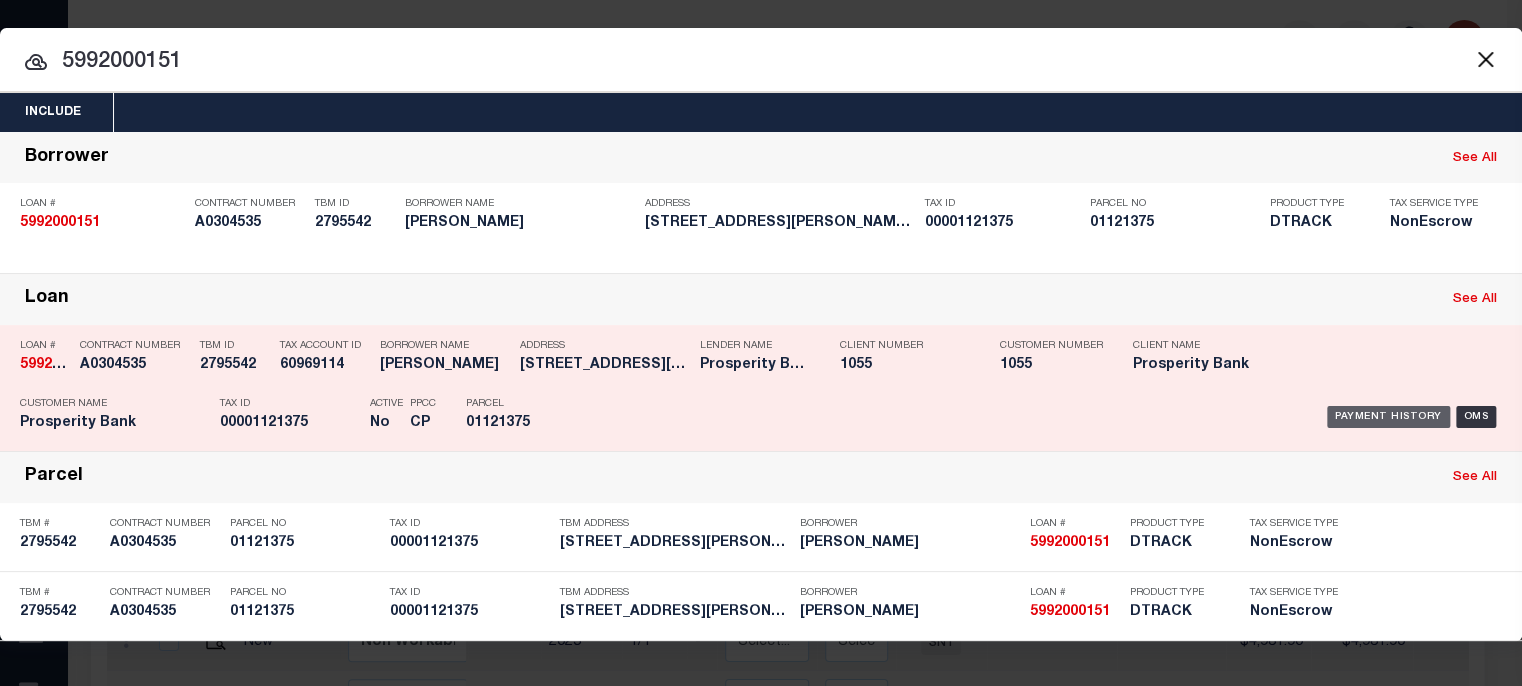click on "Payment History" at bounding box center (1388, 417) 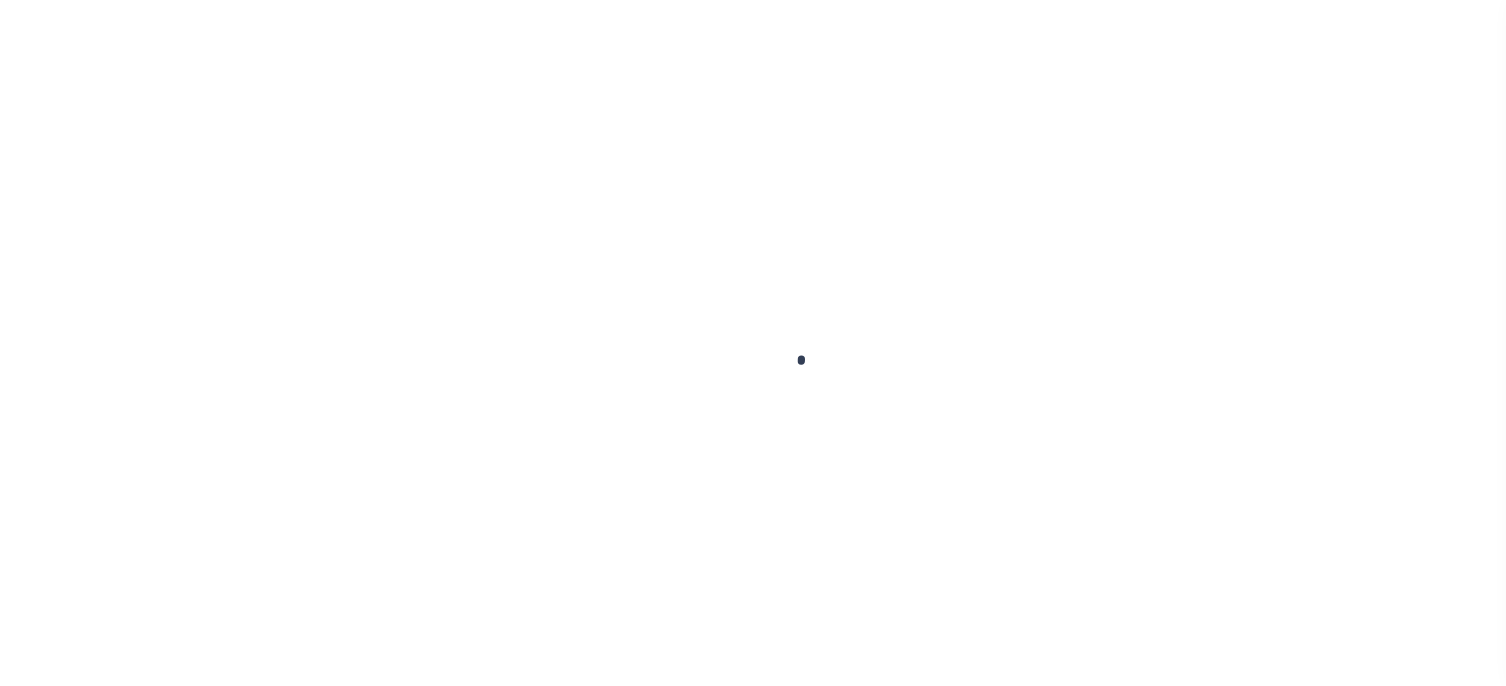 scroll, scrollTop: 0, scrollLeft: 0, axis: both 